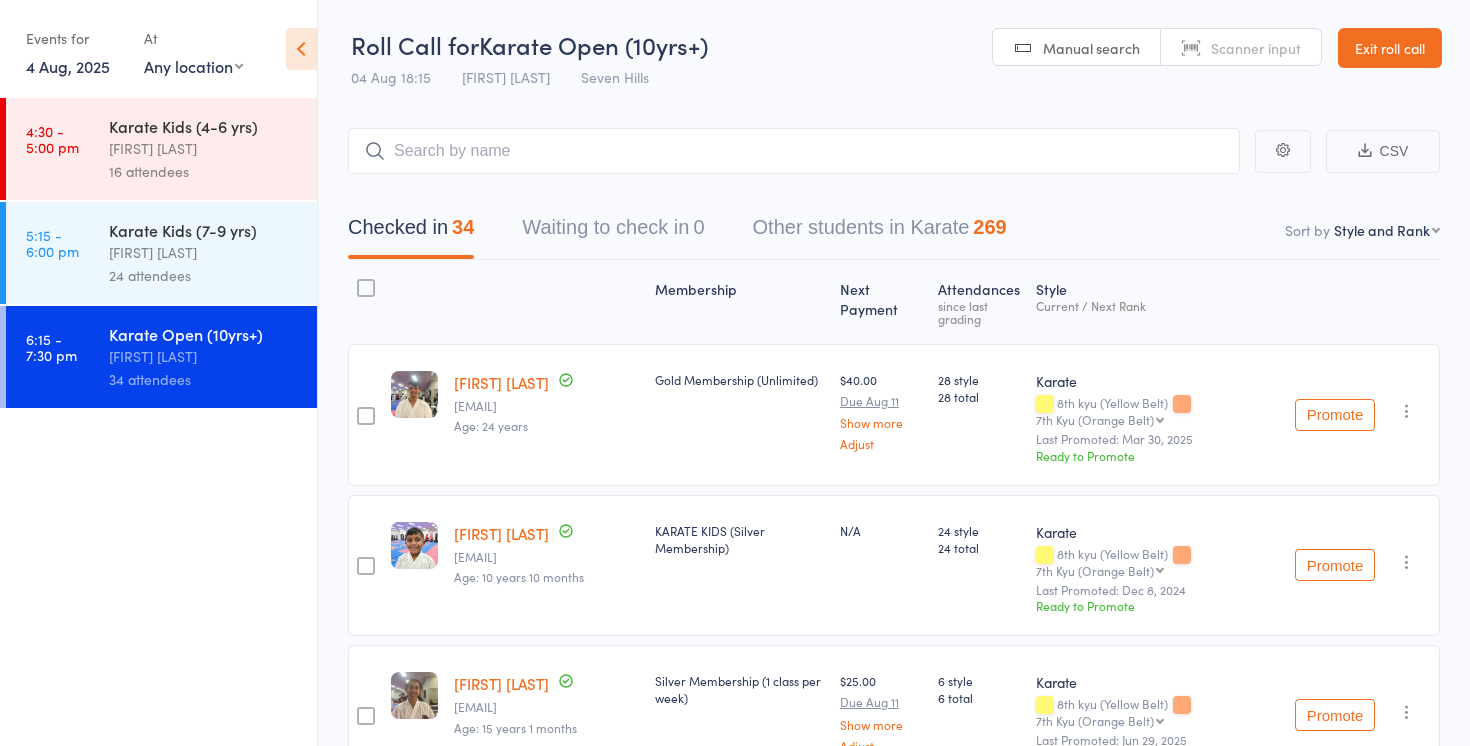 select on "10" 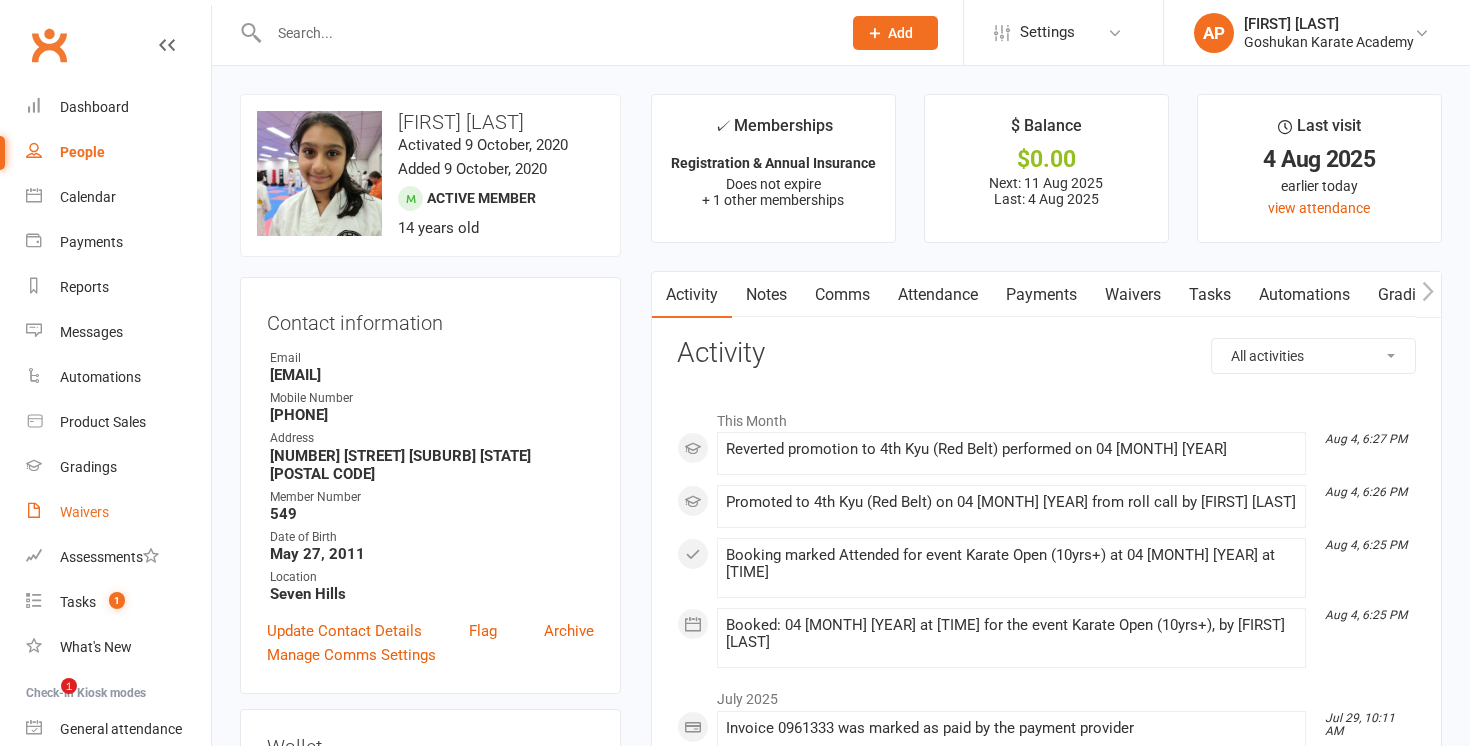 scroll, scrollTop: 104, scrollLeft: 0, axis: vertical 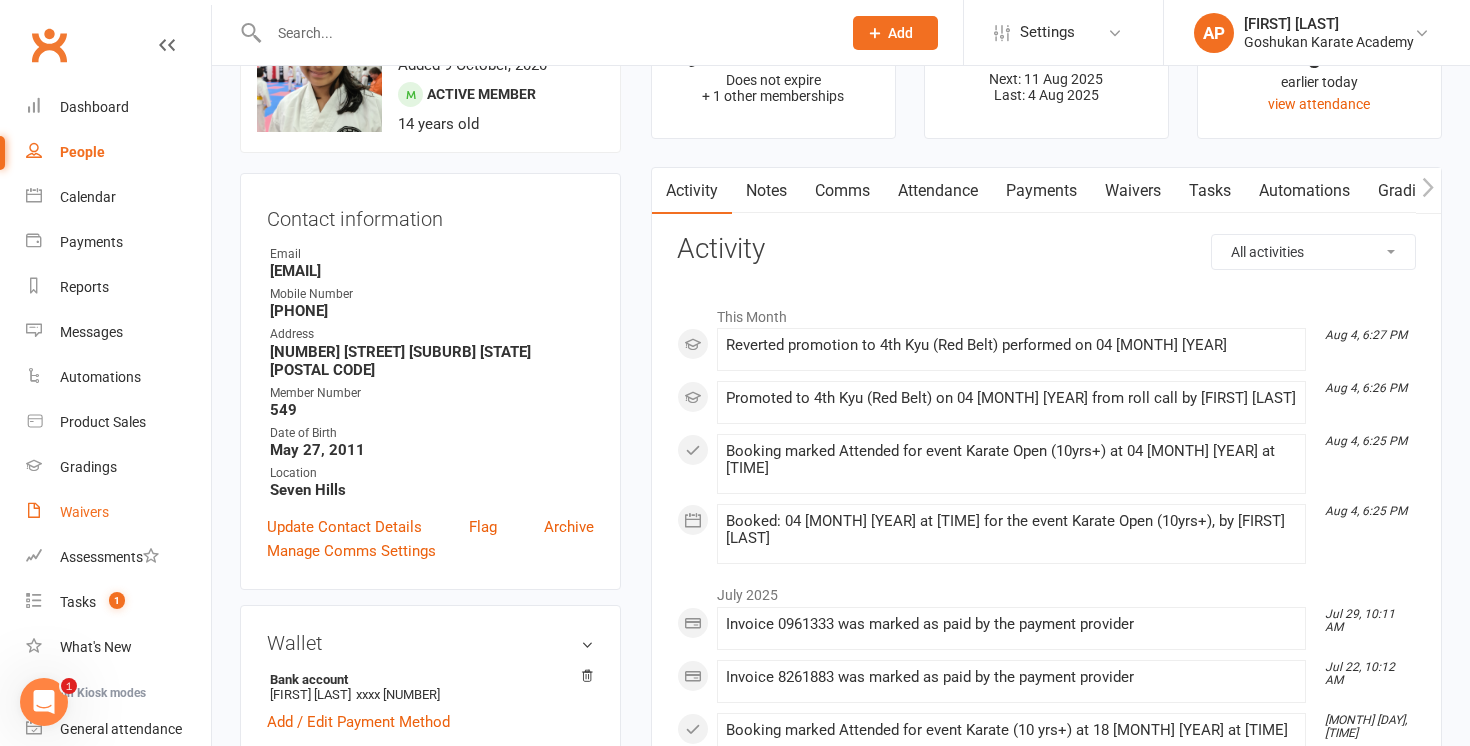 click on "Waivers" at bounding box center (84, 512) 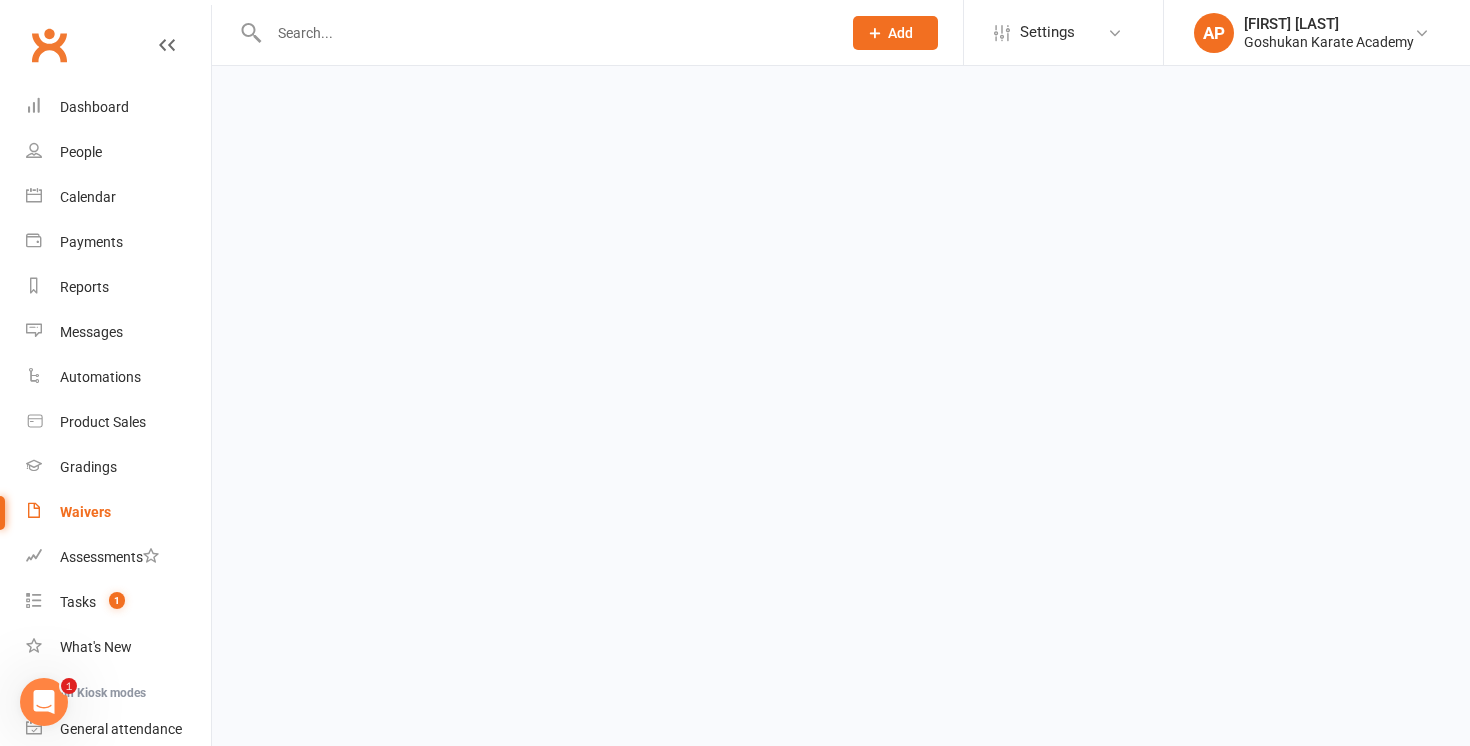 scroll, scrollTop: 0, scrollLeft: 0, axis: both 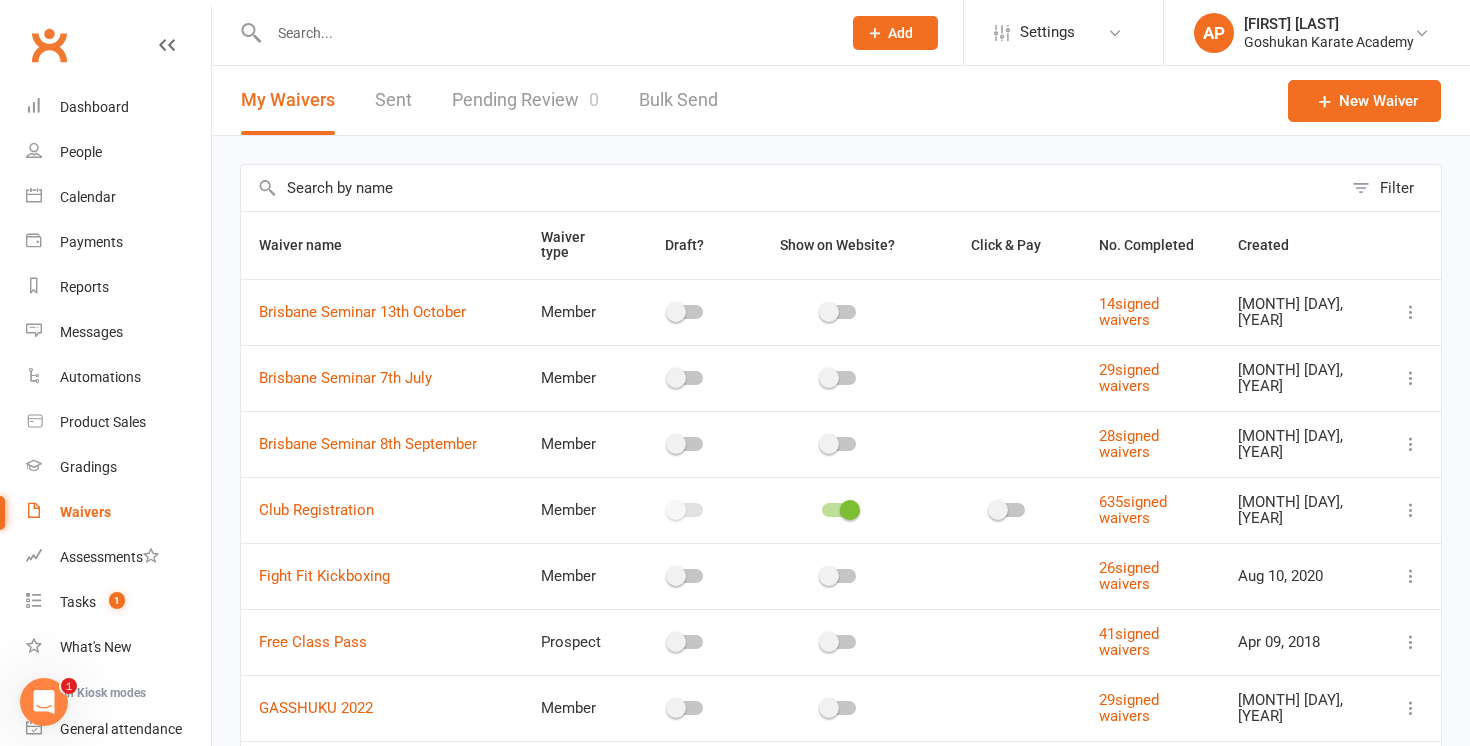 click on "Pending Review 0" at bounding box center [525, 100] 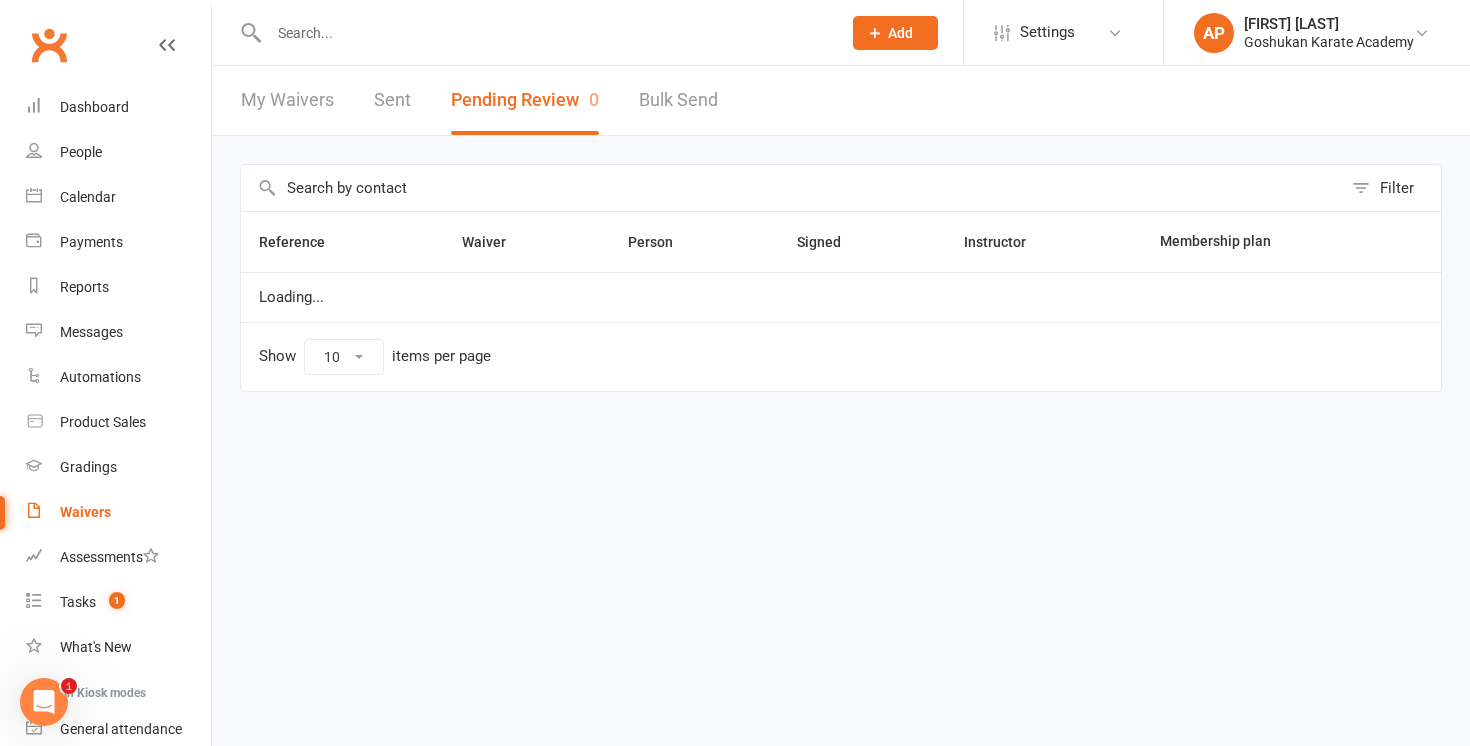 select on "50" 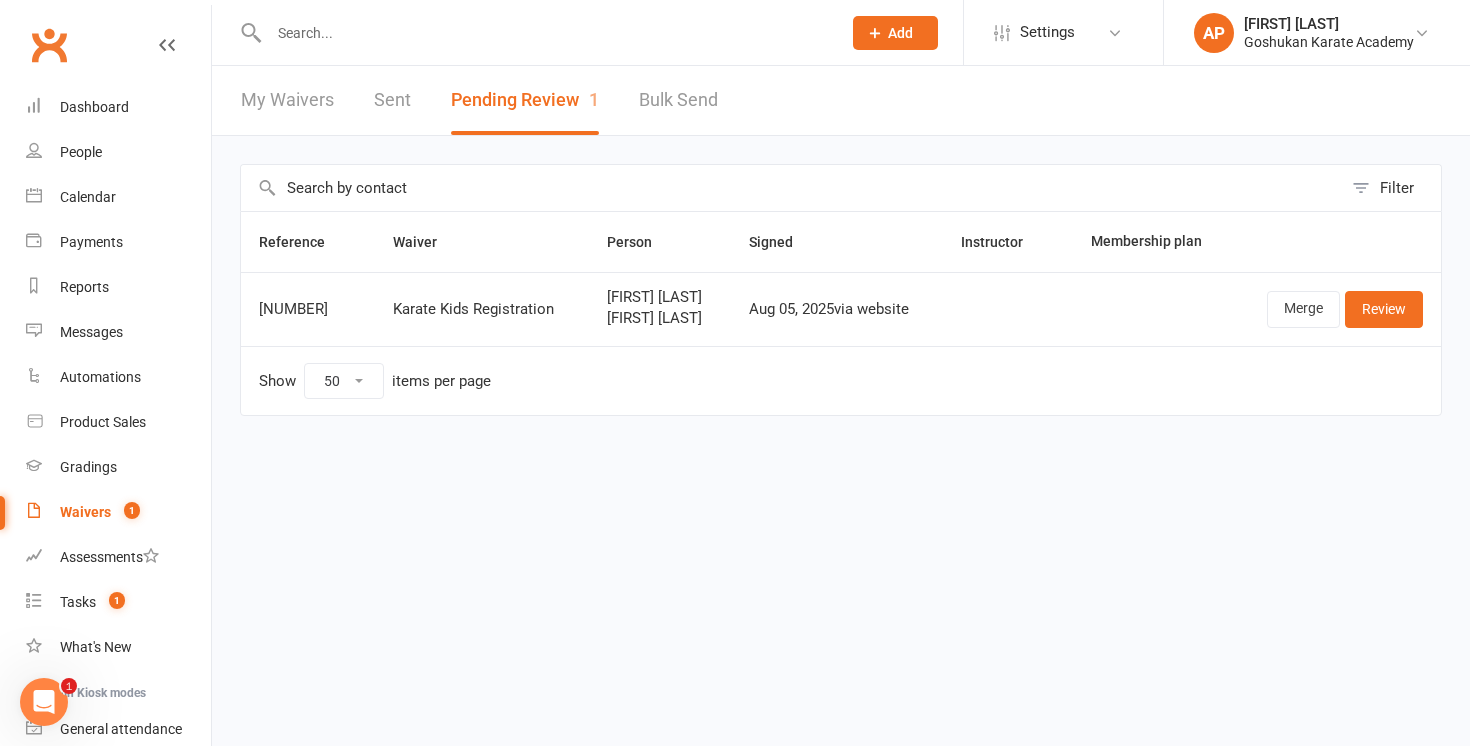 click at bounding box center [545, 33] 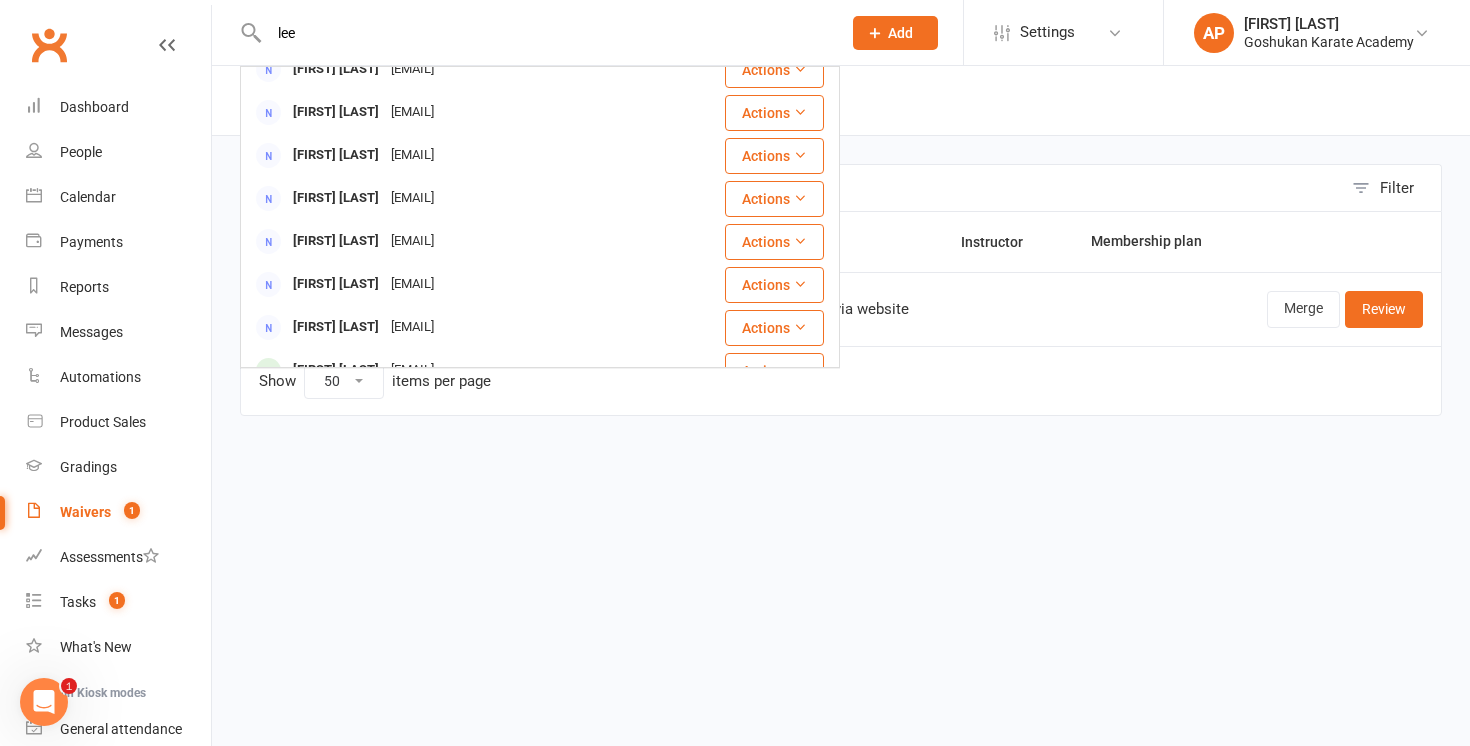 scroll, scrollTop: 203, scrollLeft: 0, axis: vertical 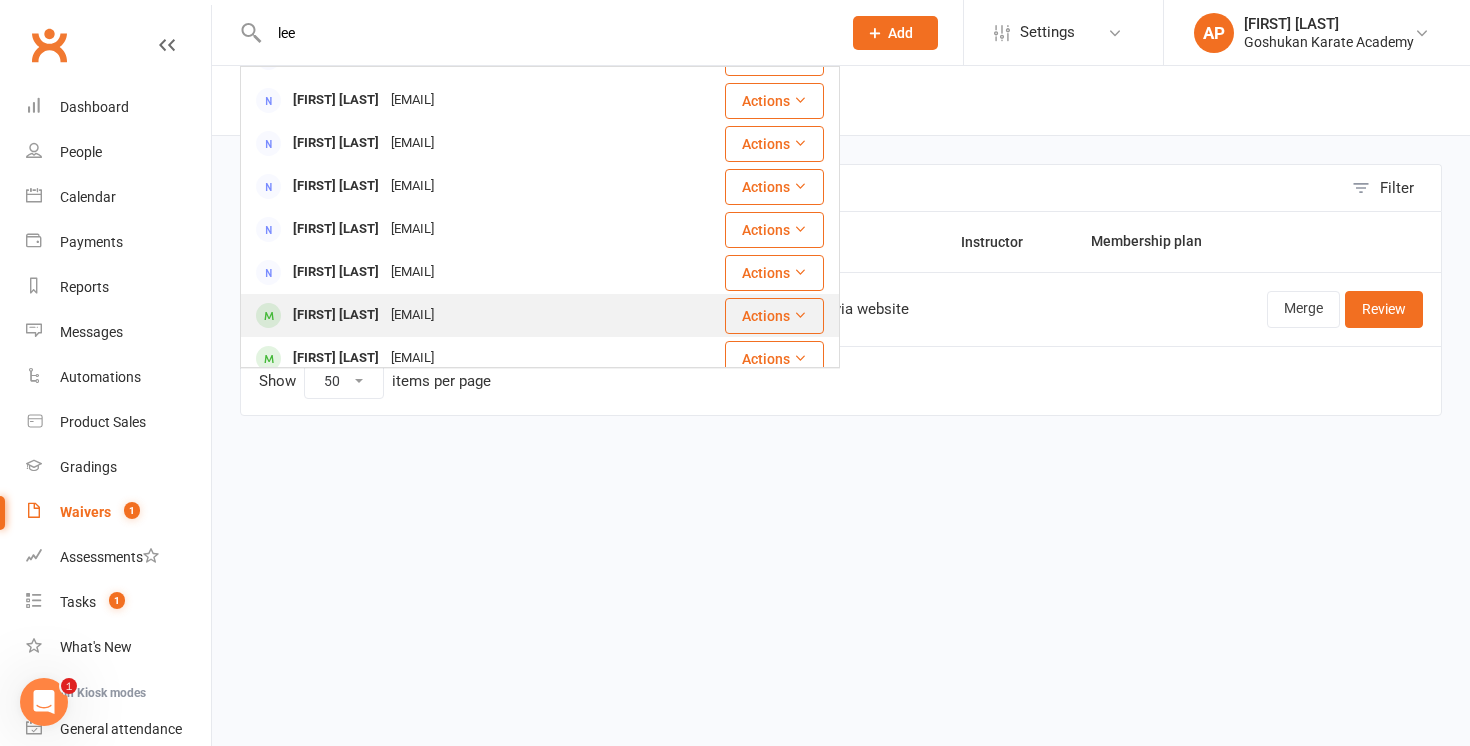 type on "lee" 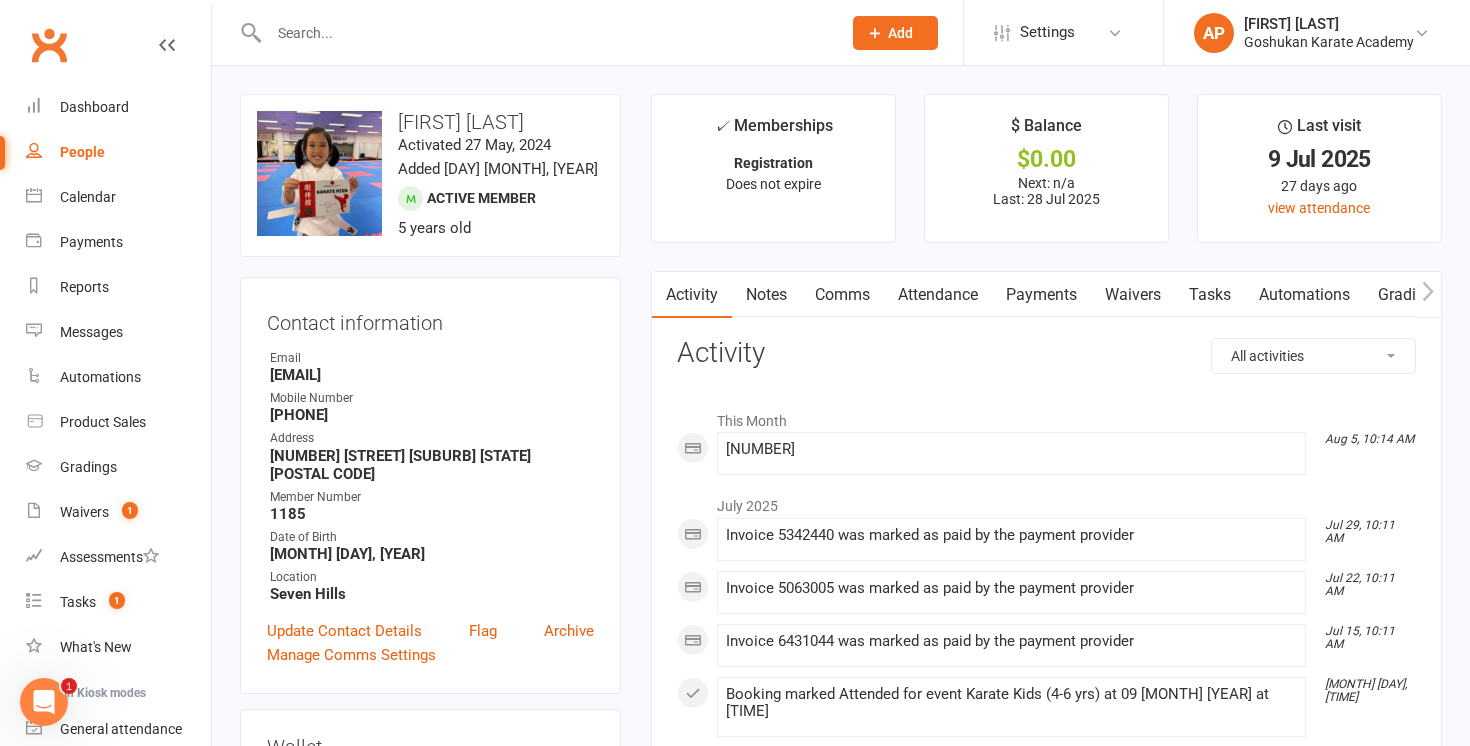 click on "Payments" at bounding box center [1041, 295] 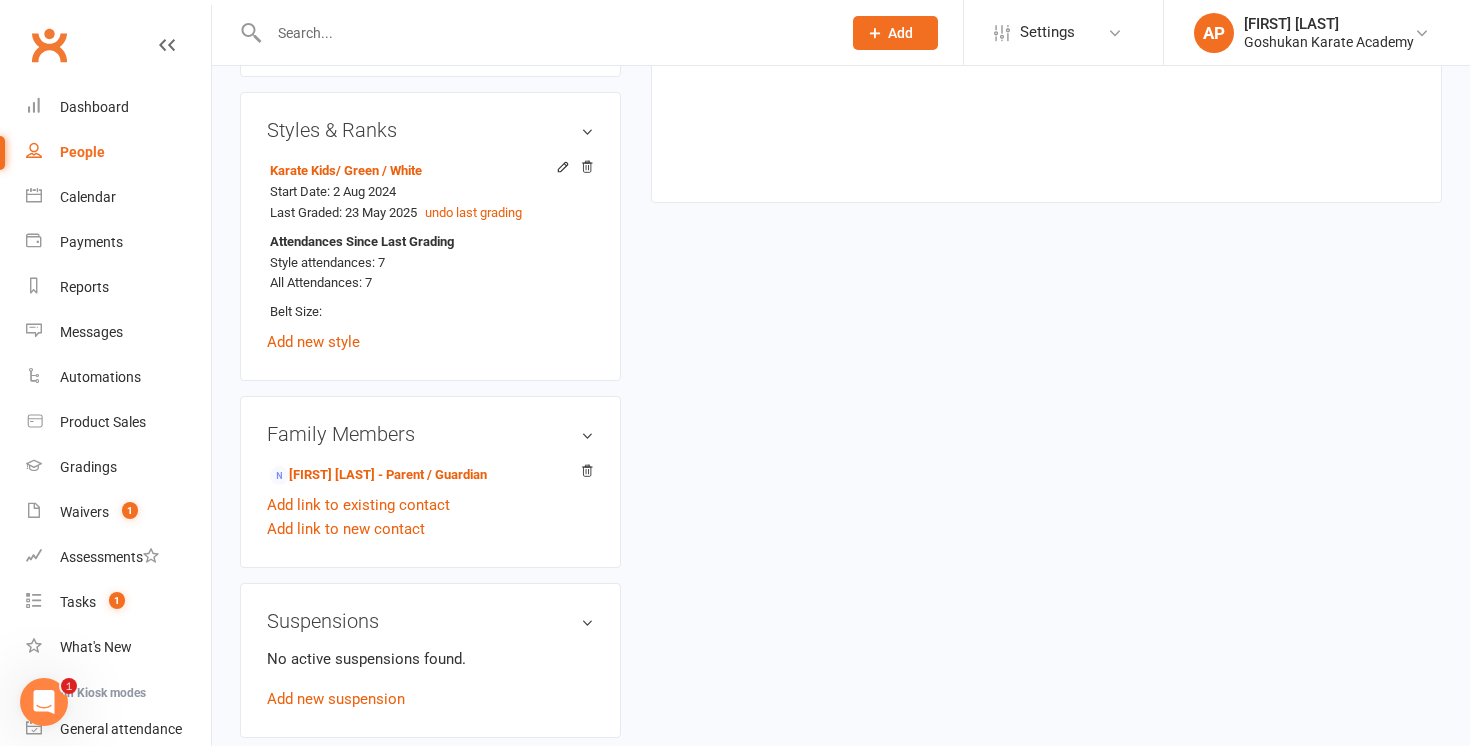 scroll, scrollTop: 1120, scrollLeft: 0, axis: vertical 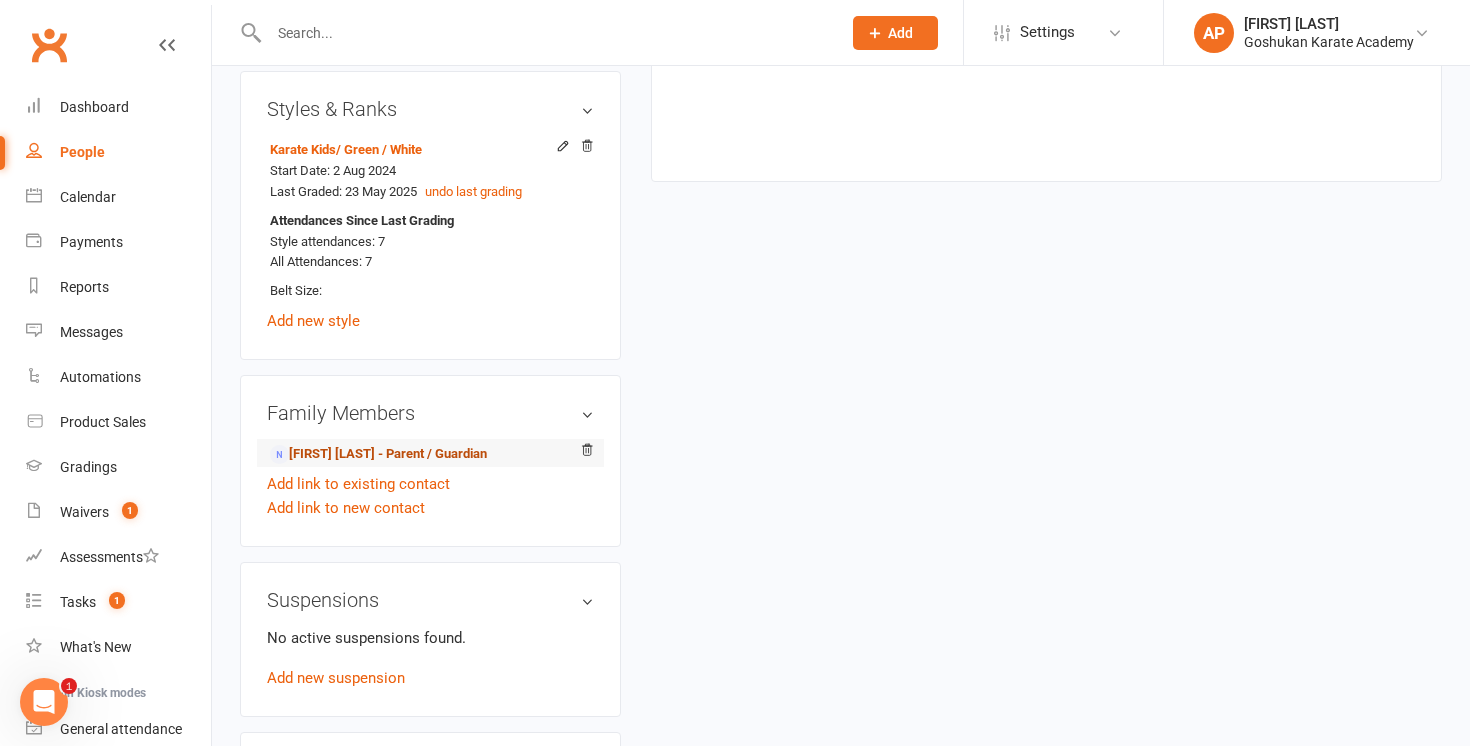 click on "Sunhwa Lee - Parent / Guardian" at bounding box center [378, 454] 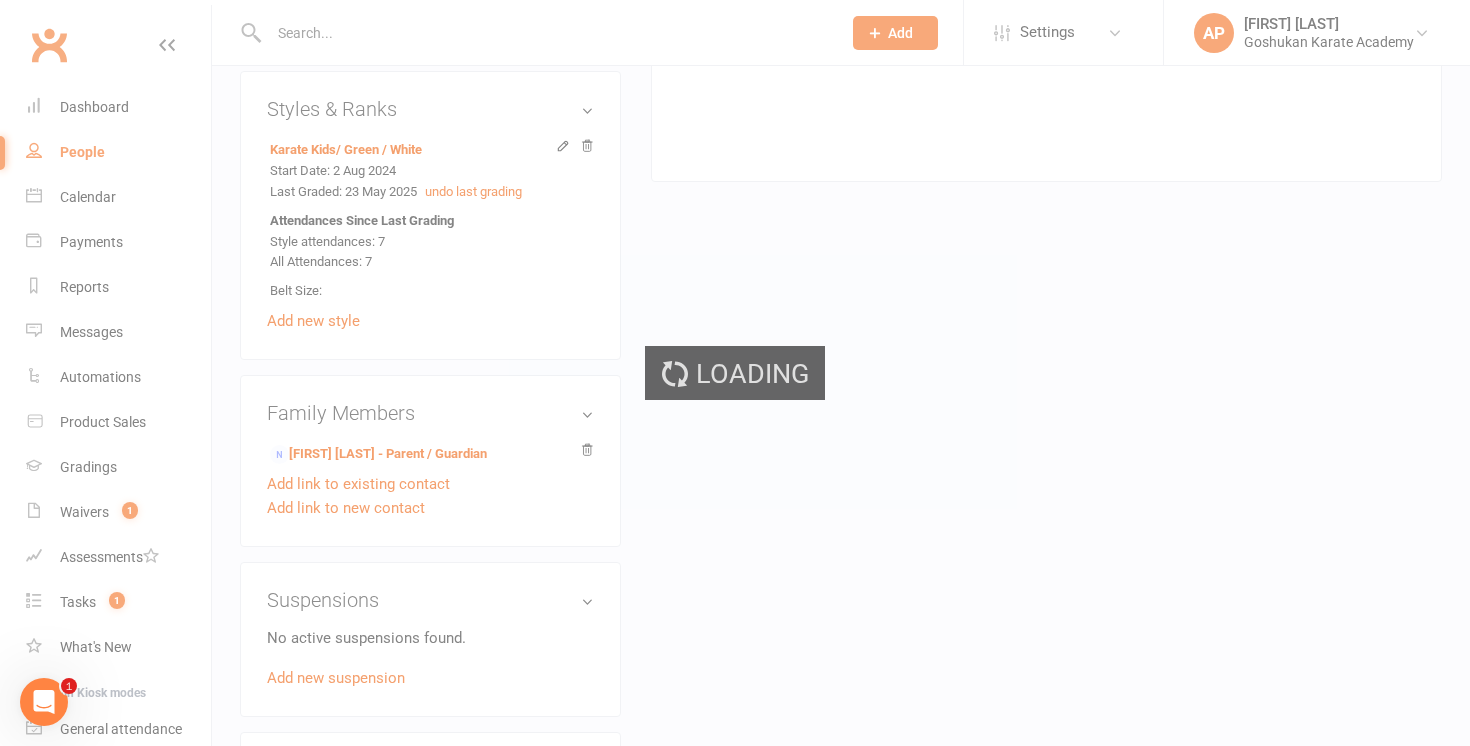 scroll, scrollTop: 0, scrollLeft: 0, axis: both 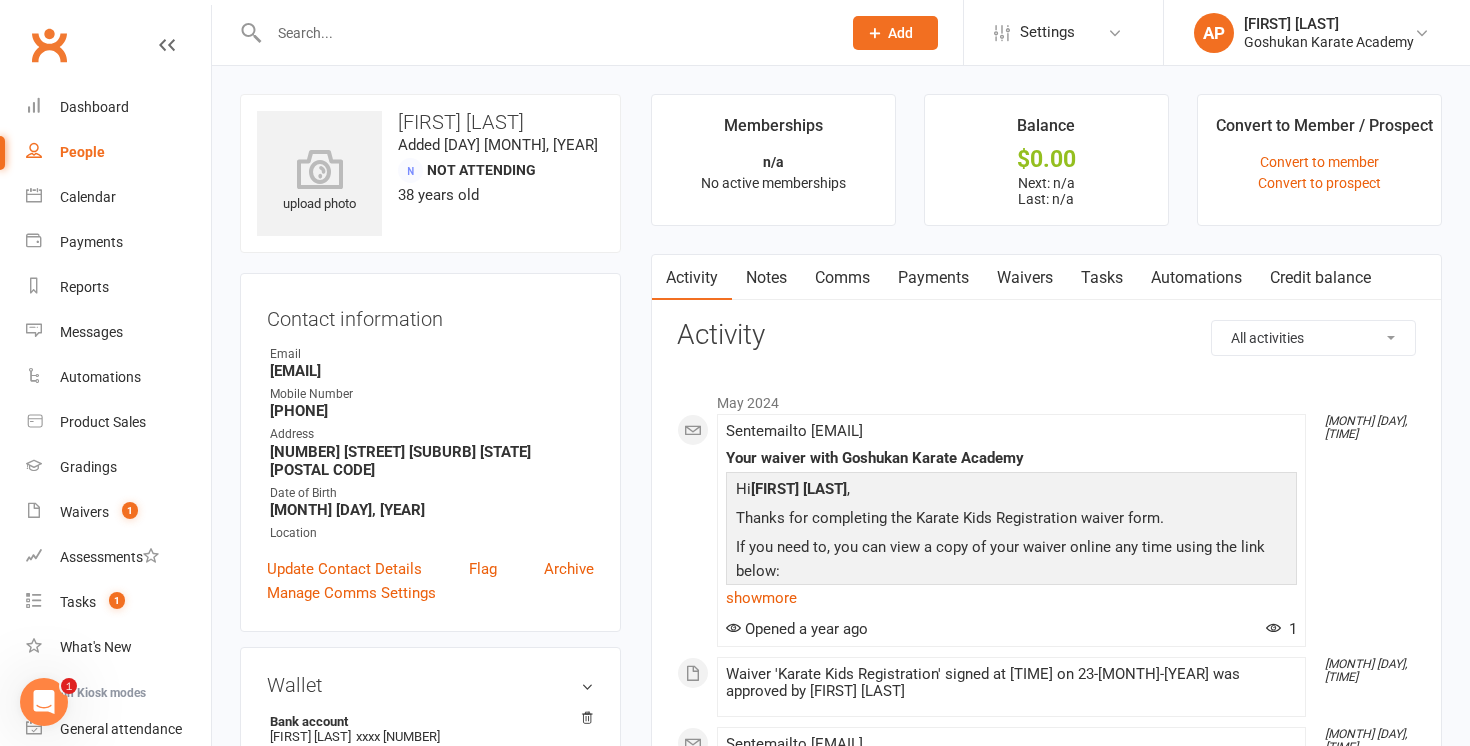 click on "Payments" at bounding box center (933, 278) 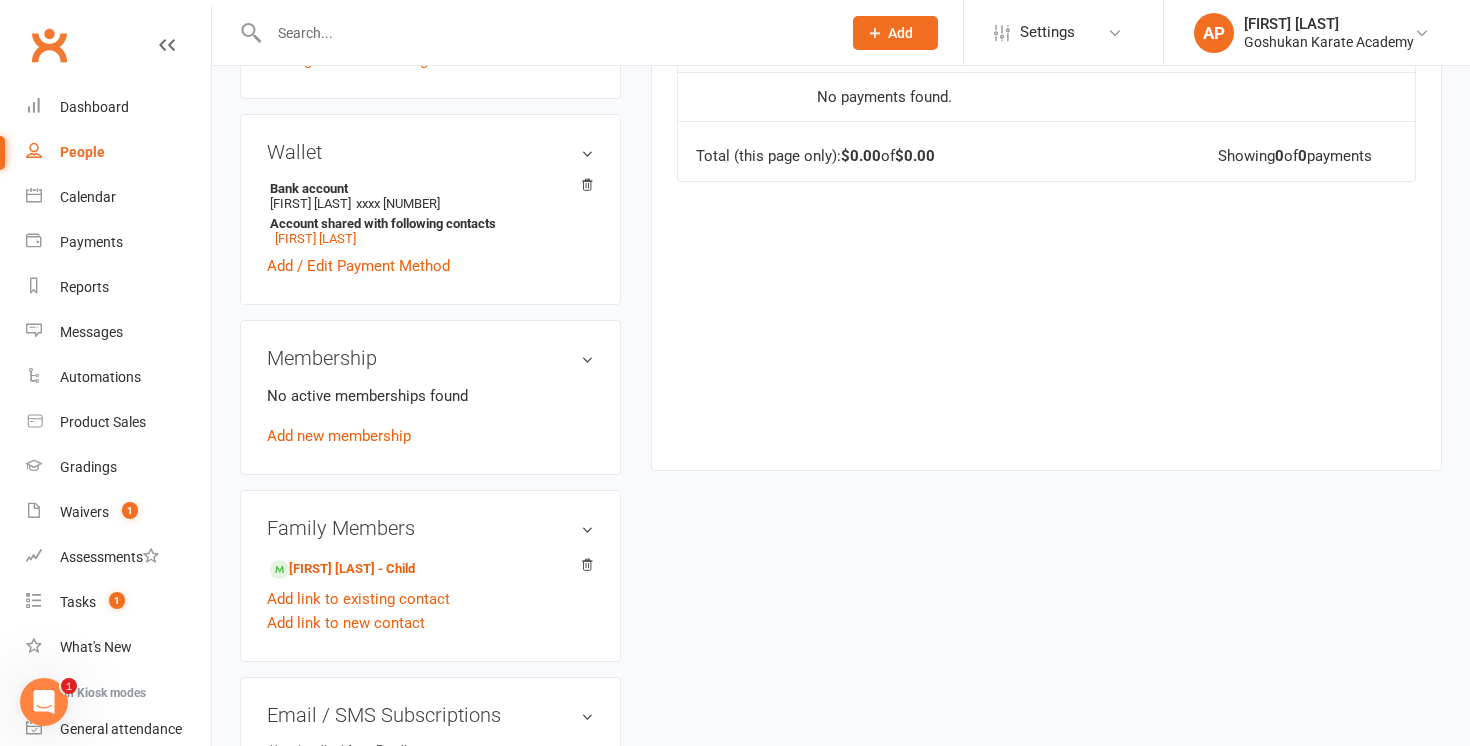 scroll, scrollTop: 7, scrollLeft: 0, axis: vertical 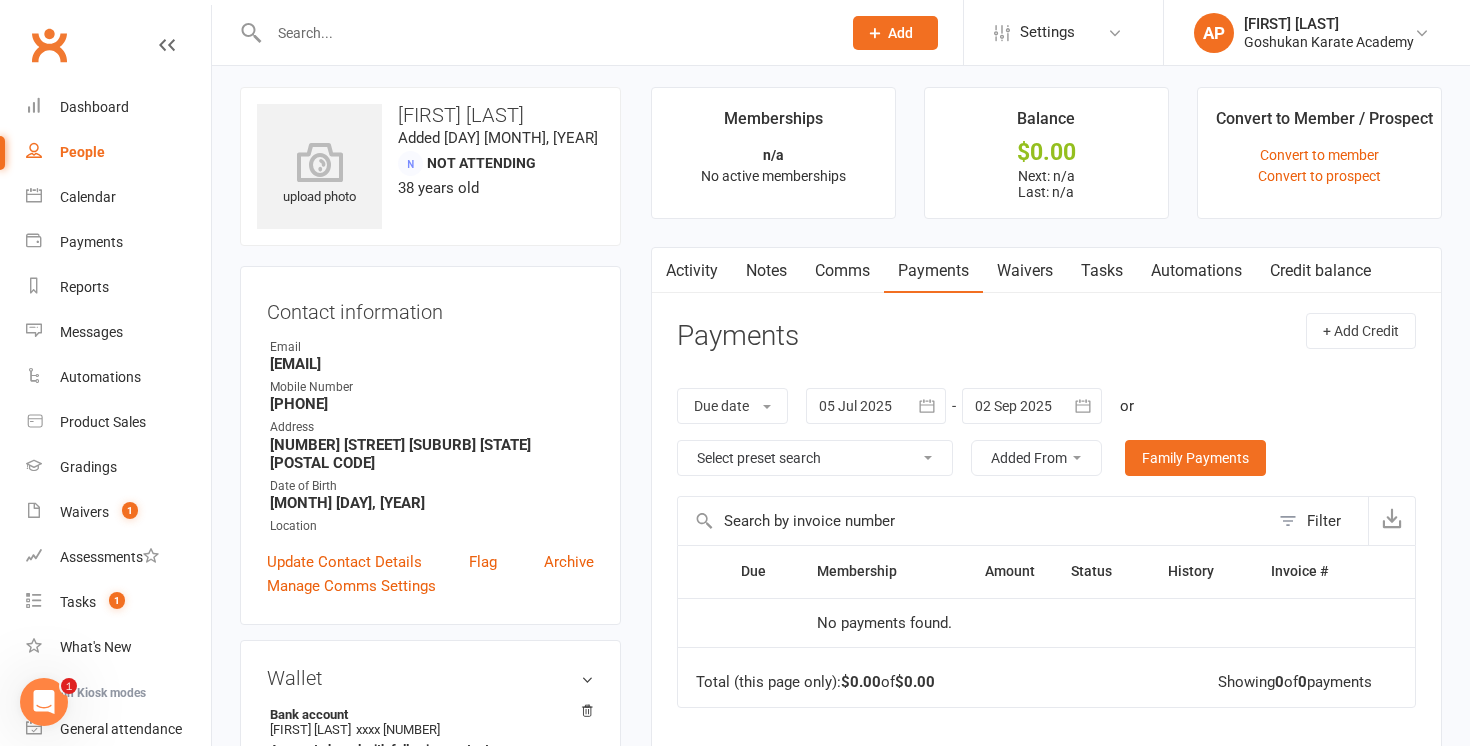 click at bounding box center (545, 33) 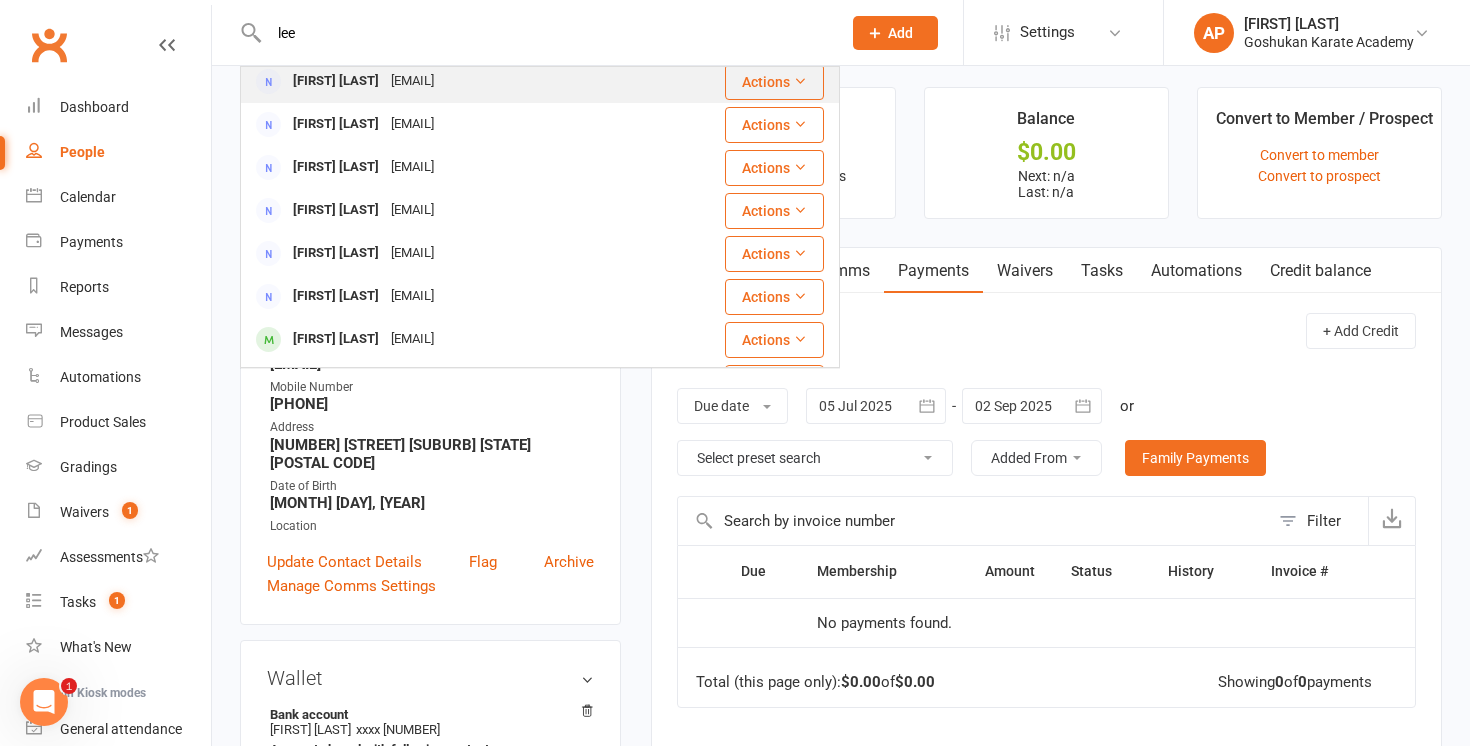 scroll, scrollTop: 281, scrollLeft: 0, axis: vertical 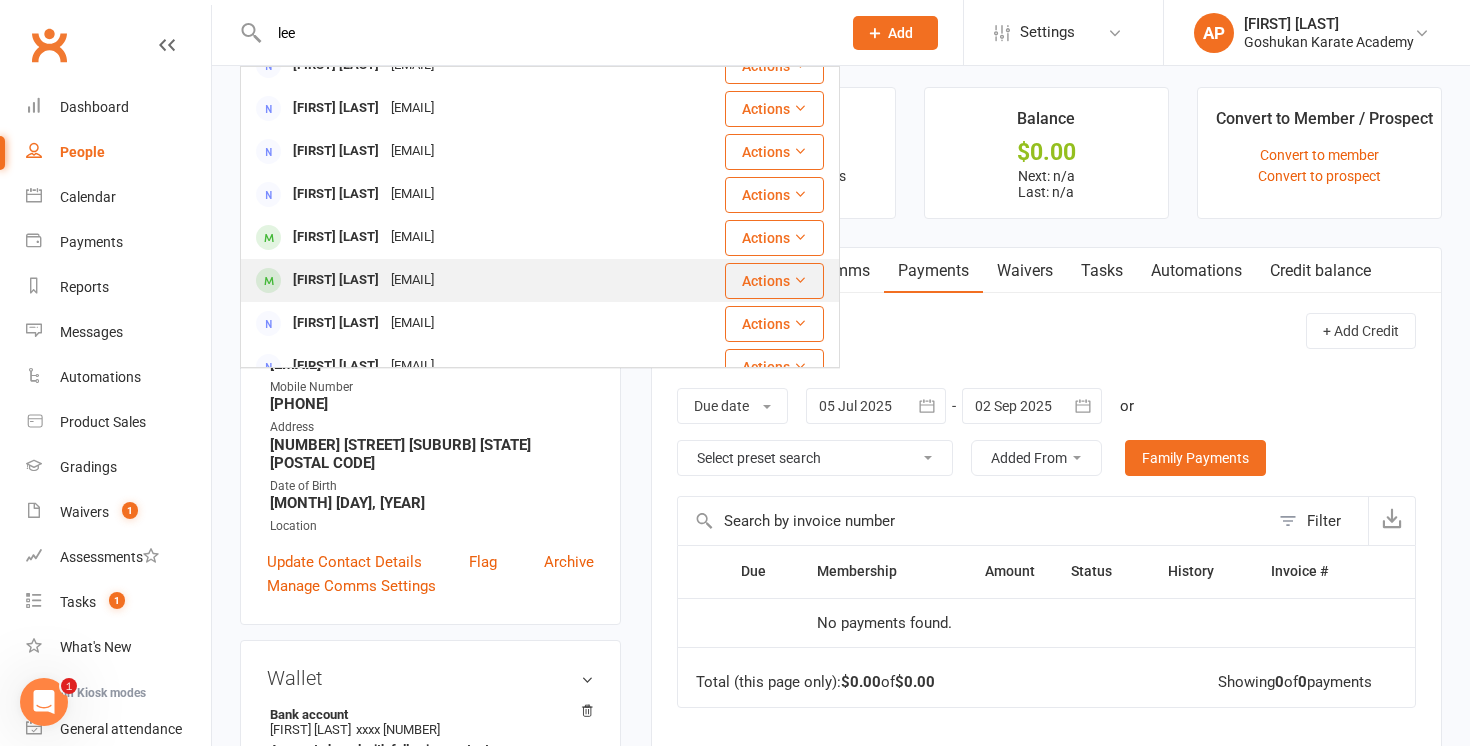 type on "lee" 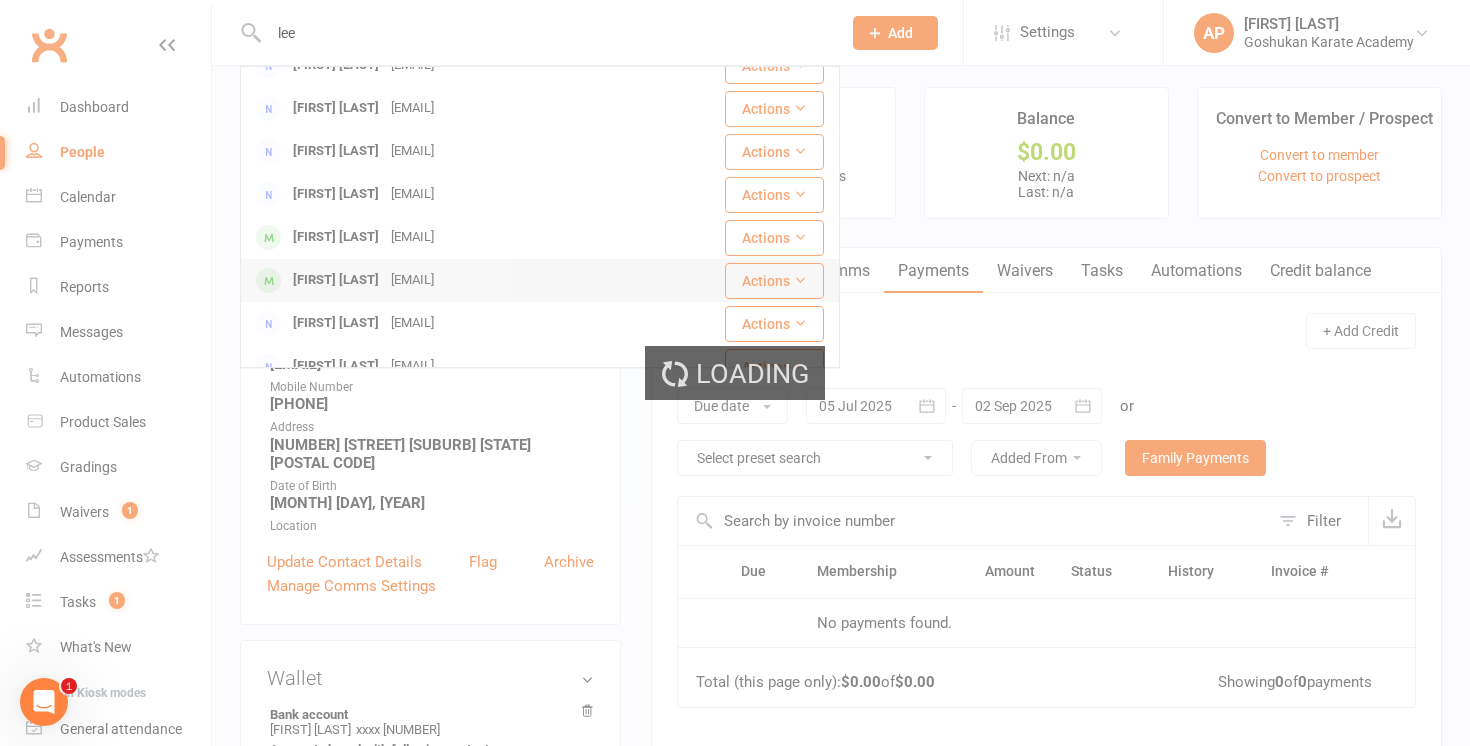 type 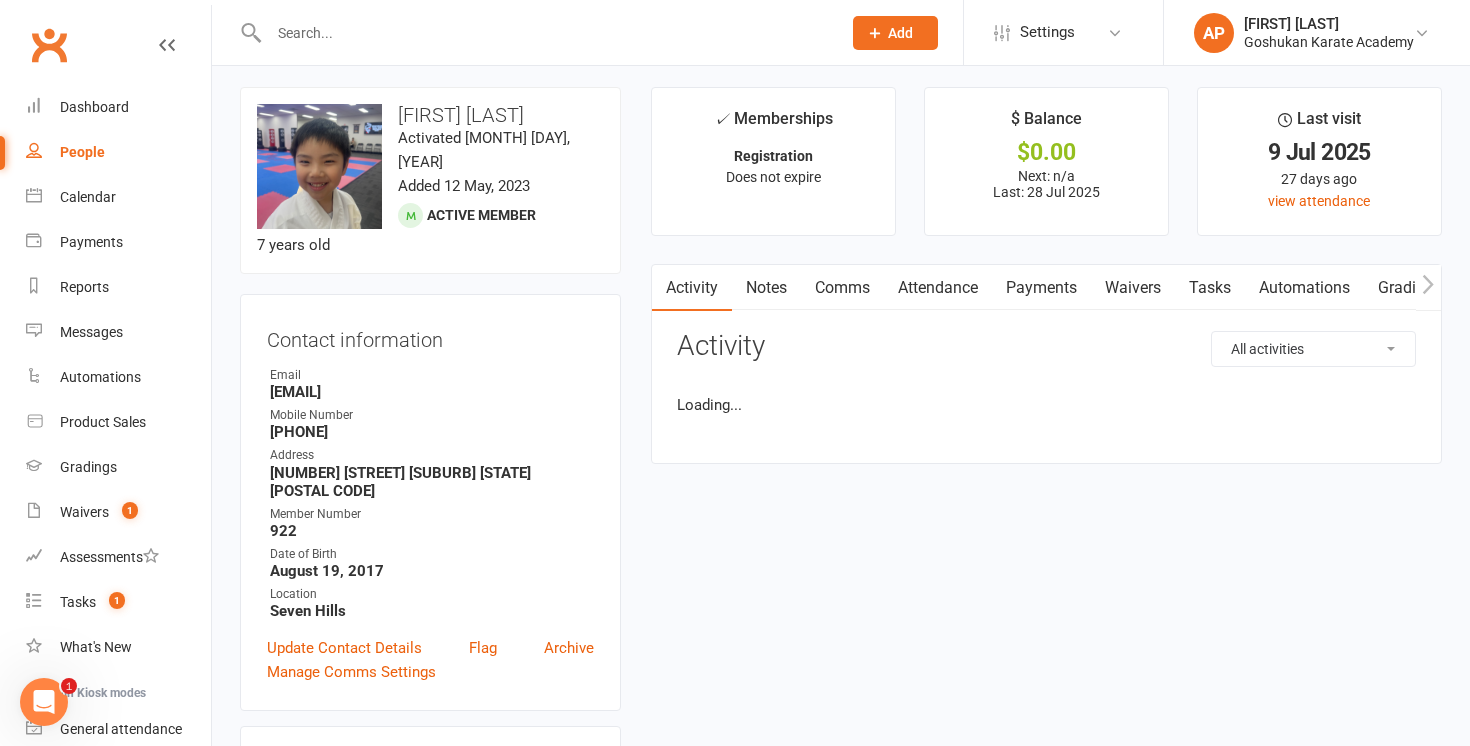 scroll, scrollTop: 0, scrollLeft: 0, axis: both 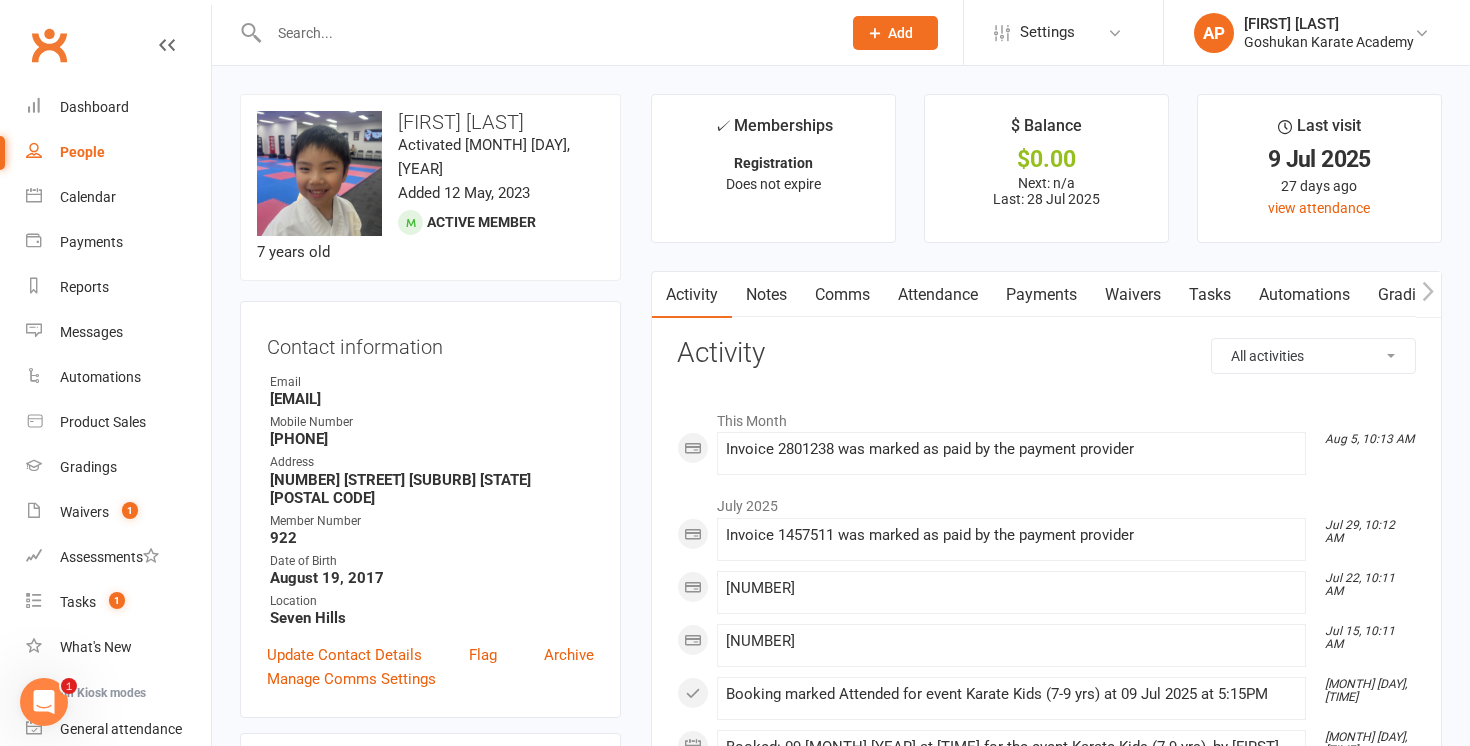click on "Payments" at bounding box center (1041, 295) 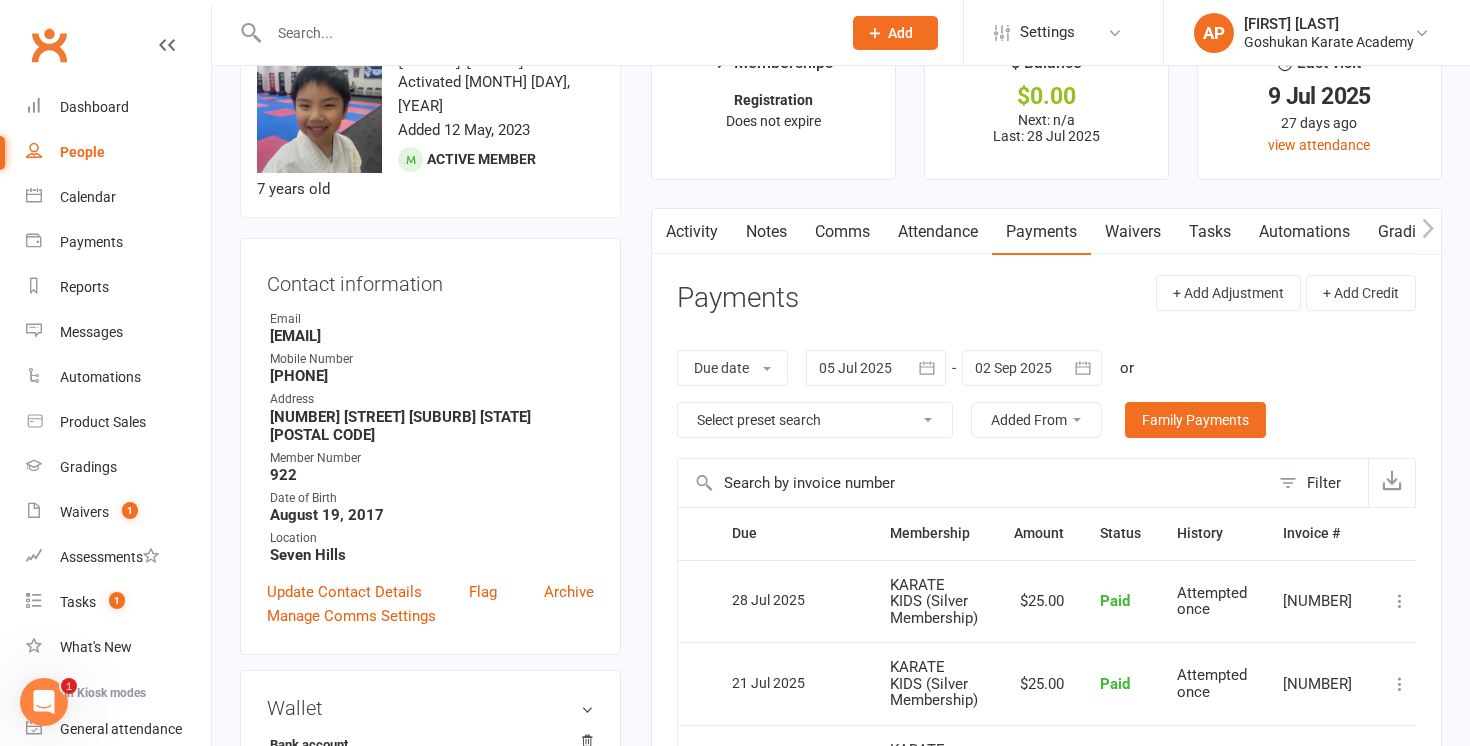 scroll, scrollTop: 0, scrollLeft: 0, axis: both 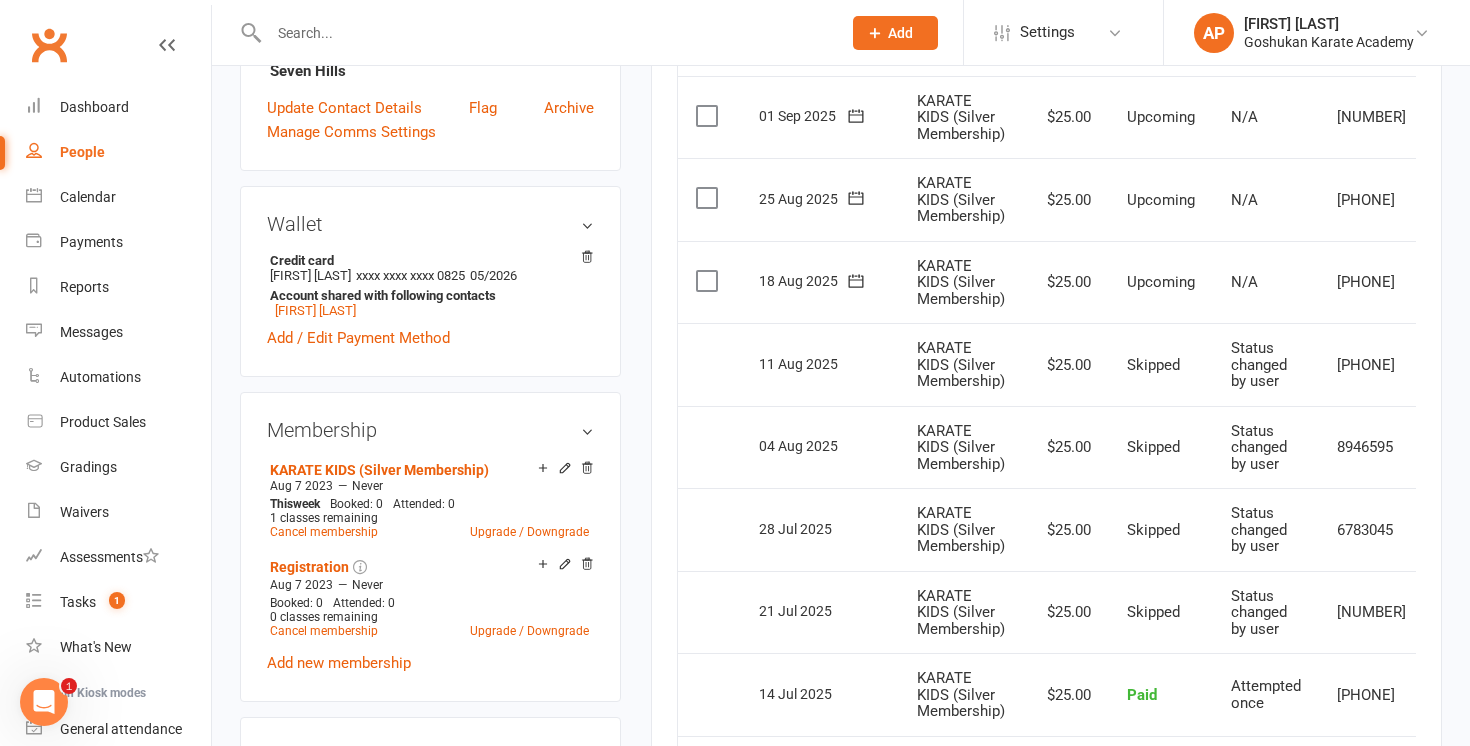 click at bounding box center (545, 33) 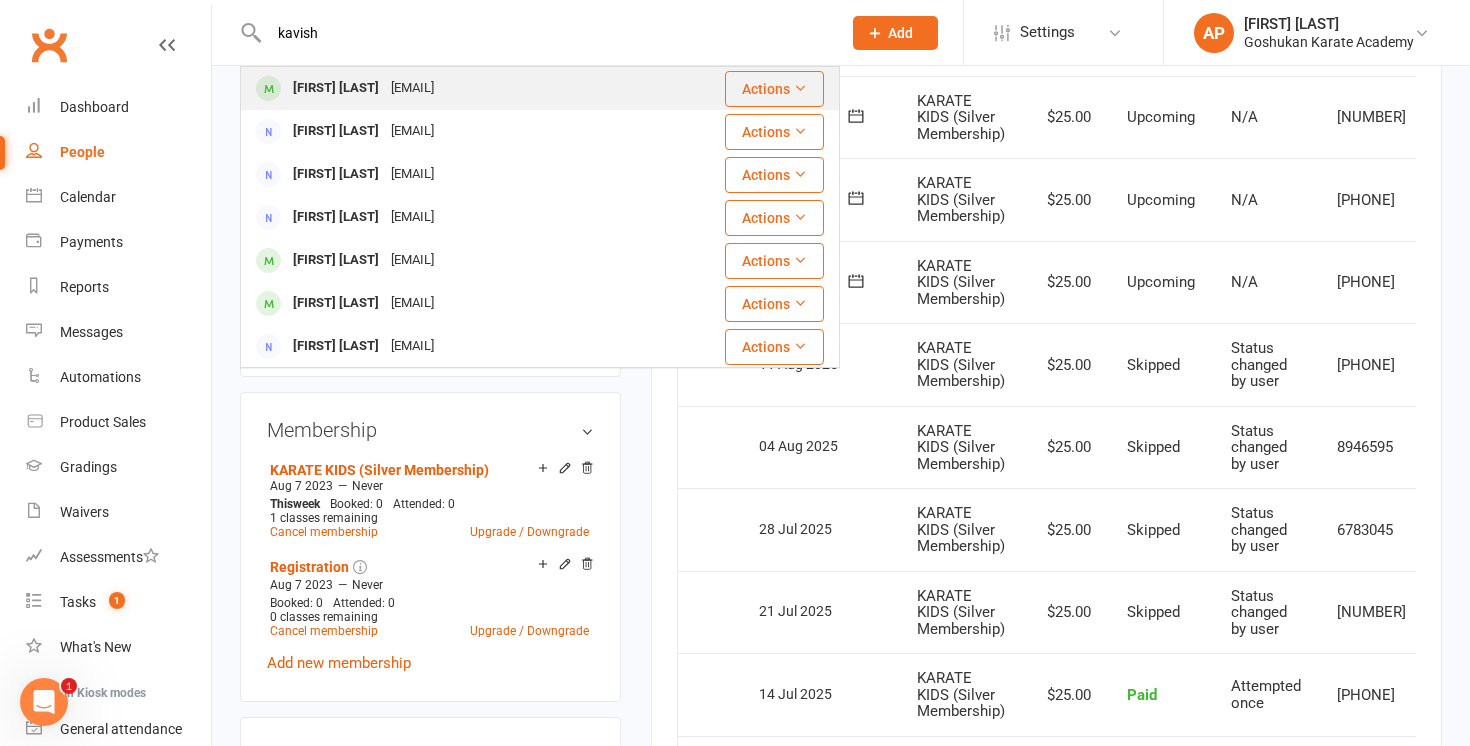 type on "kavish" 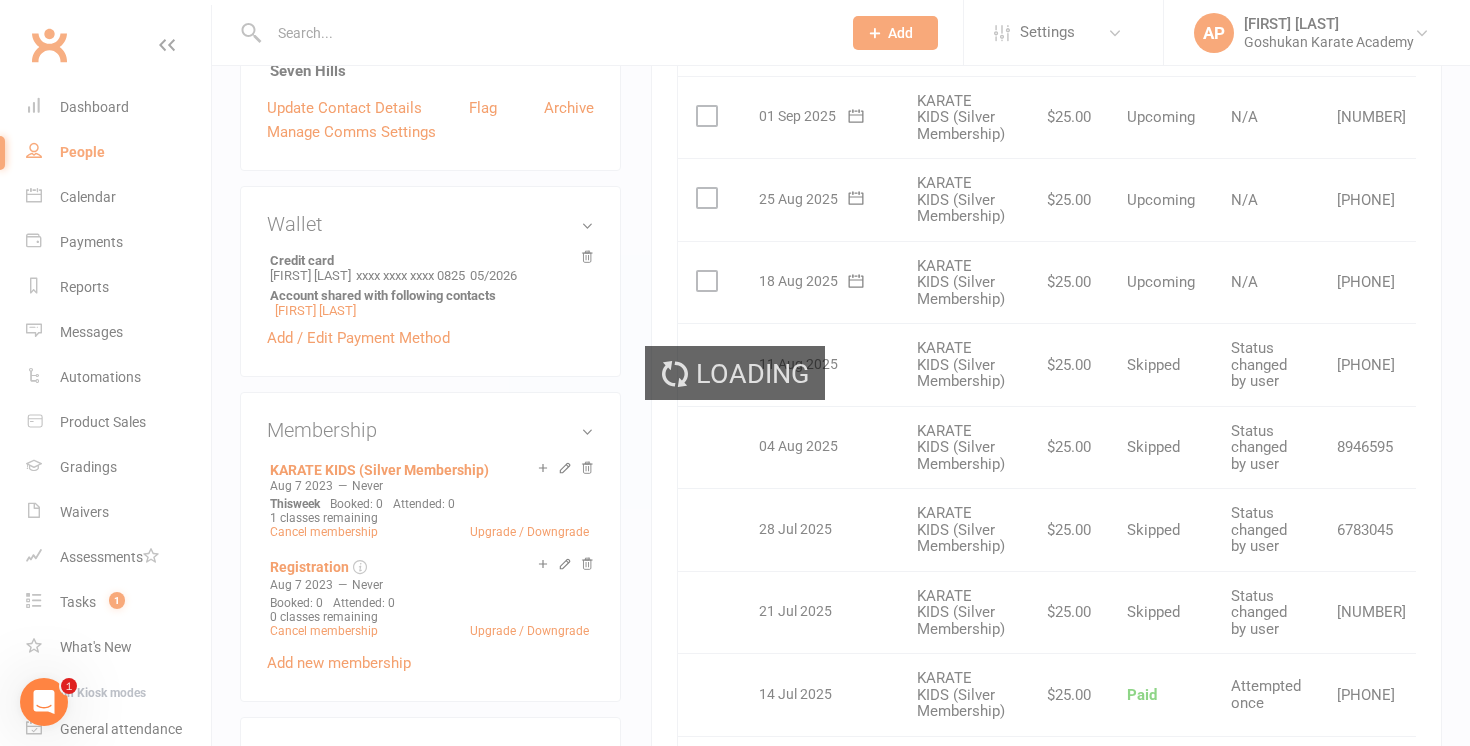 scroll, scrollTop: 0, scrollLeft: 0, axis: both 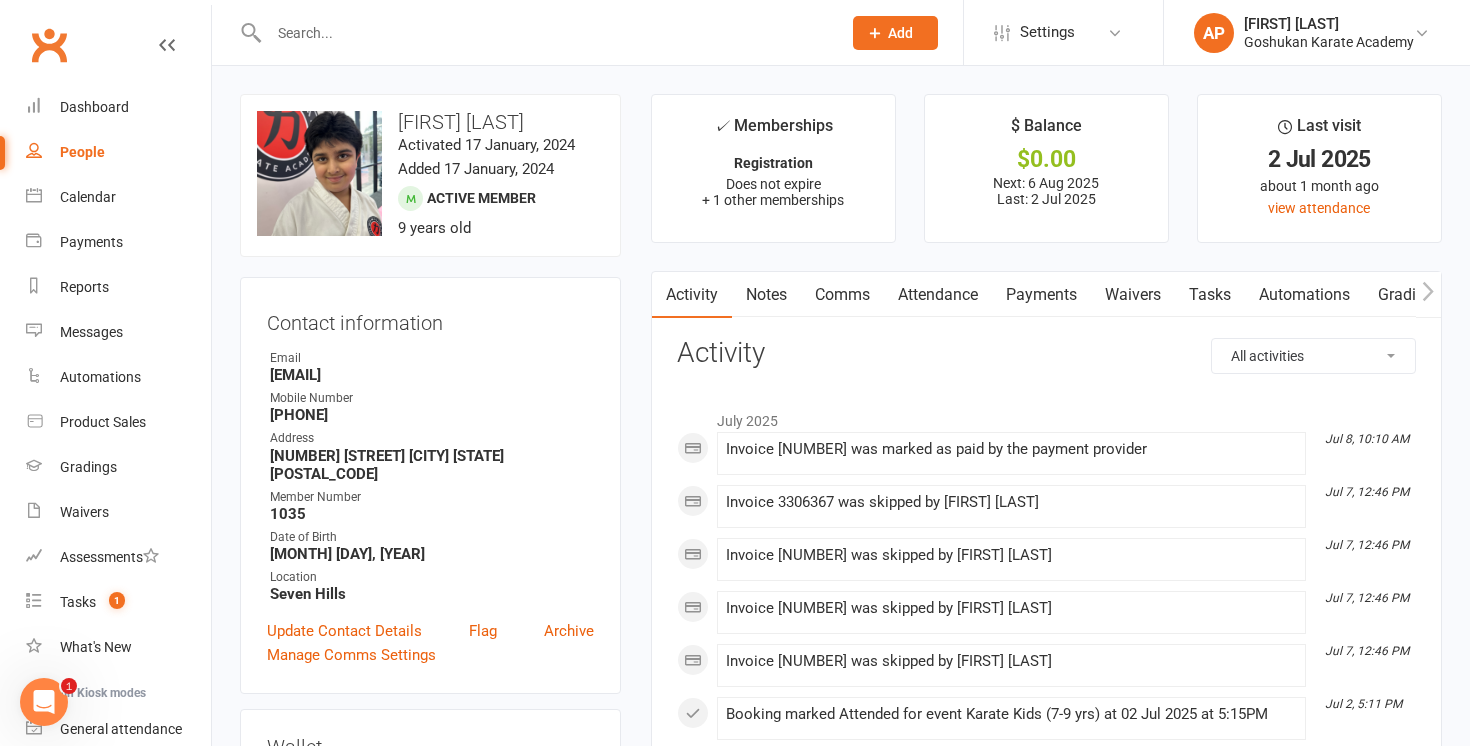 click on "Payments" at bounding box center [1041, 295] 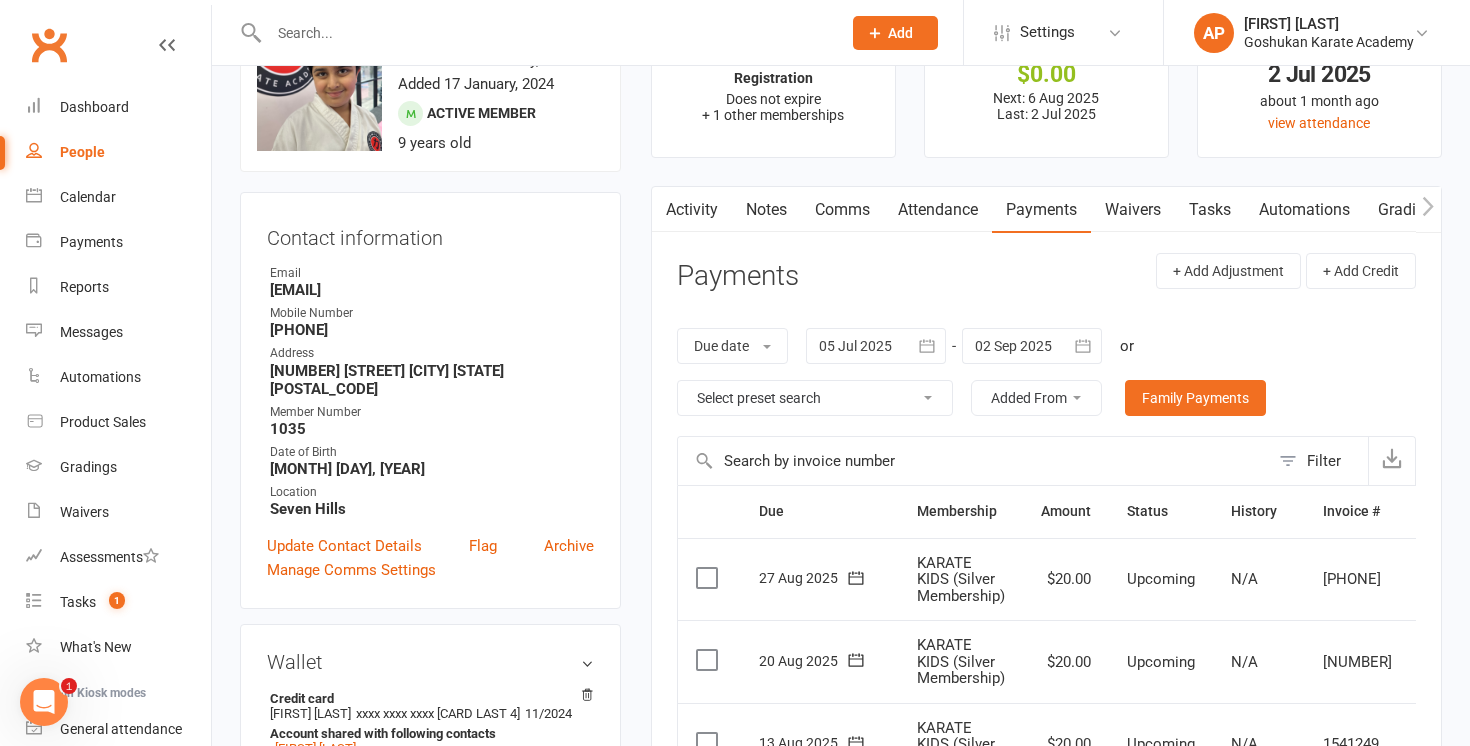 scroll, scrollTop: 0, scrollLeft: 0, axis: both 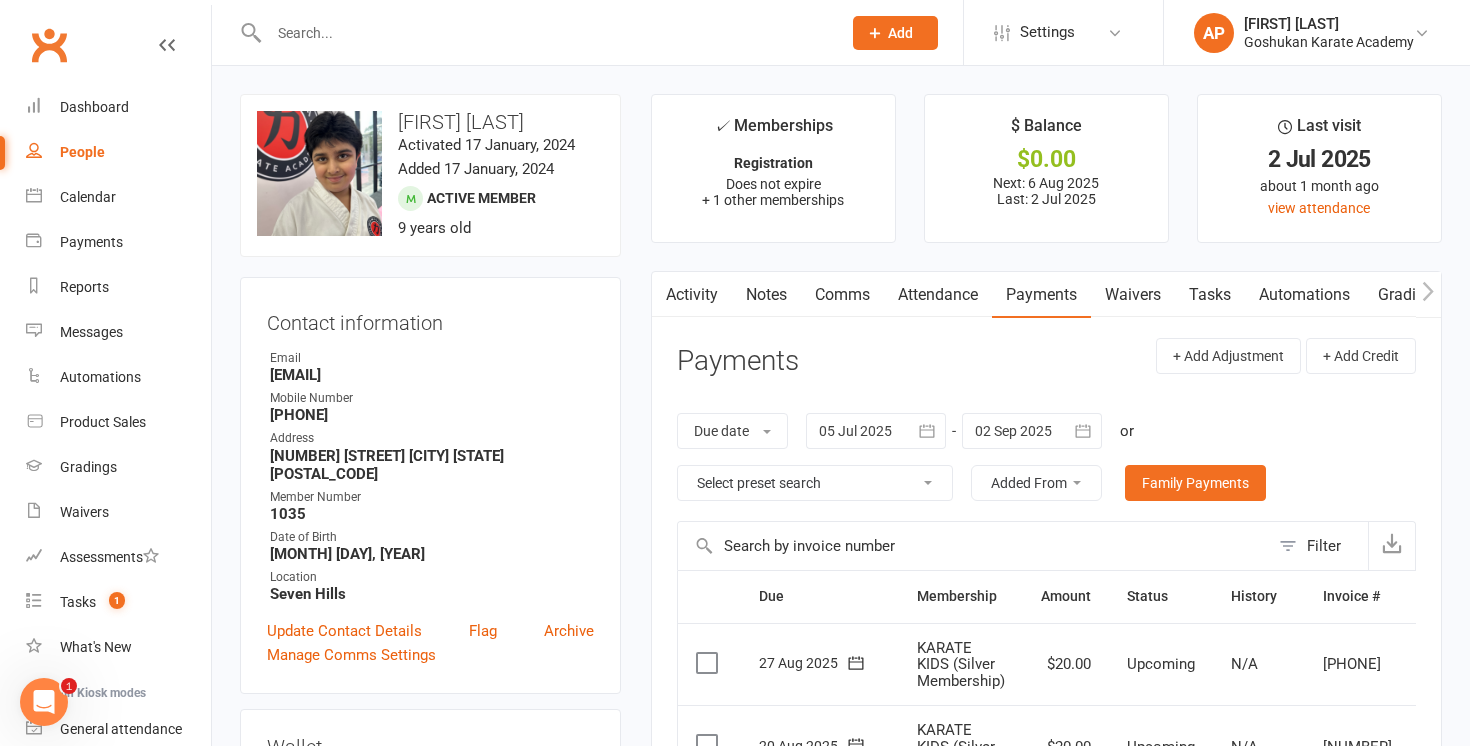 click on "Activity" at bounding box center [692, 295] 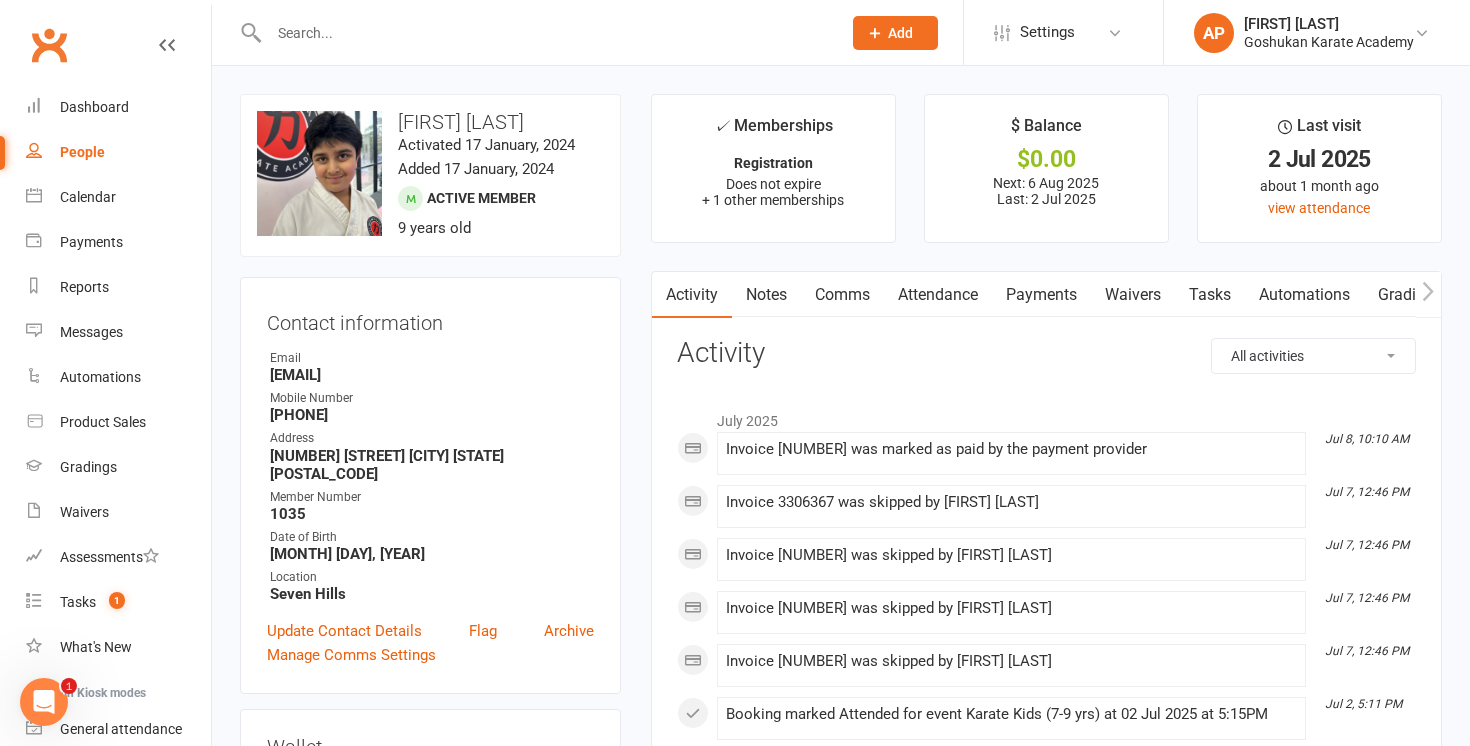 click on "All activities Bookings / Attendances Communications Notes Failed SMSes Gradings Members Memberships POS Sales Payments Credit Vouchers Prospects Reports Automations Tasks Waivers Workouts Kiosk Mode Consent Assessments Contact Flags Family Relationships" 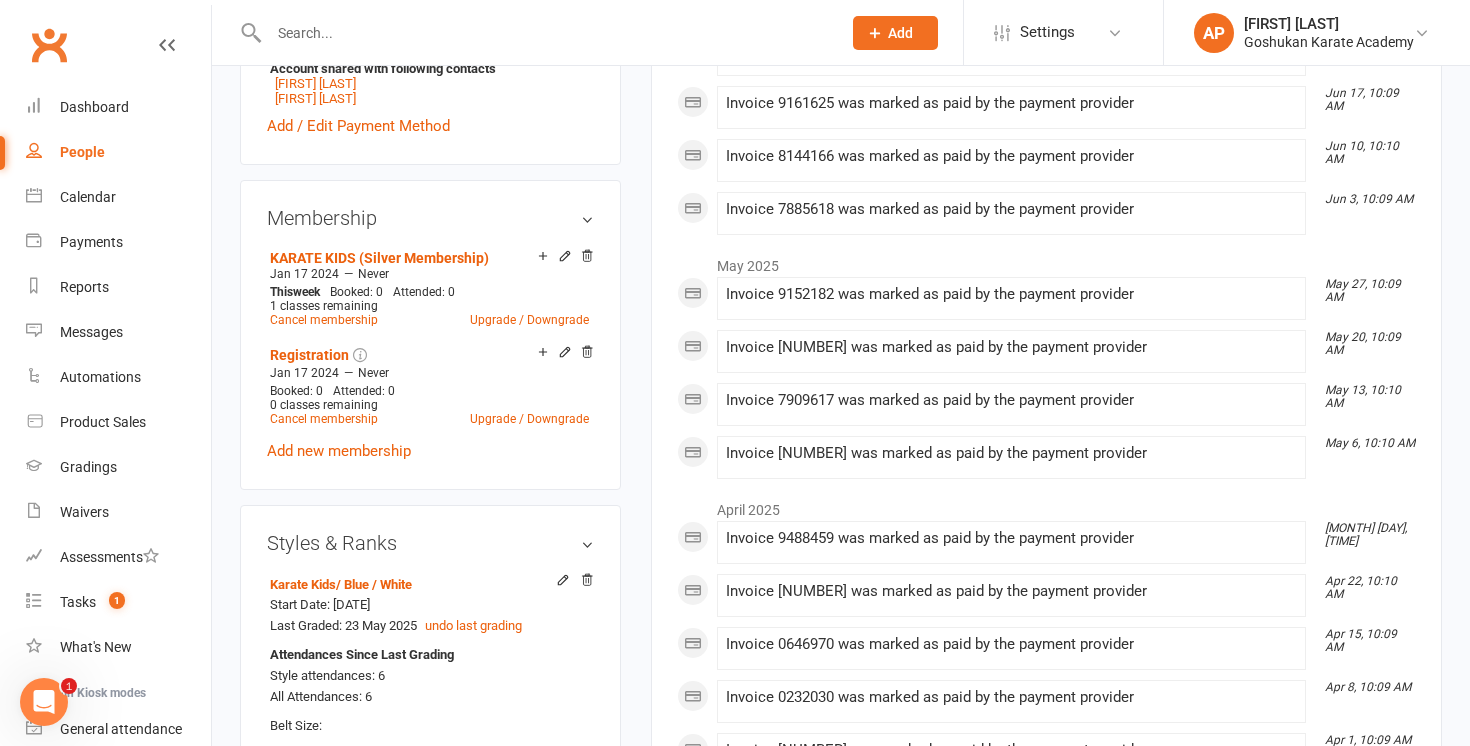 scroll, scrollTop: 0, scrollLeft: 0, axis: both 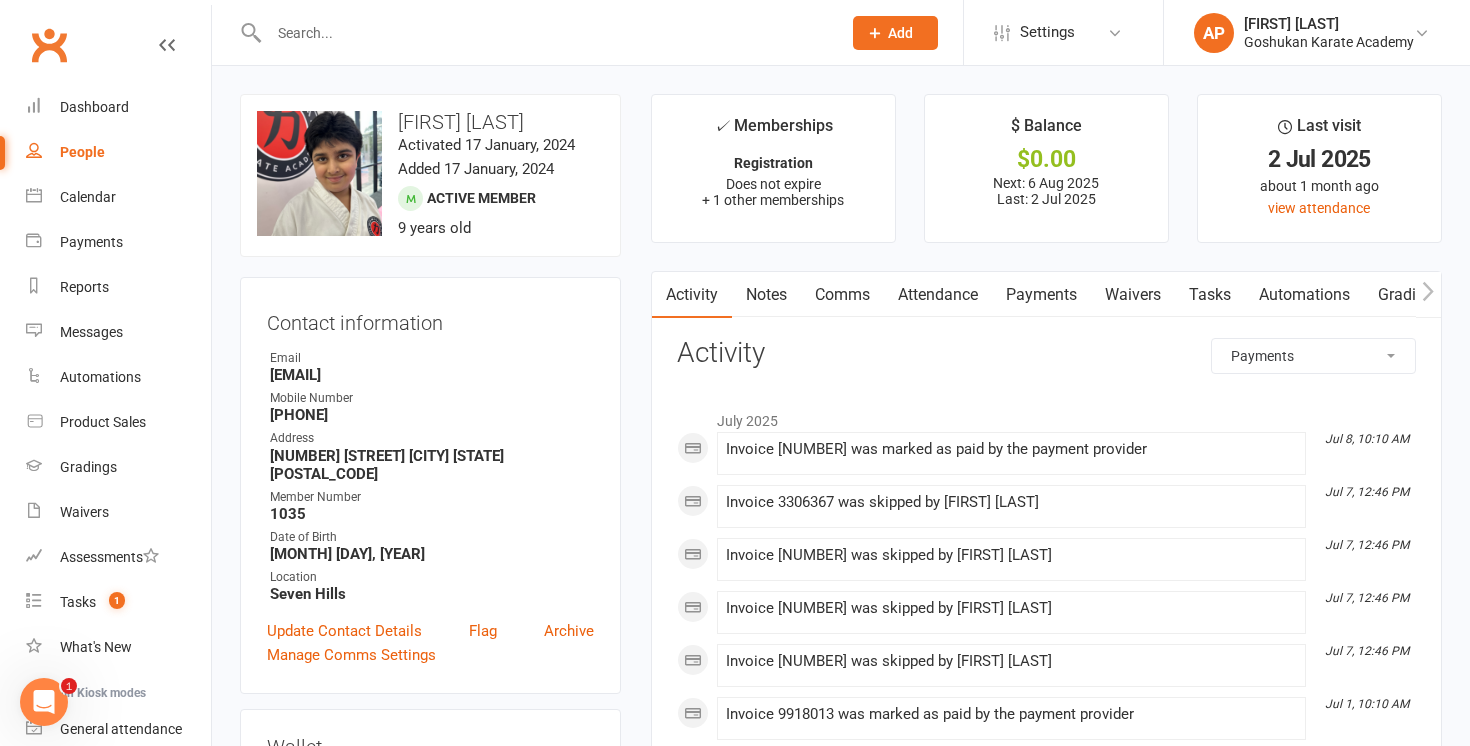 click at bounding box center (545, 33) 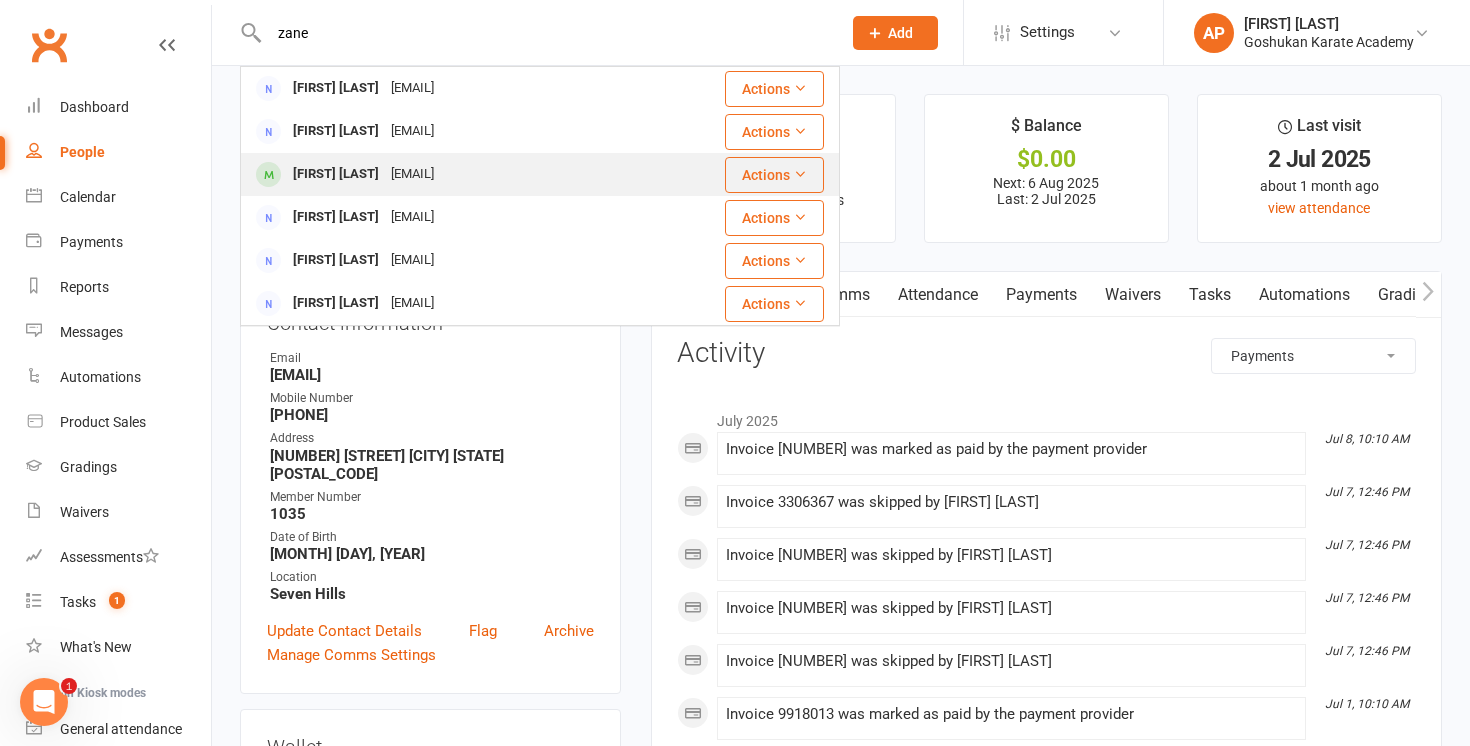 type on "zane" 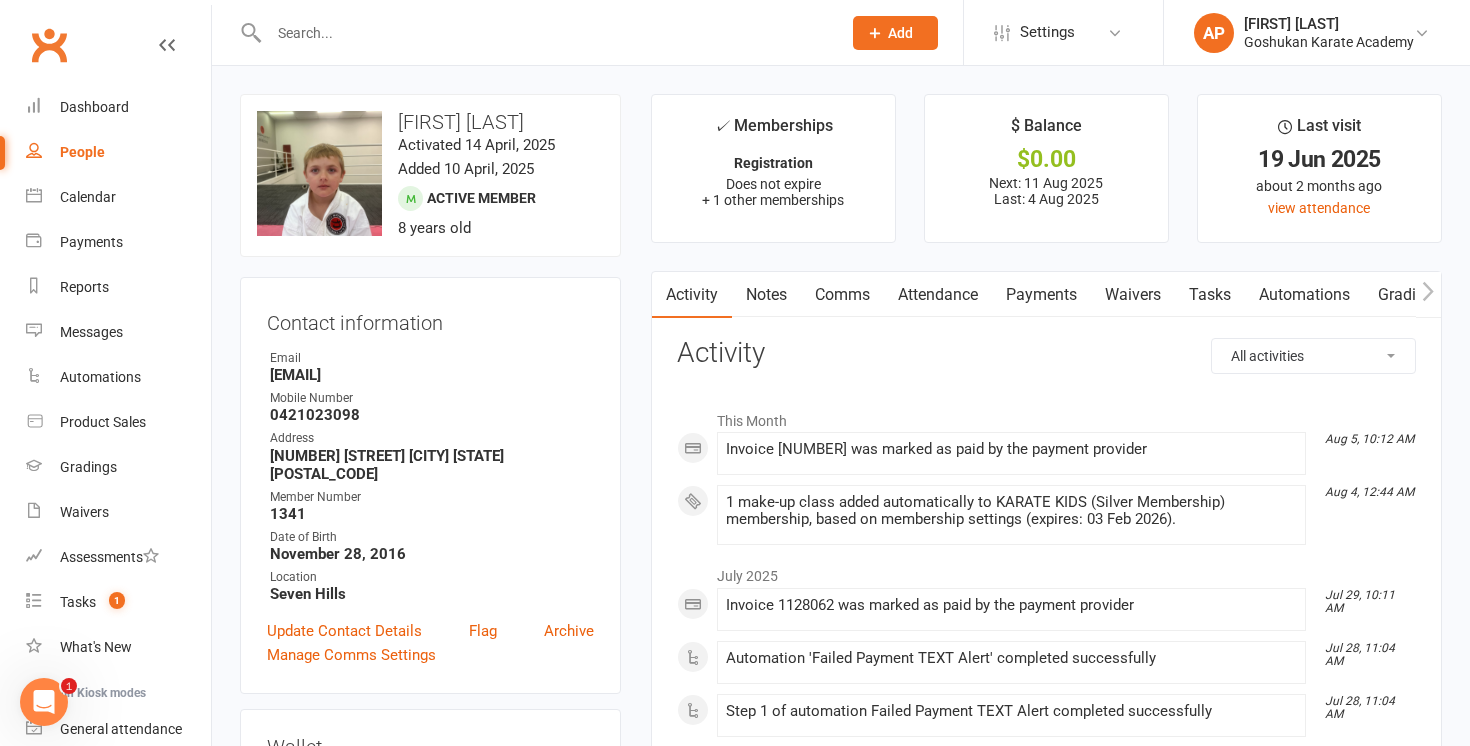 click on "Payments" at bounding box center (1041, 295) 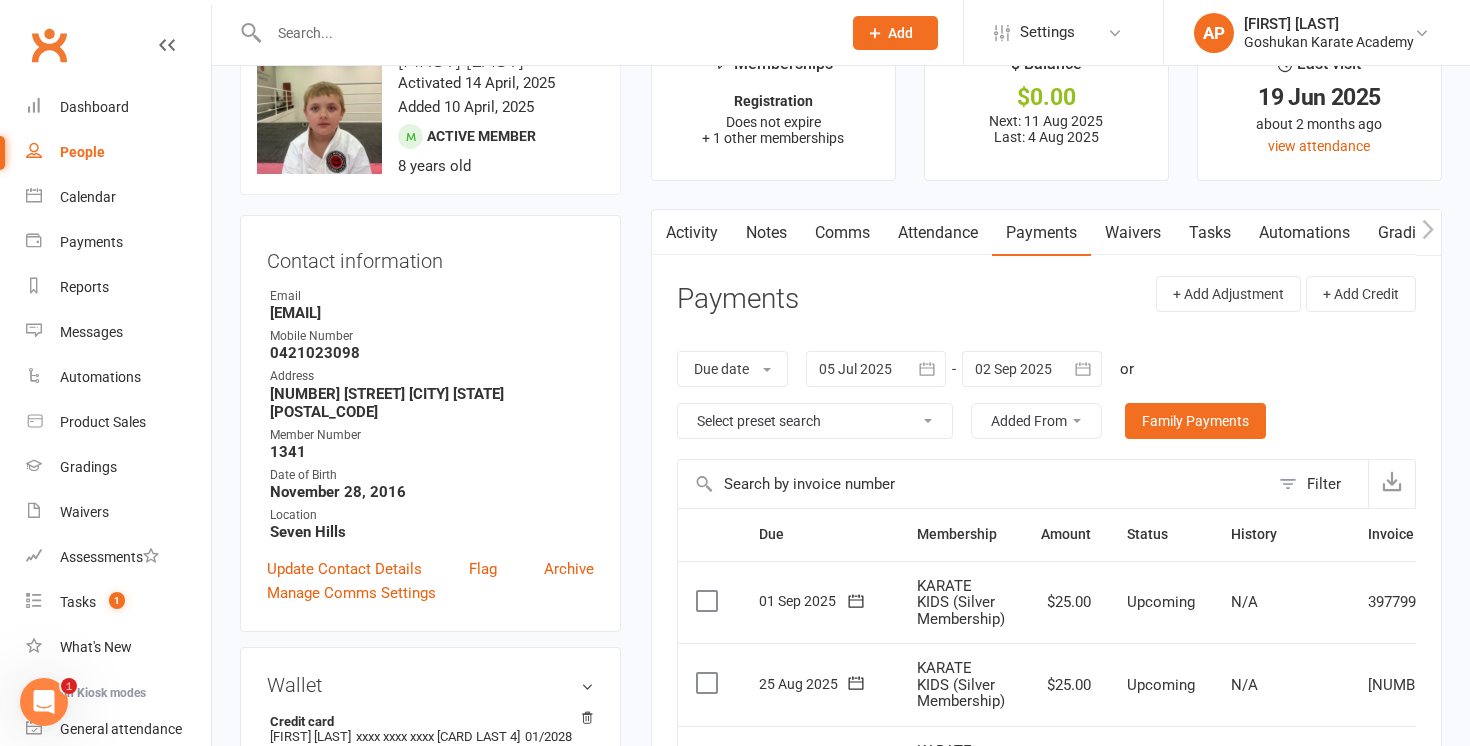 scroll, scrollTop: 0, scrollLeft: 0, axis: both 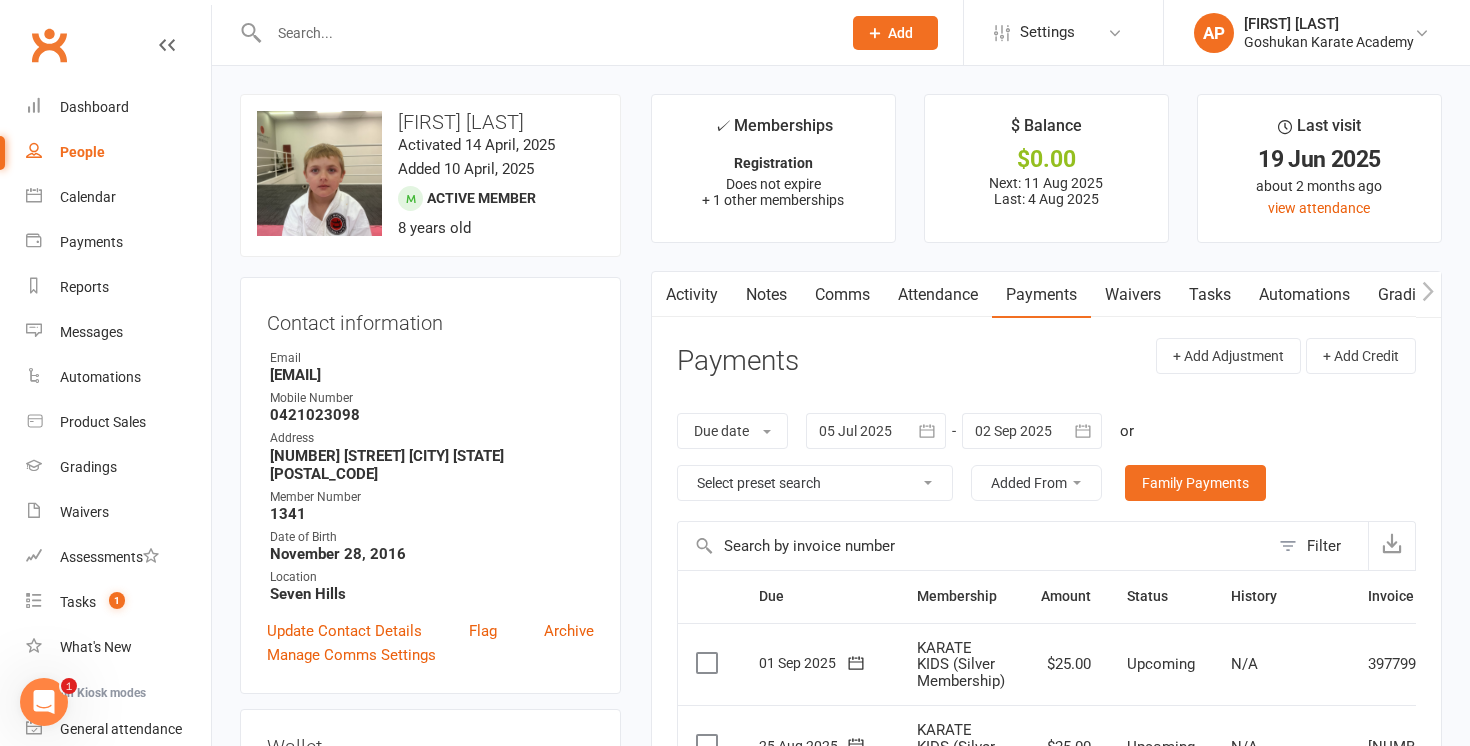 click on "Activity" at bounding box center [692, 295] 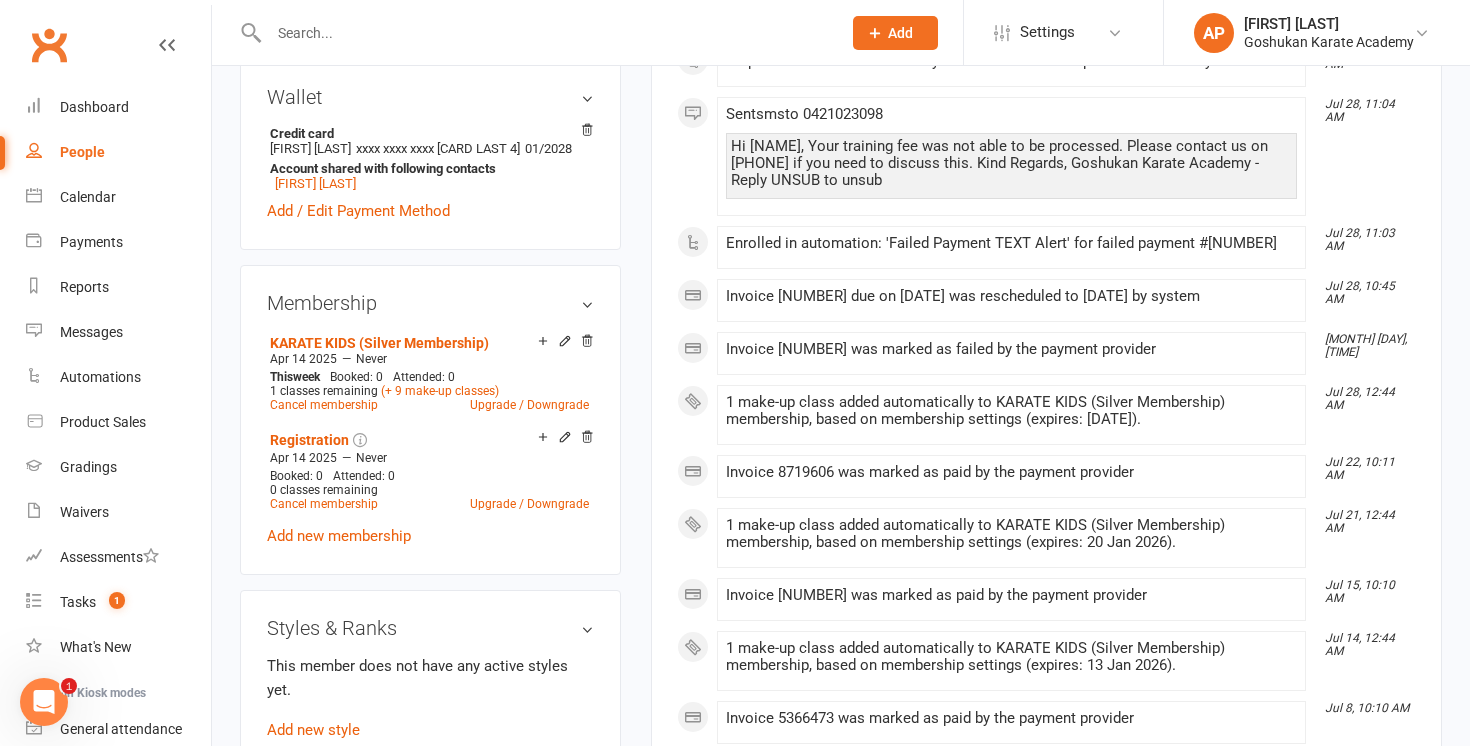 scroll, scrollTop: 0, scrollLeft: 0, axis: both 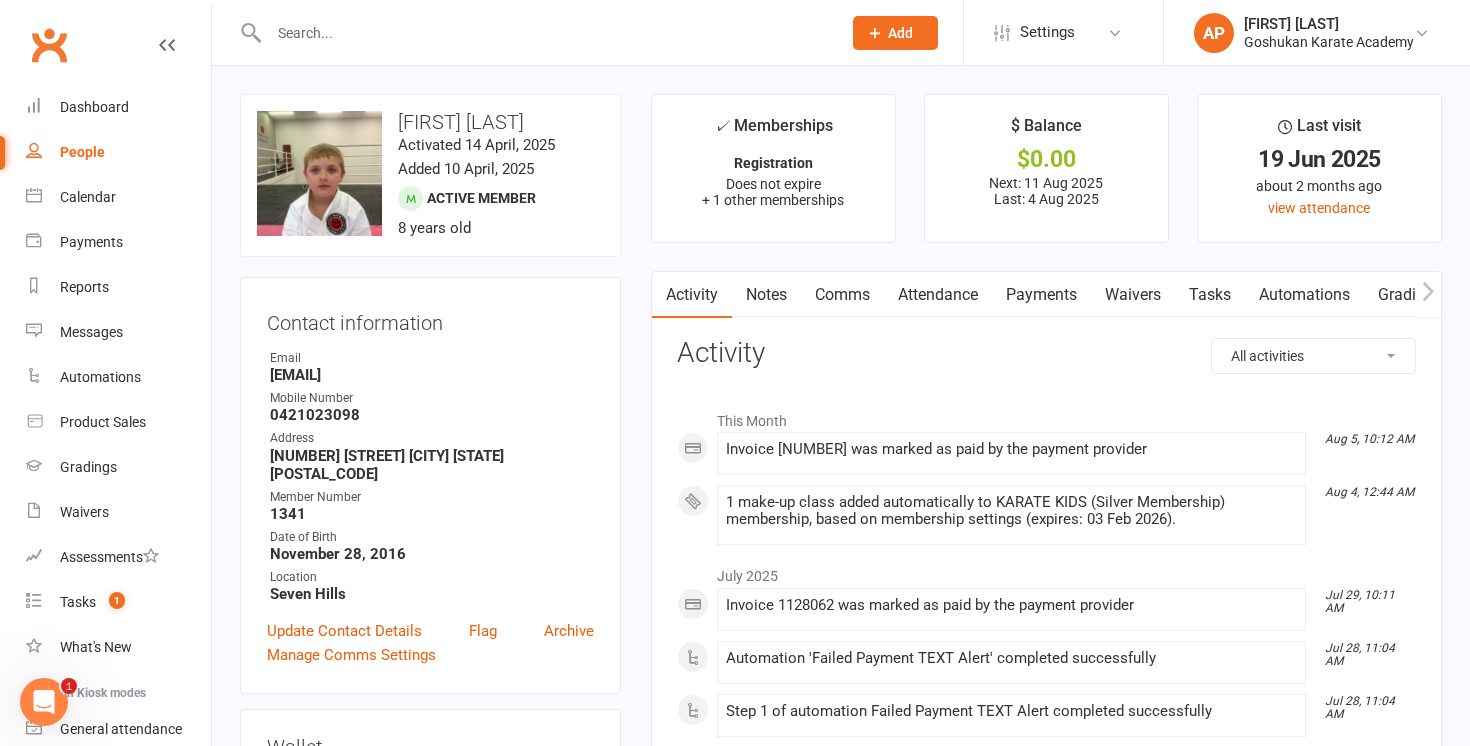 click on "Attendance" at bounding box center (938, 295) 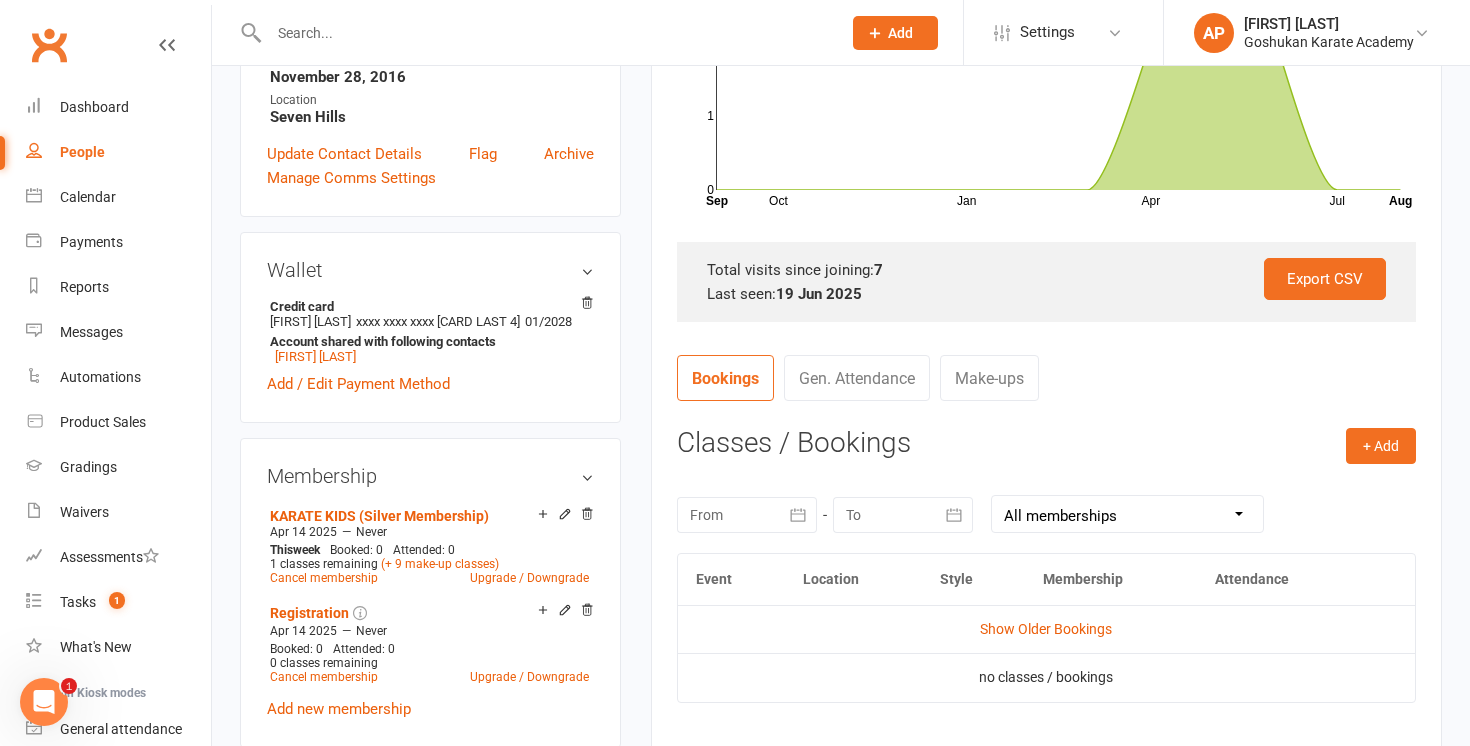 scroll, scrollTop: 479, scrollLeft: 0, axis: vertical 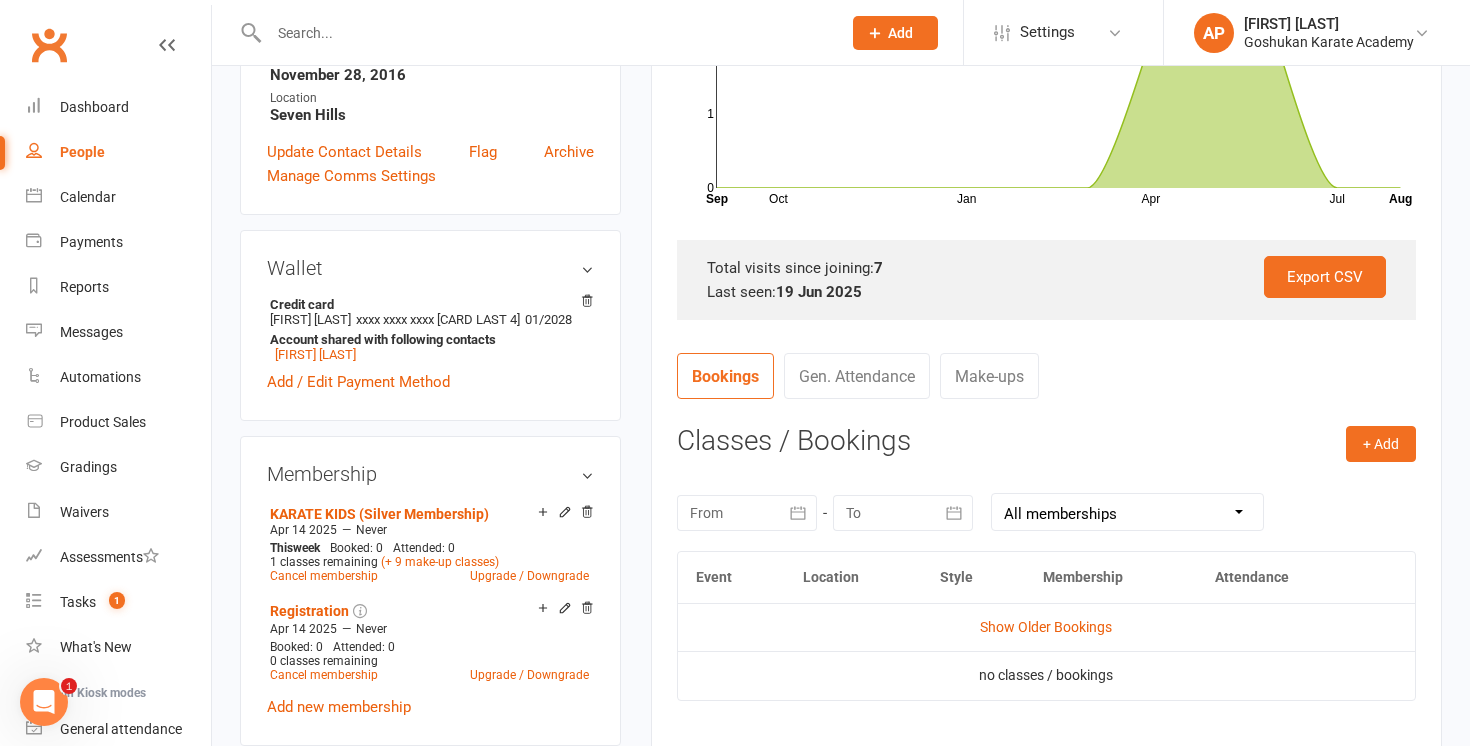 click at bounding box center (545, 33) 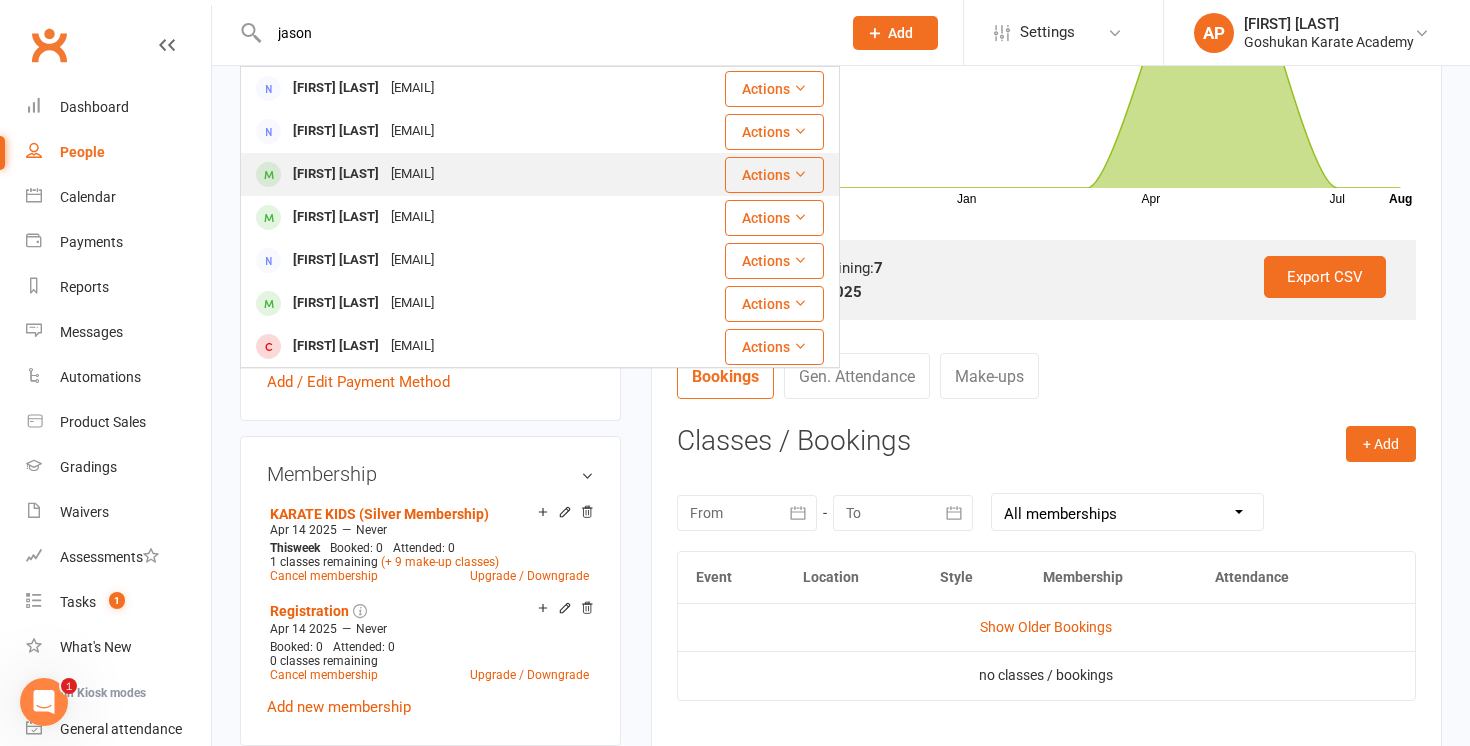 type on "jason" 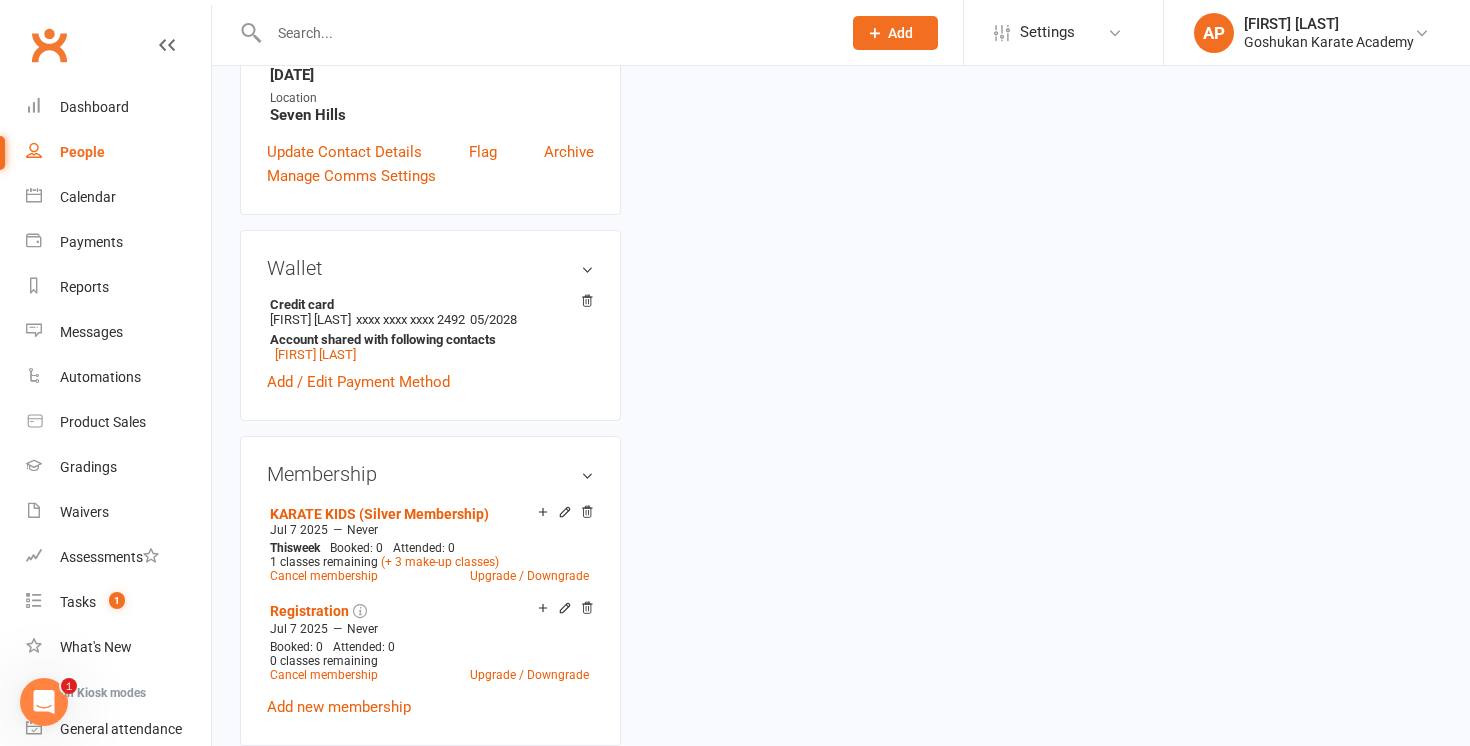scroll, scrollTop: 0, scrollLeft: 0, axis: both 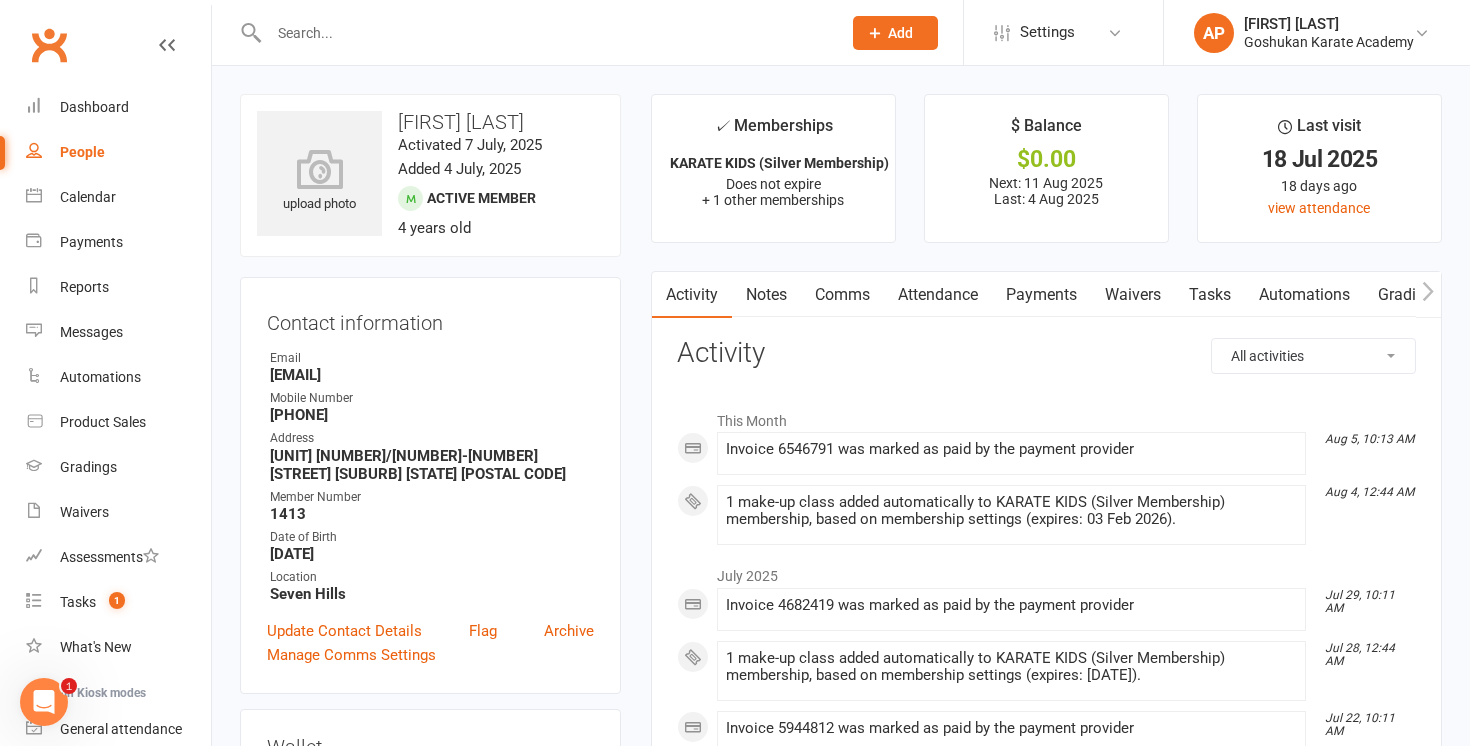 click on "Payments" at bounding box center (1041, 295) 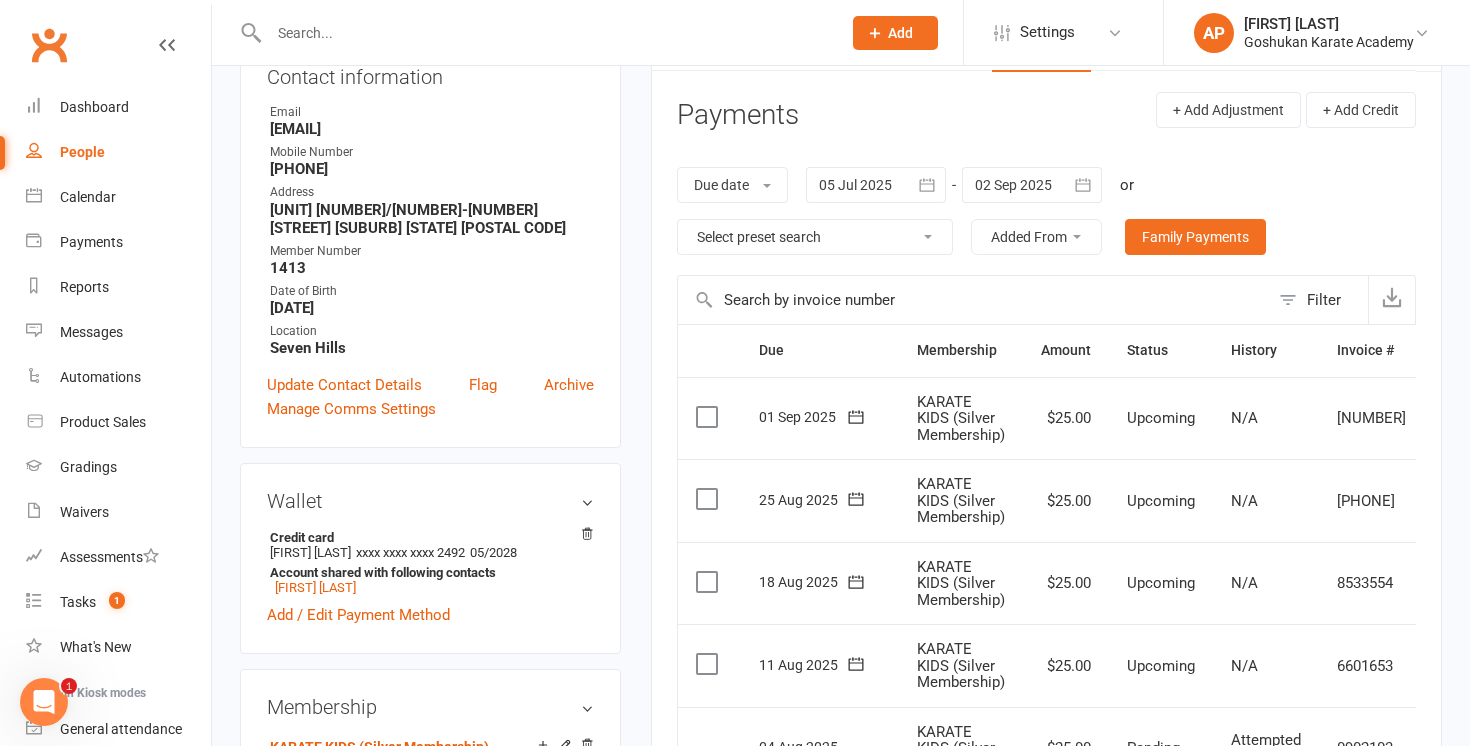 scroll, scrollTop: 0, scrollLeft: 0, axis: both 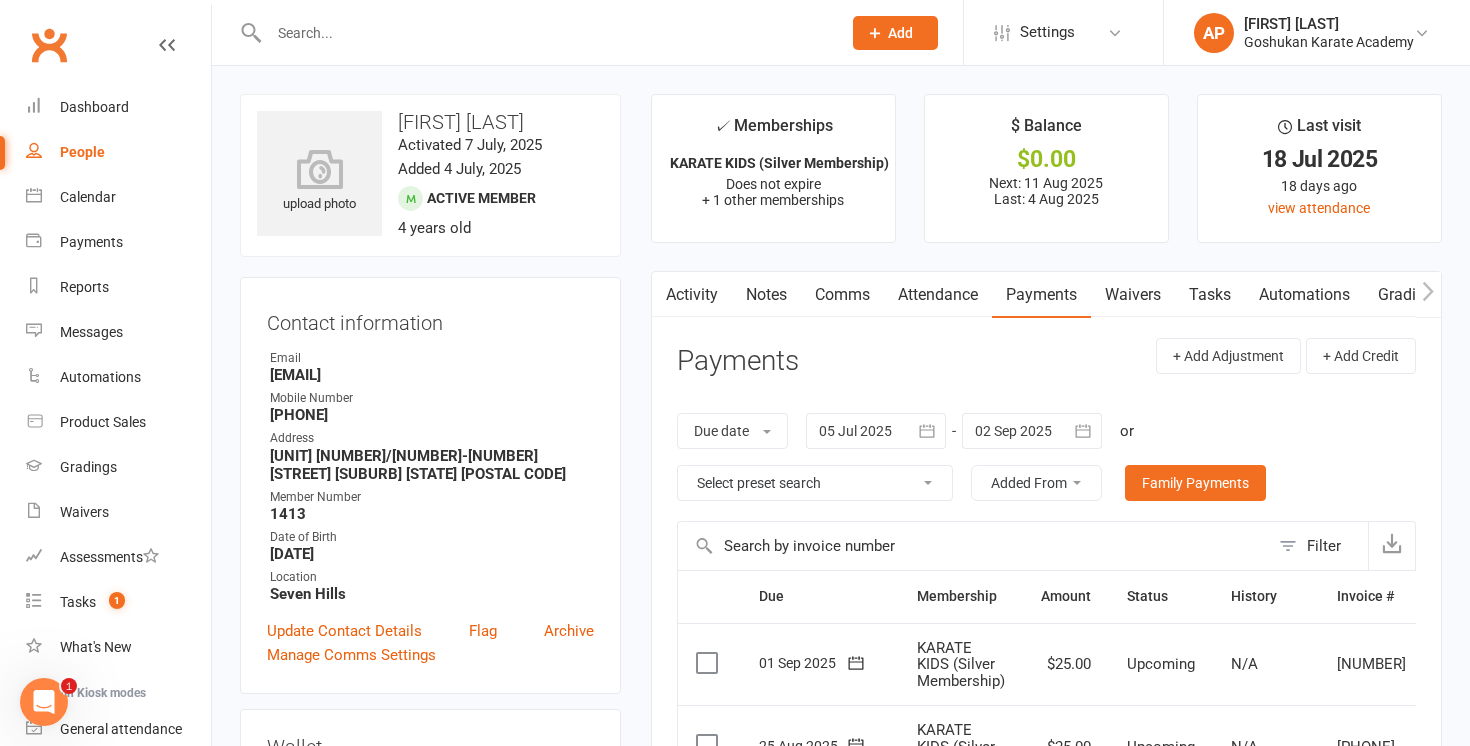 click on "Activity" at bounding box center (692, 295) 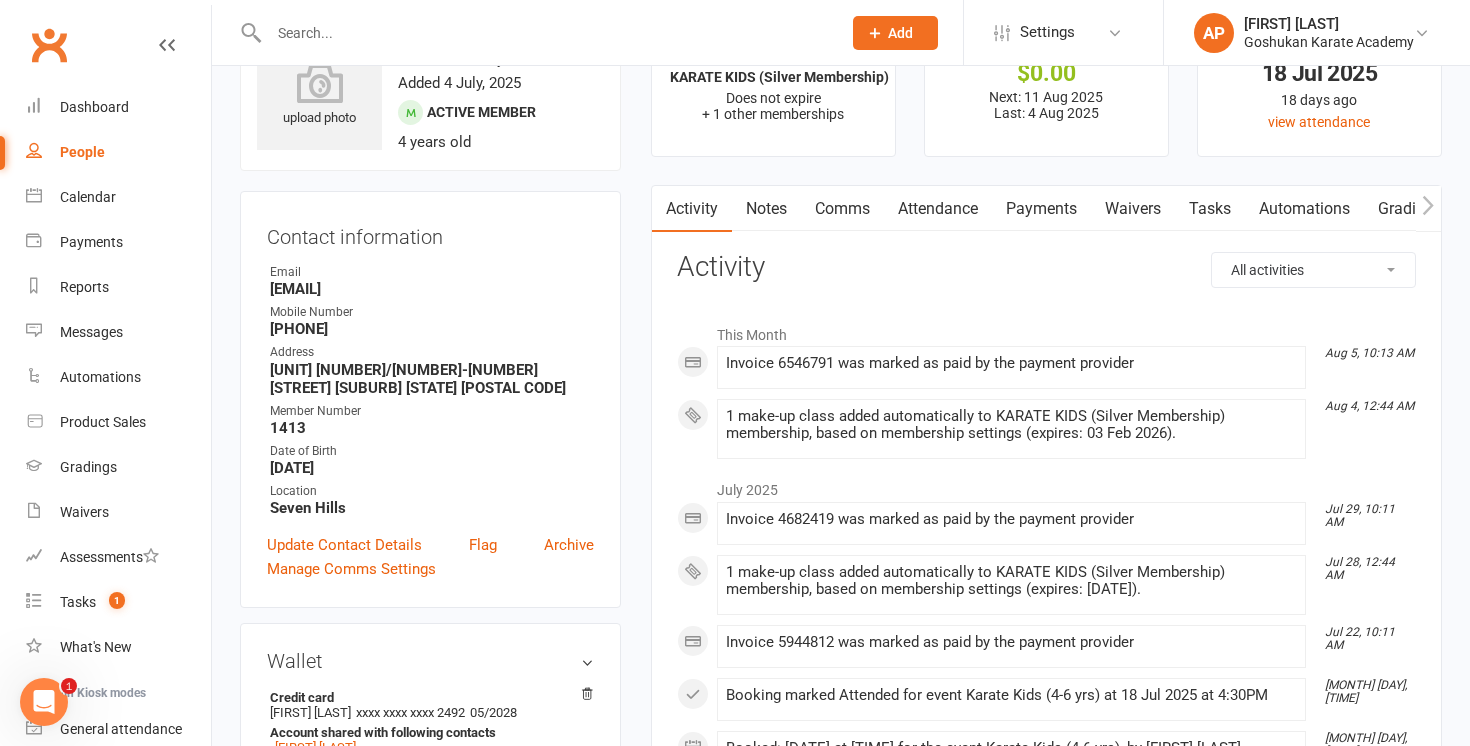 scroll, scrollTop: 0, scrollLeft: 0, axis: both 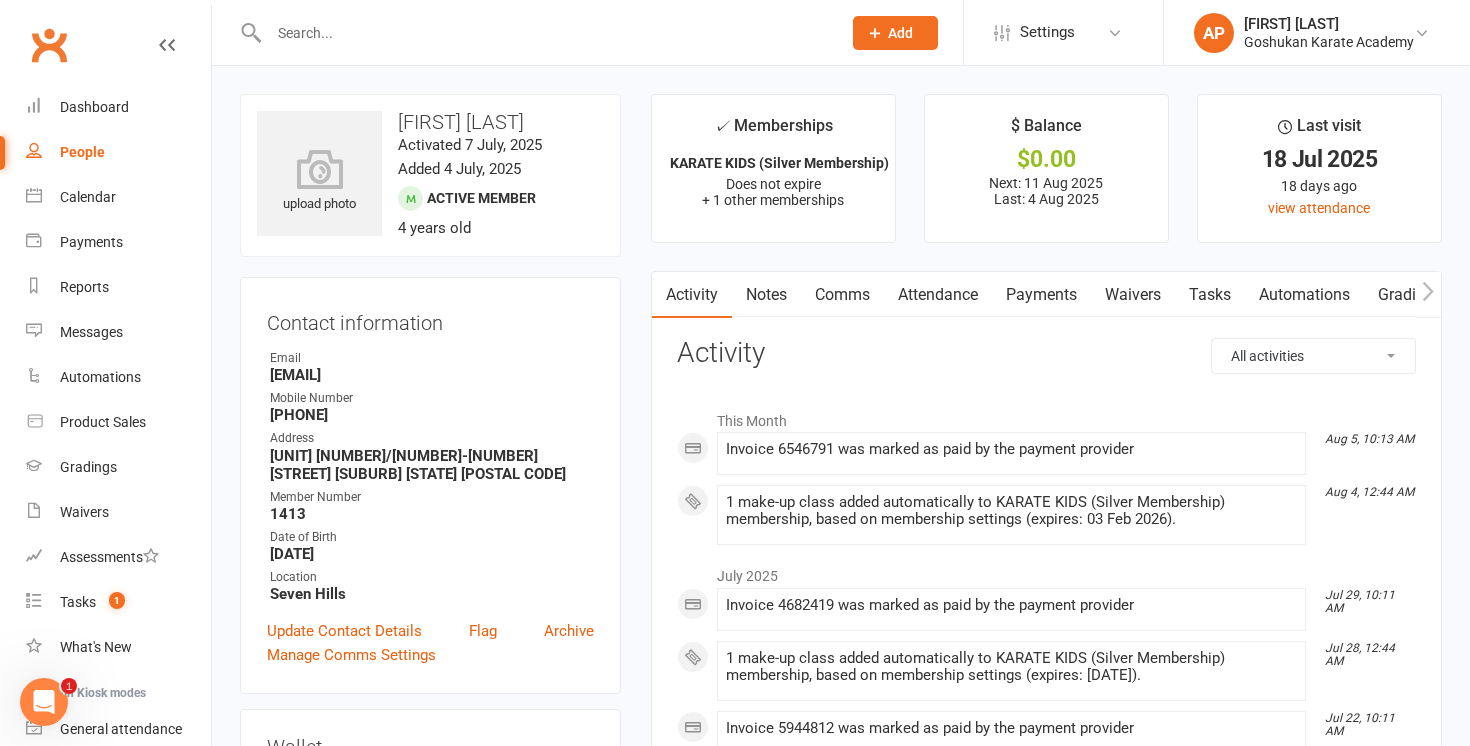 click at bounding box center (545, 33) 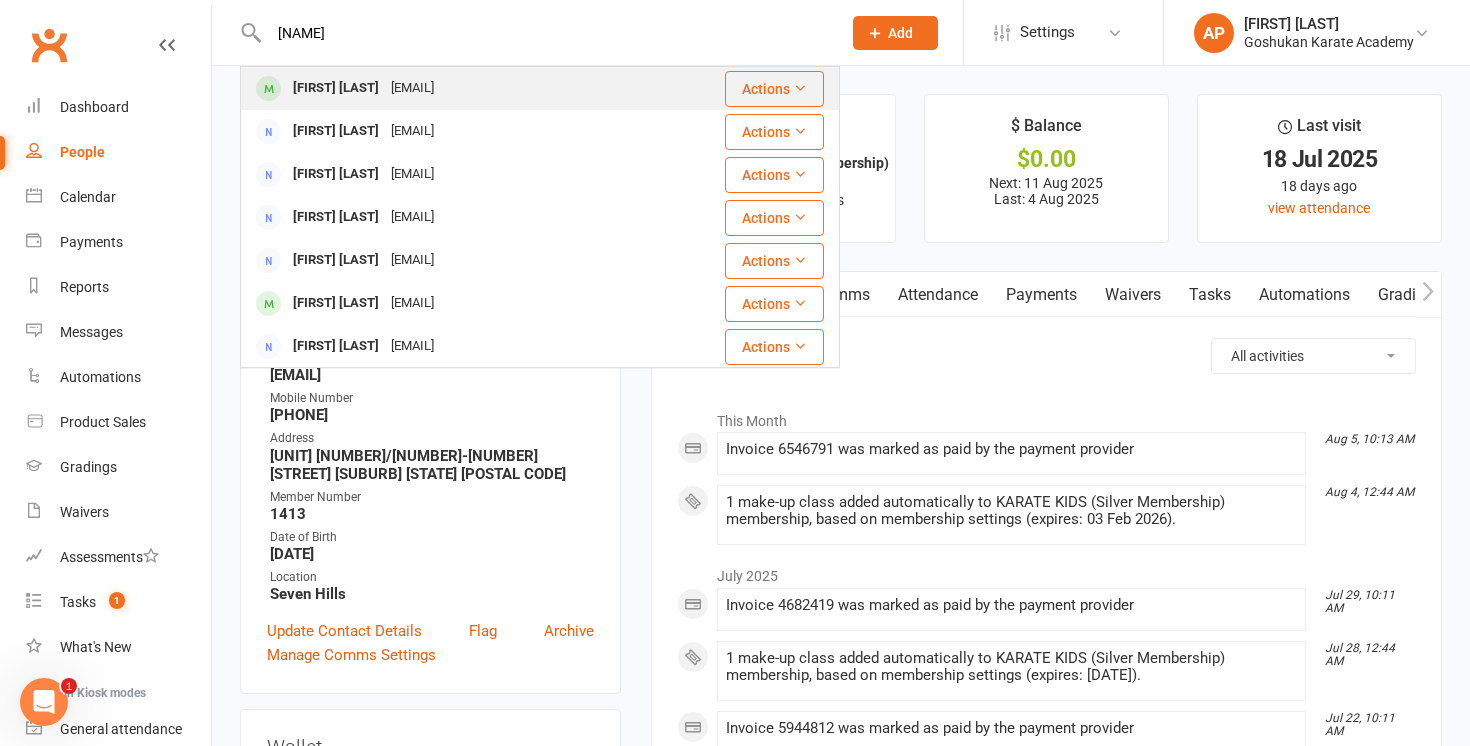 type on "[NAME]" 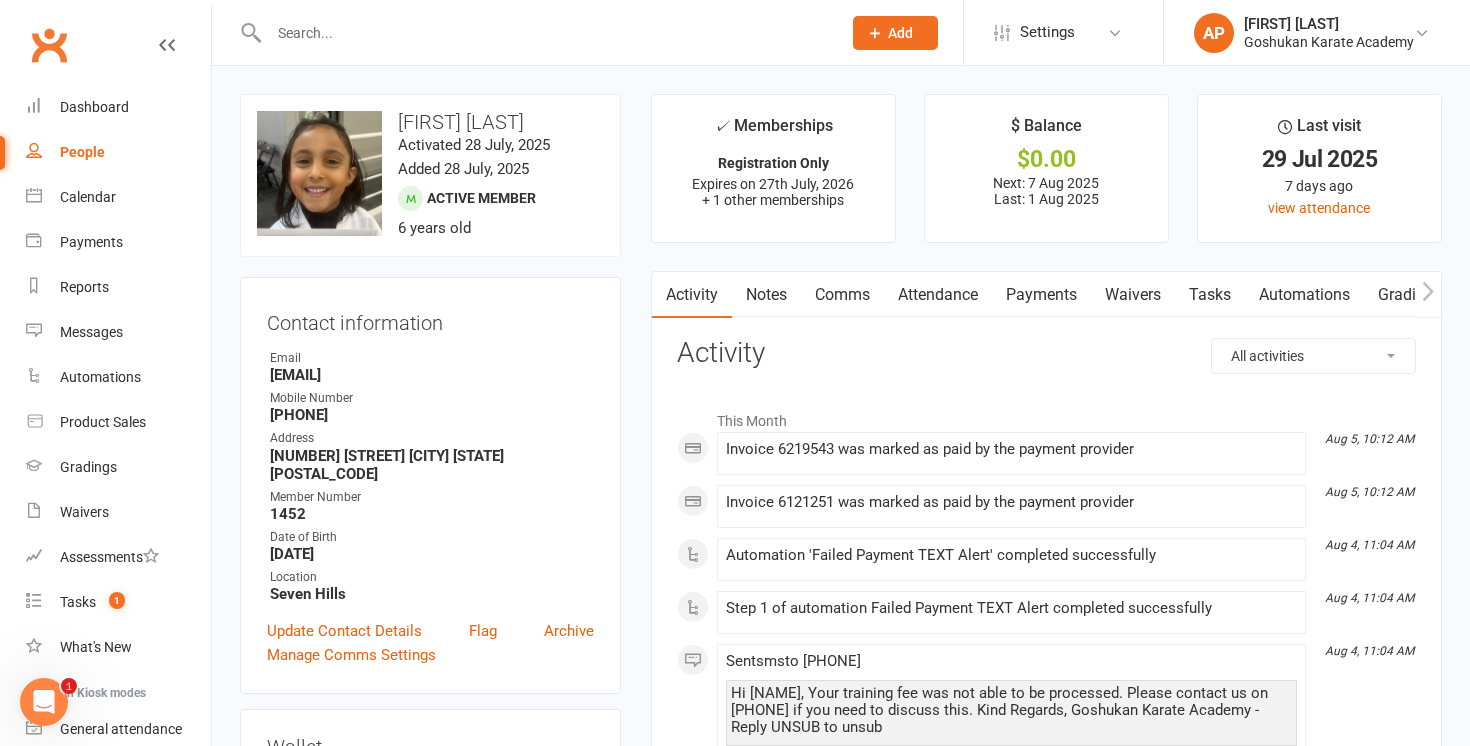 click on "Payments" at bounding box center (1041, 295) 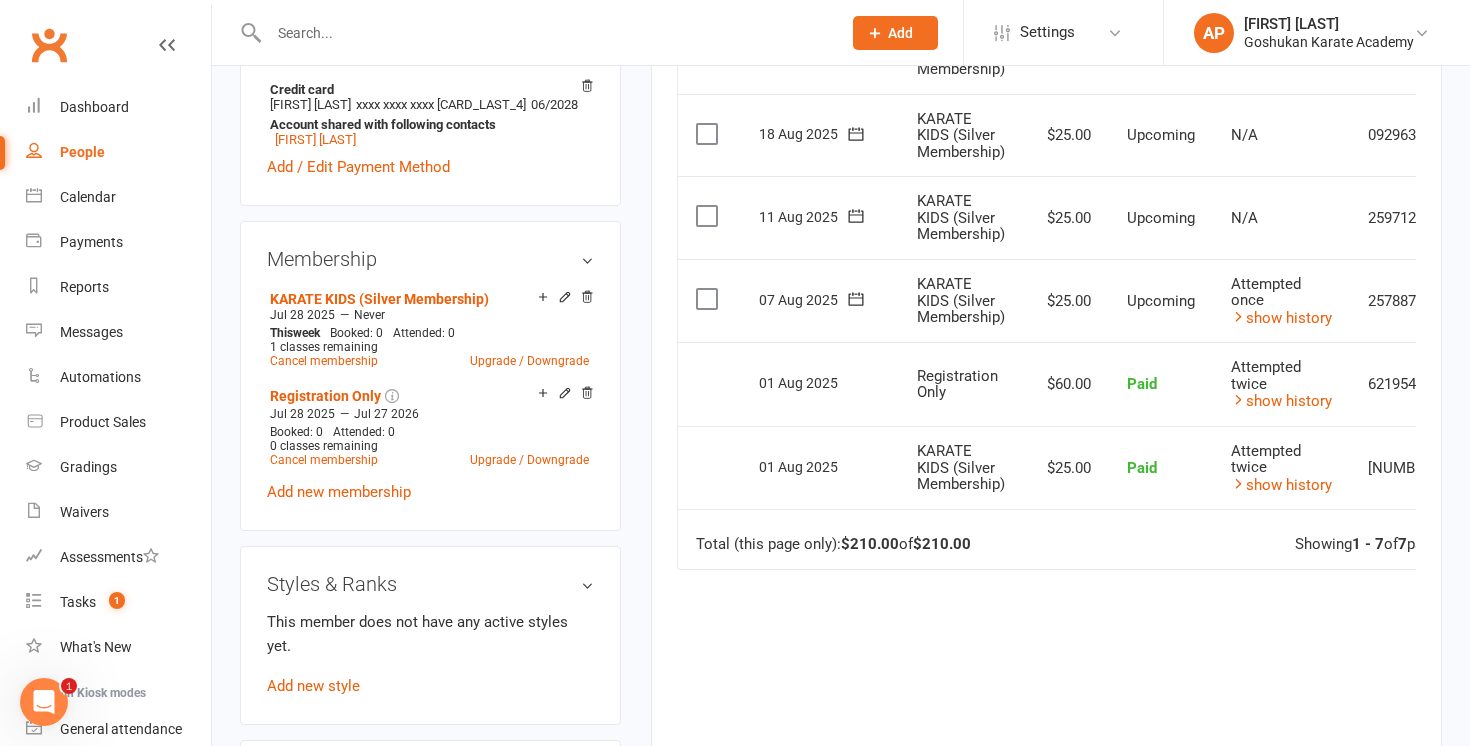 scroll, scrollTop: 704, scrollLeft: 0, axis: vertical 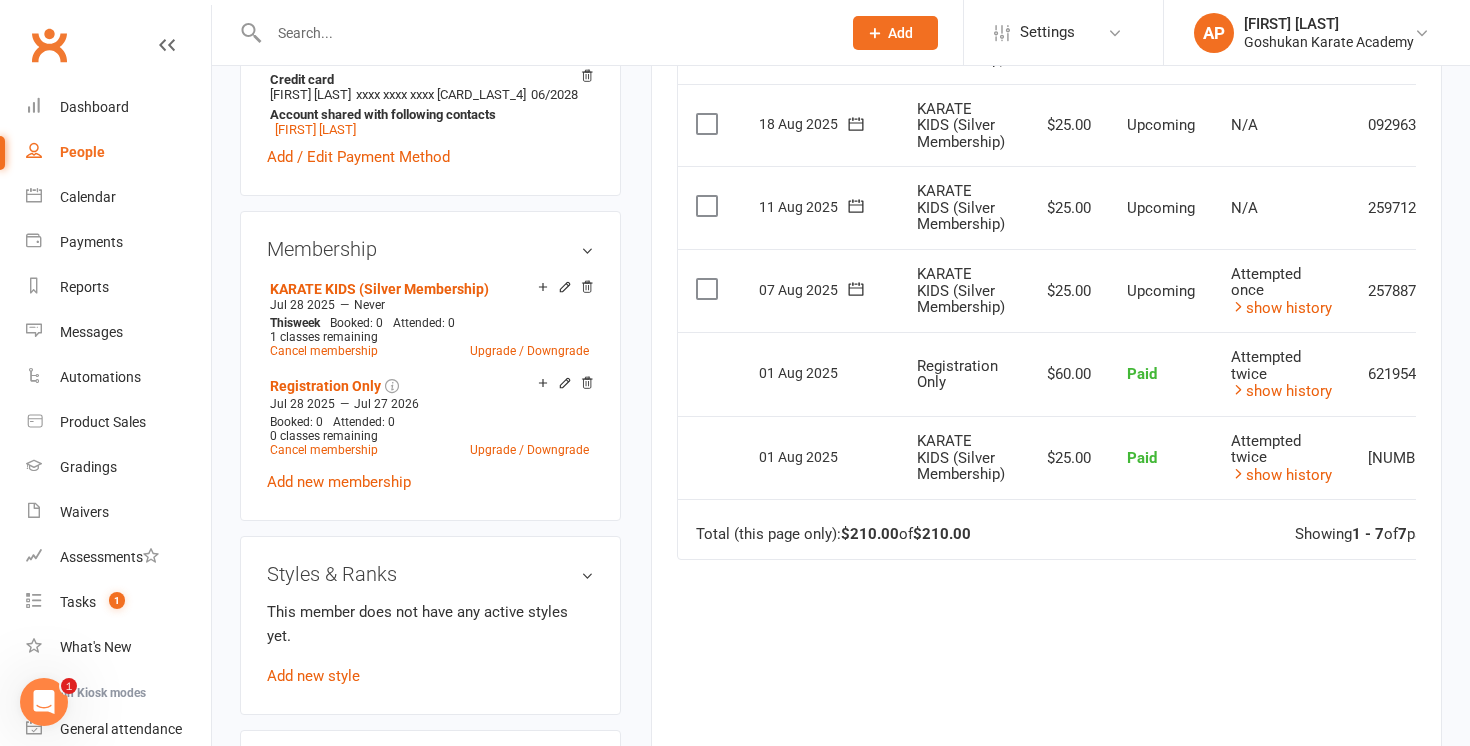 click at bounding box center (545, 33) 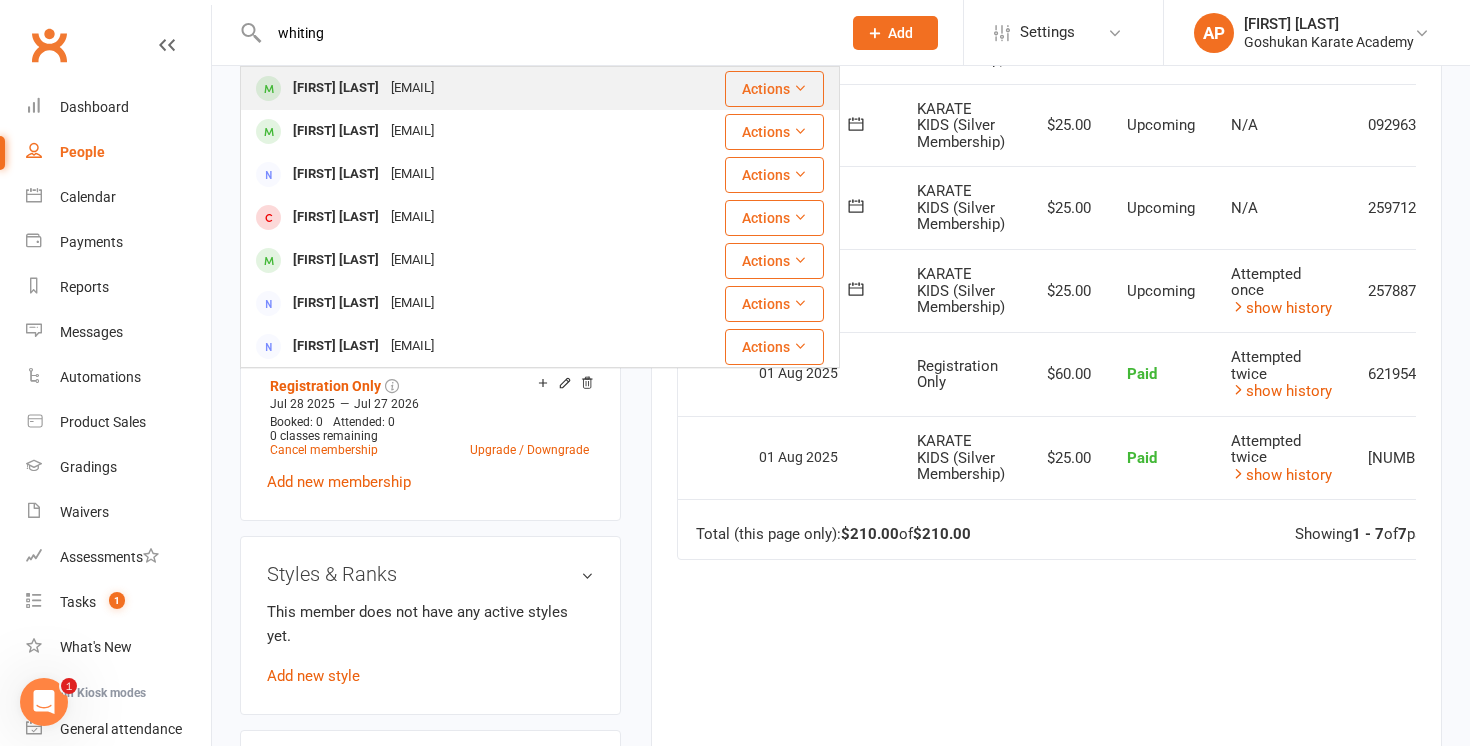 type on "whiting" 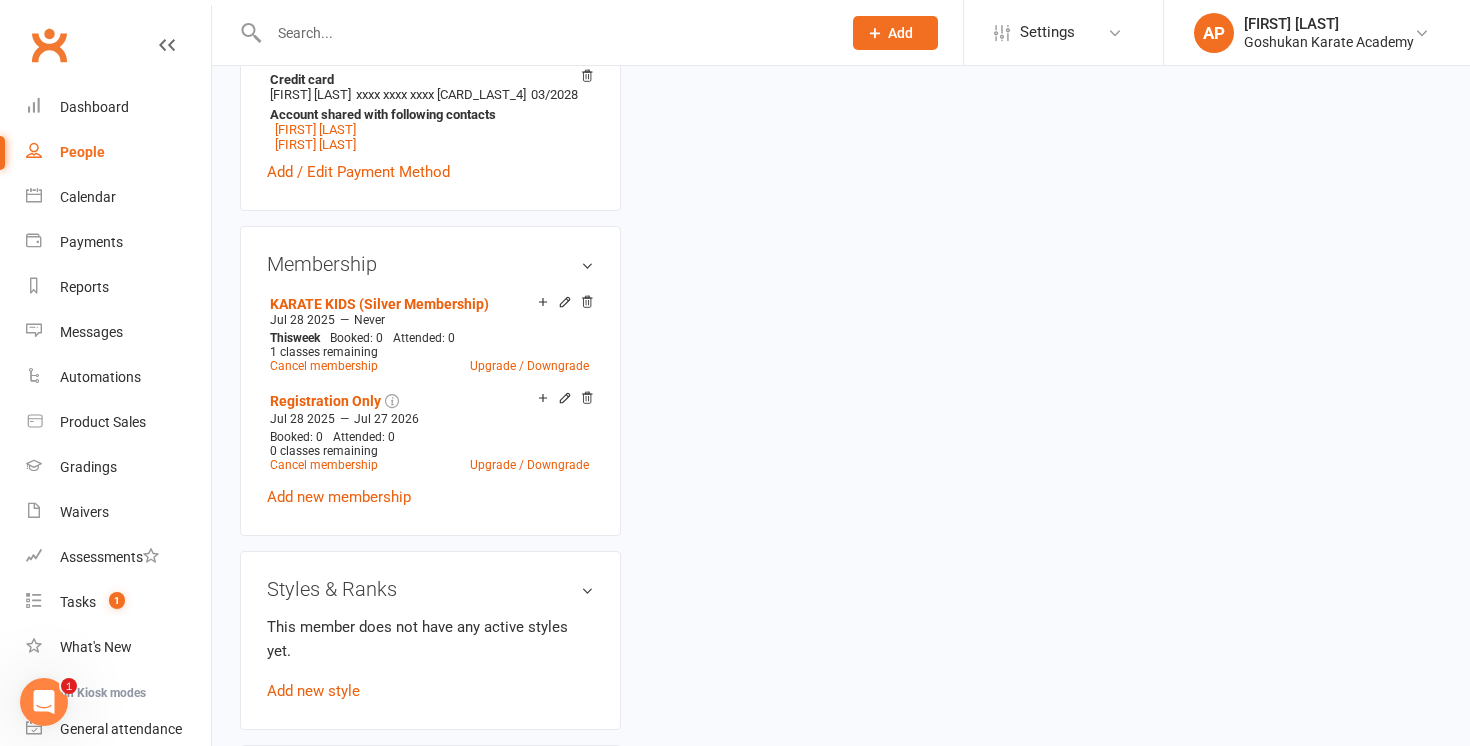 scroll, scrollTop: 0, scrollLeft: 0, axis: both 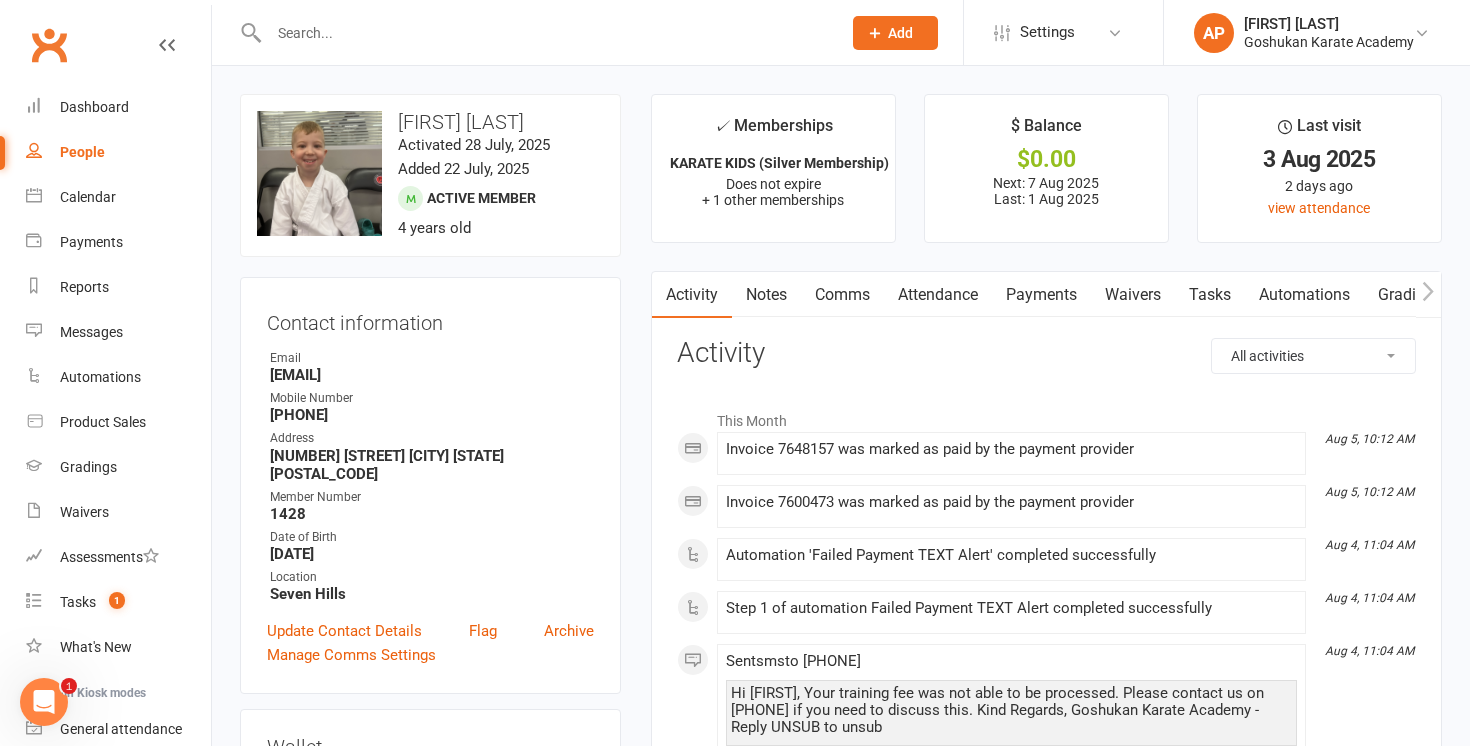 click on "Payments" at bounding box center (1041, 295) 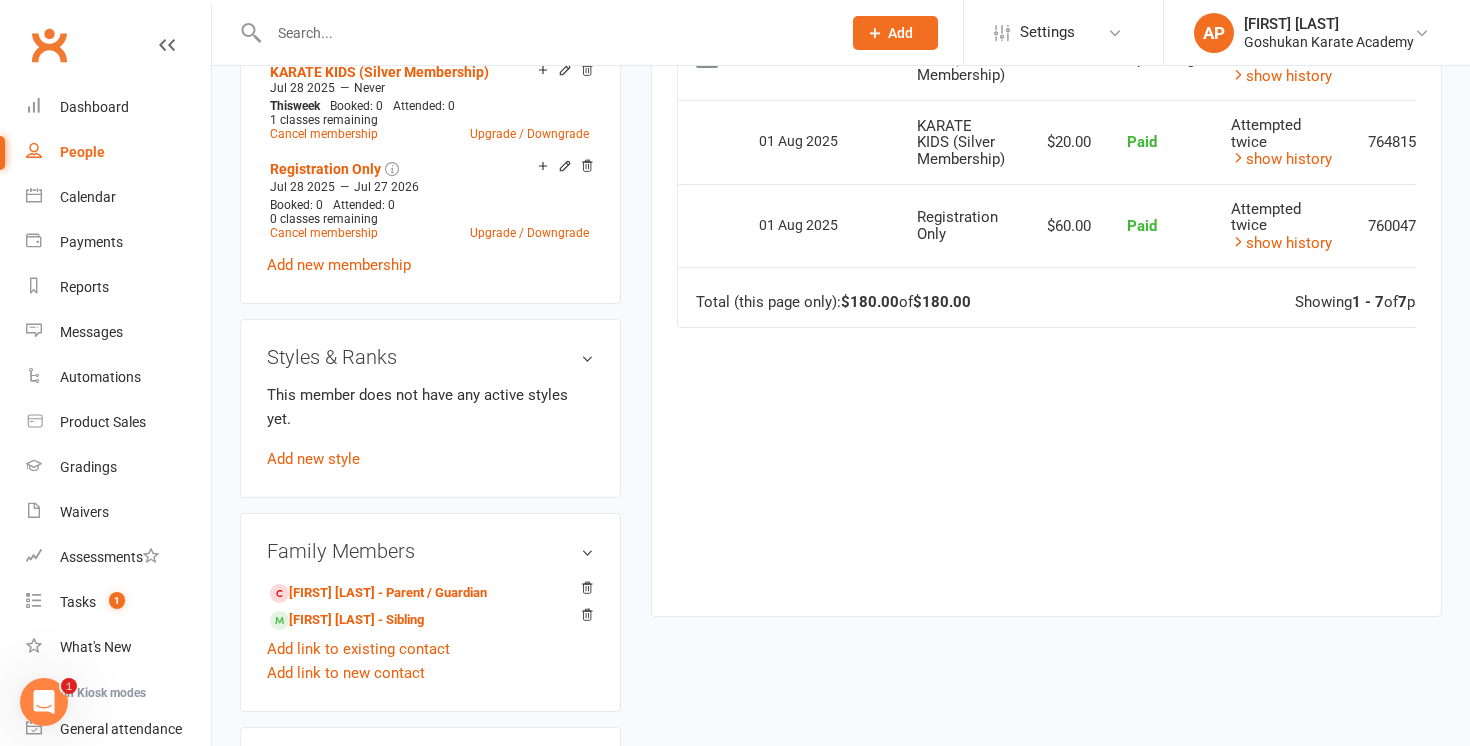 scroll, scrollTop: 958, scrollLeft: 0, axis: vertical 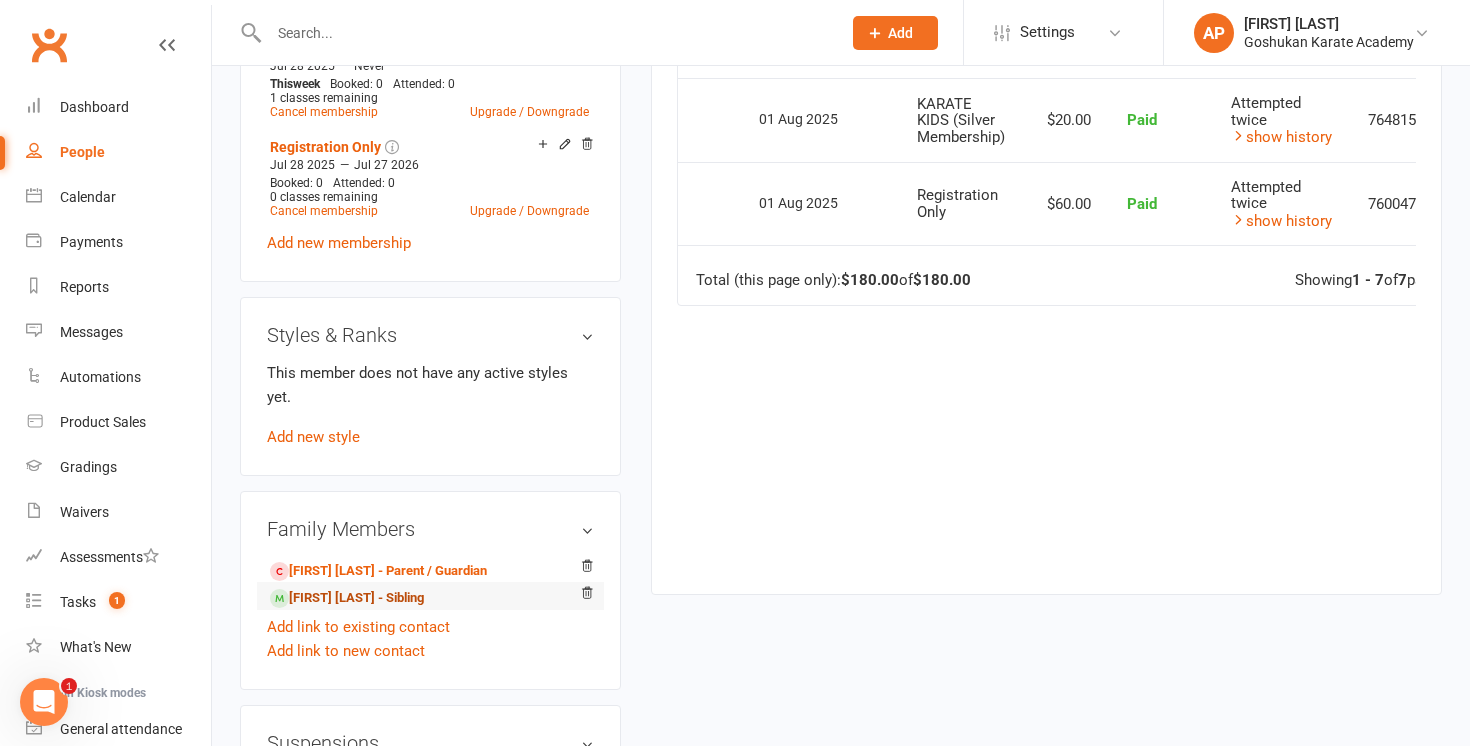 click on "[FIRST] [LAST] - Sibling" at bounding box center (347, 598) 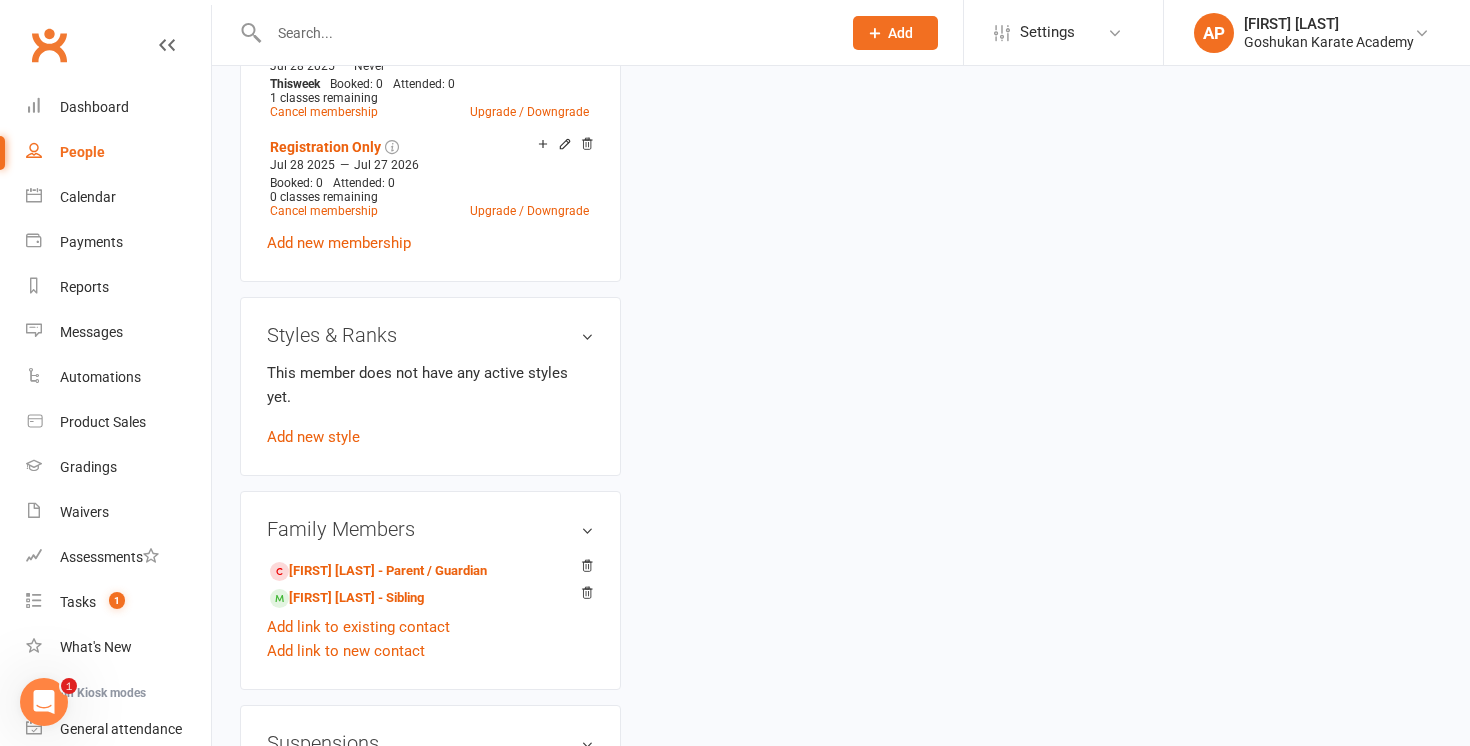 scroll, scrollTop: 0, scrollLeft: 0, axis: both 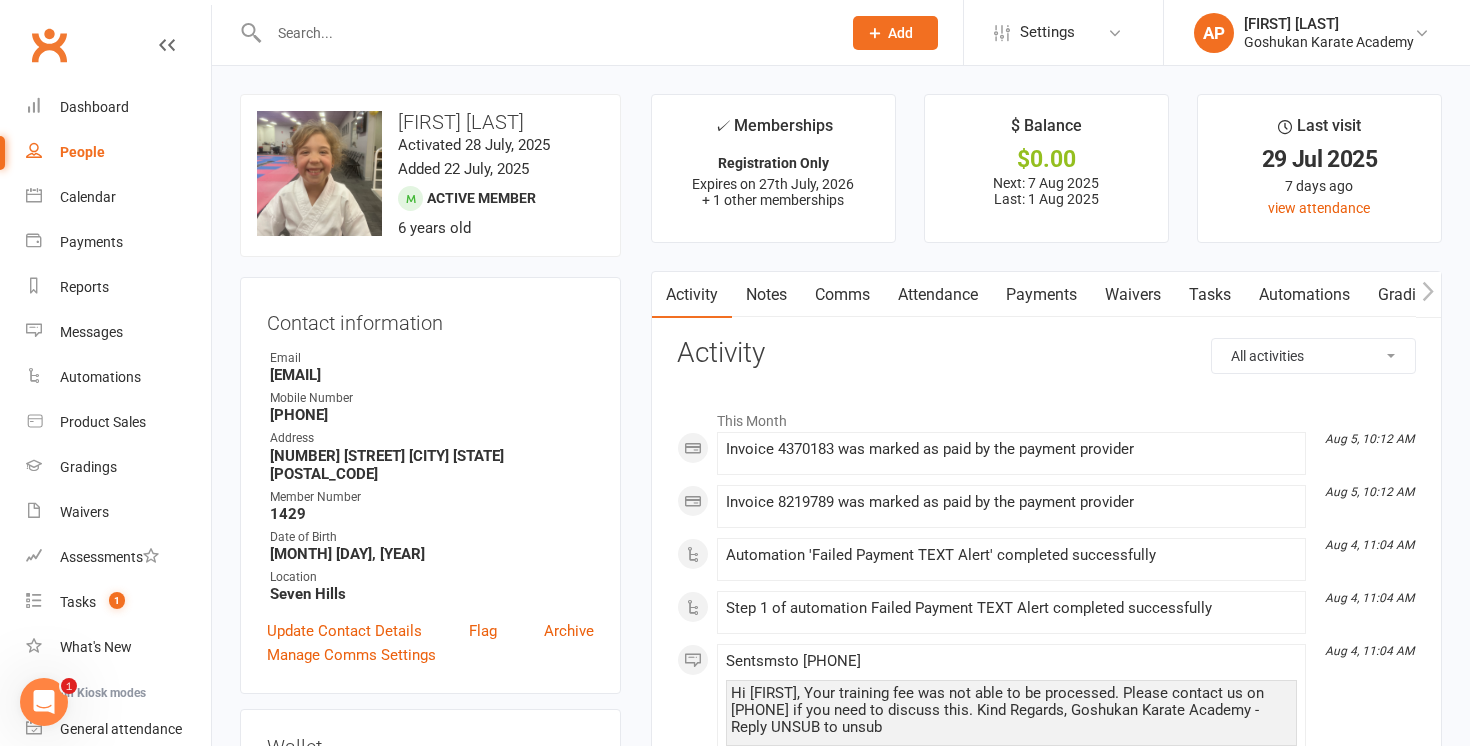 click at bounding box center [545, 33] 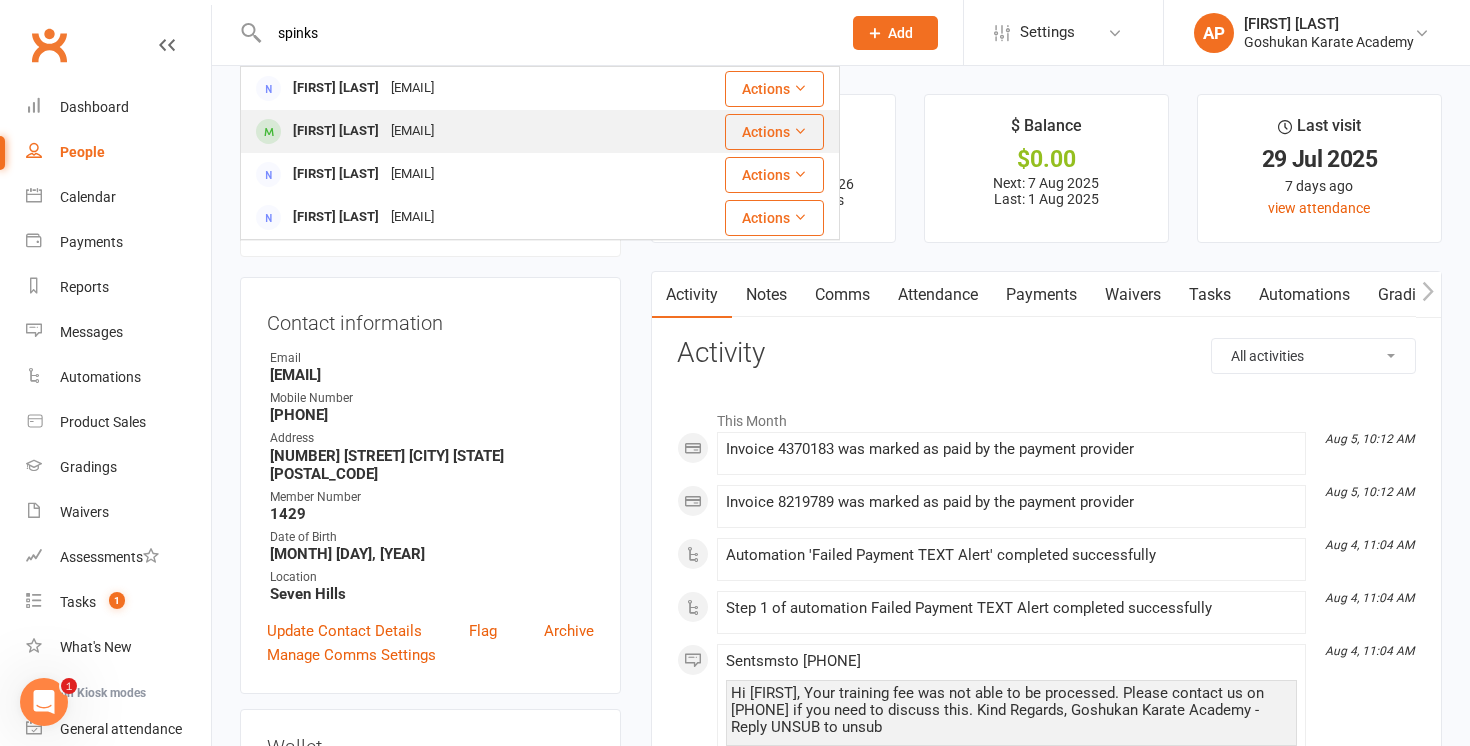 type on "spinks" 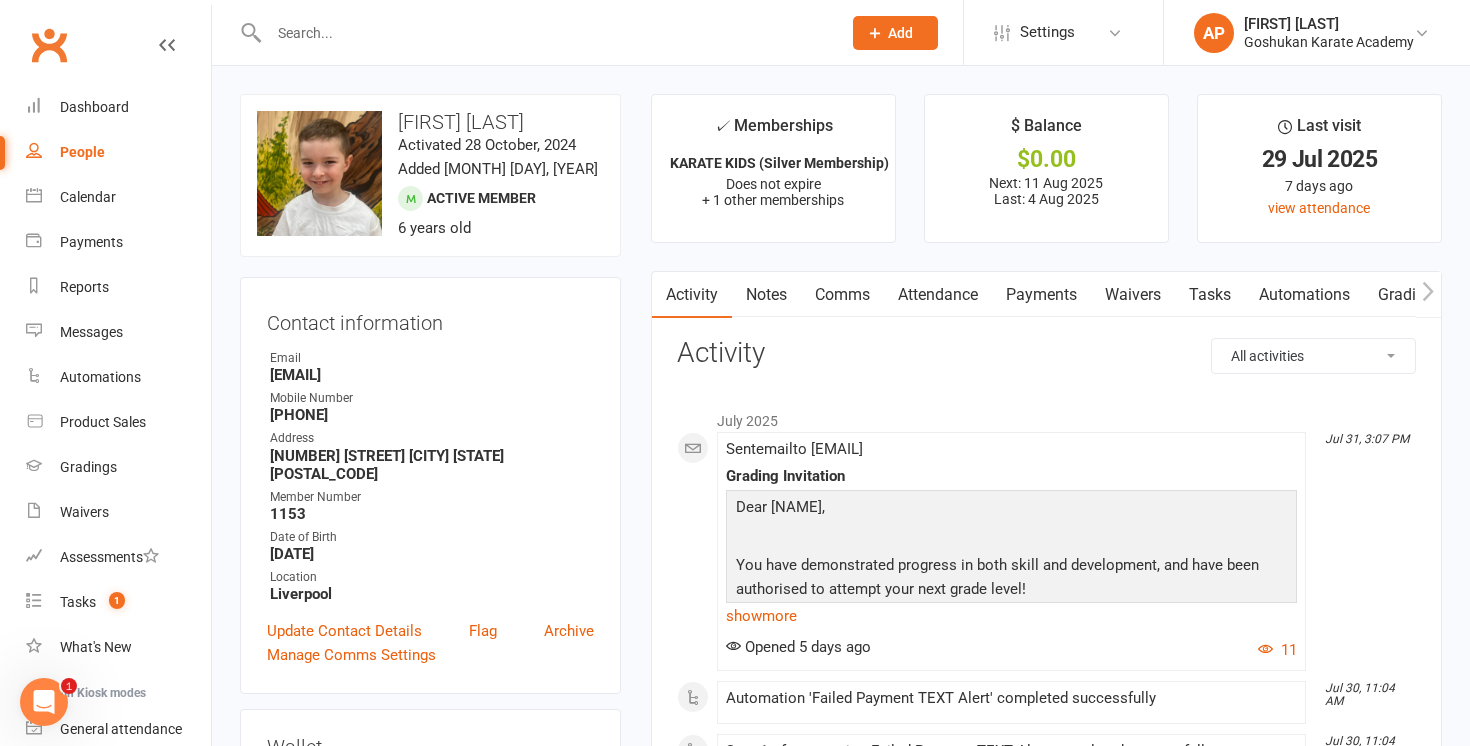 click on "Payments" at bounding box center [1041, 295] 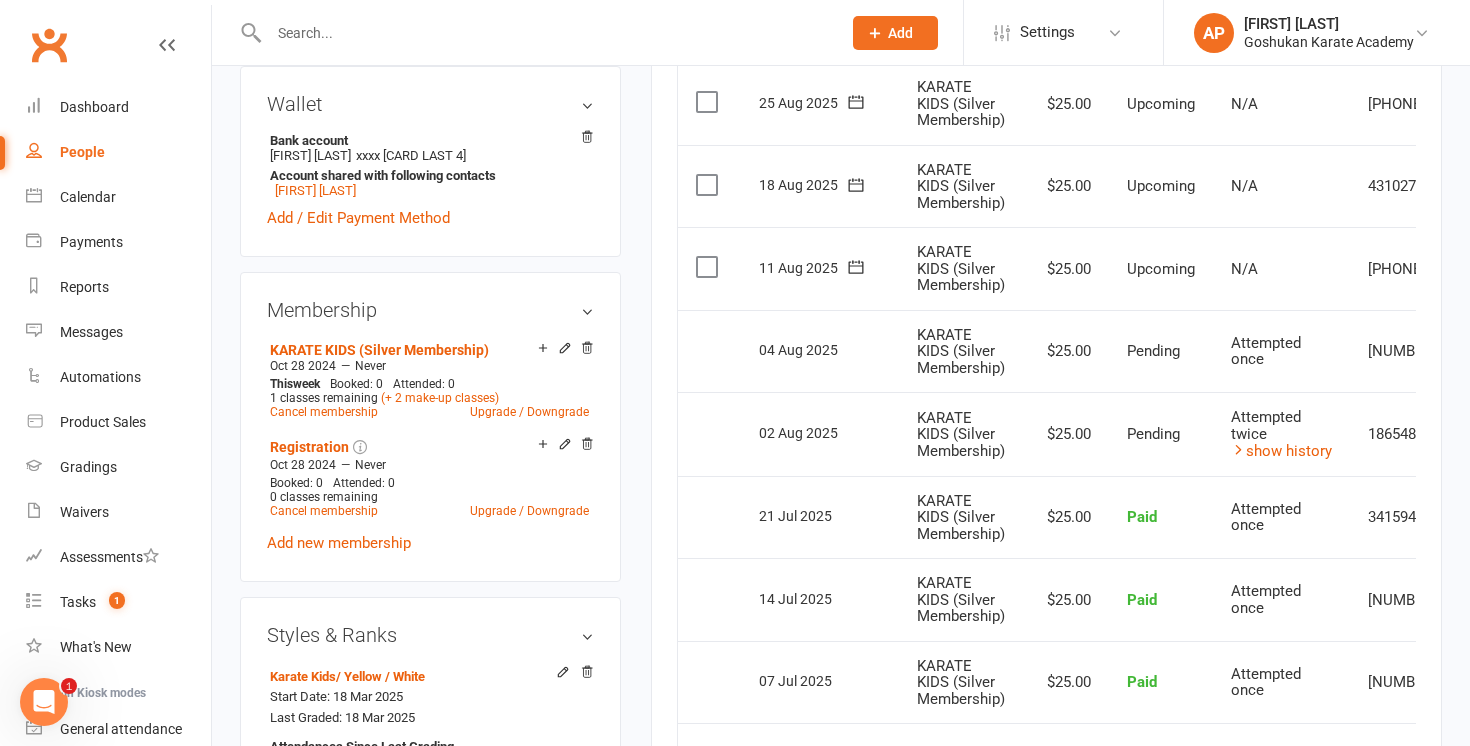 scroll, scrollTop: 674, scrollLeft: 0, axis: vertical 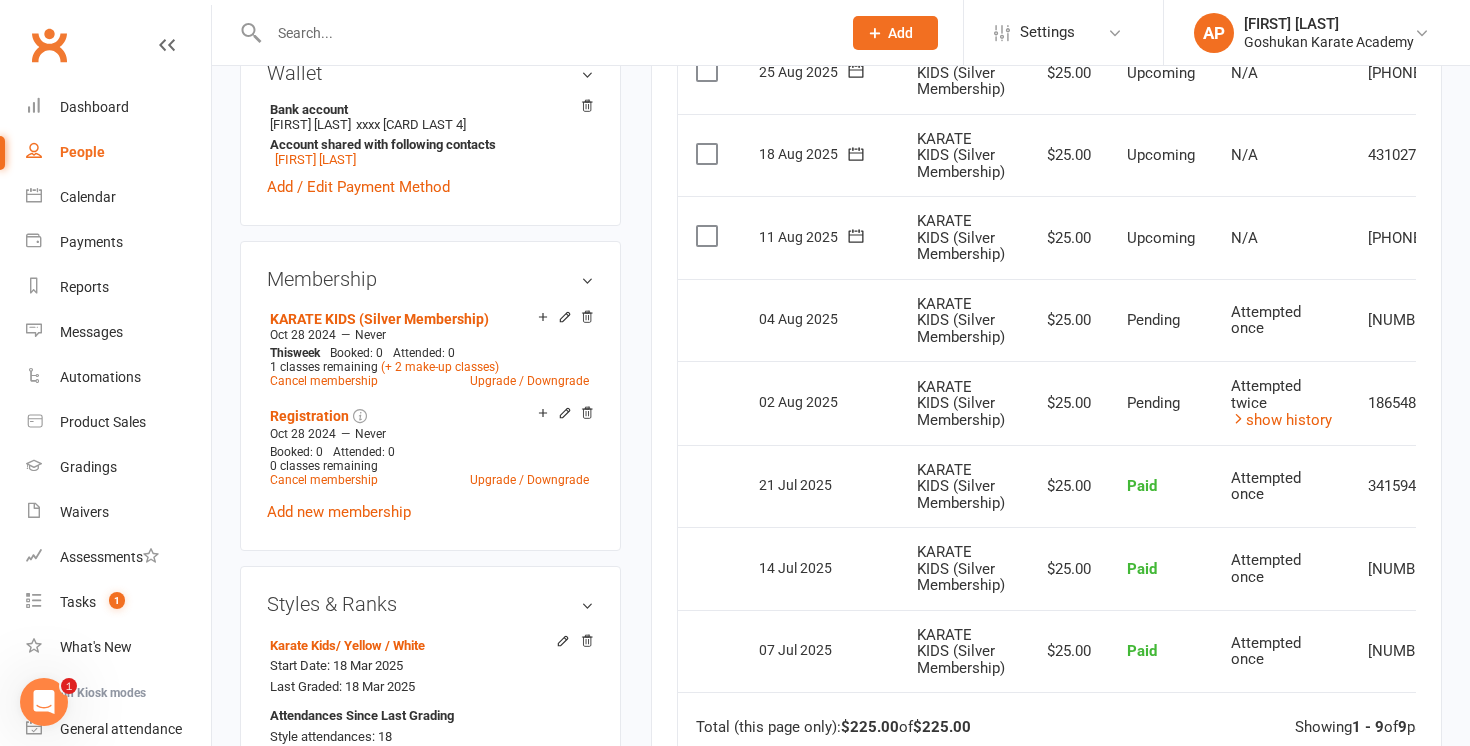 click at bounding box center (545, 33) 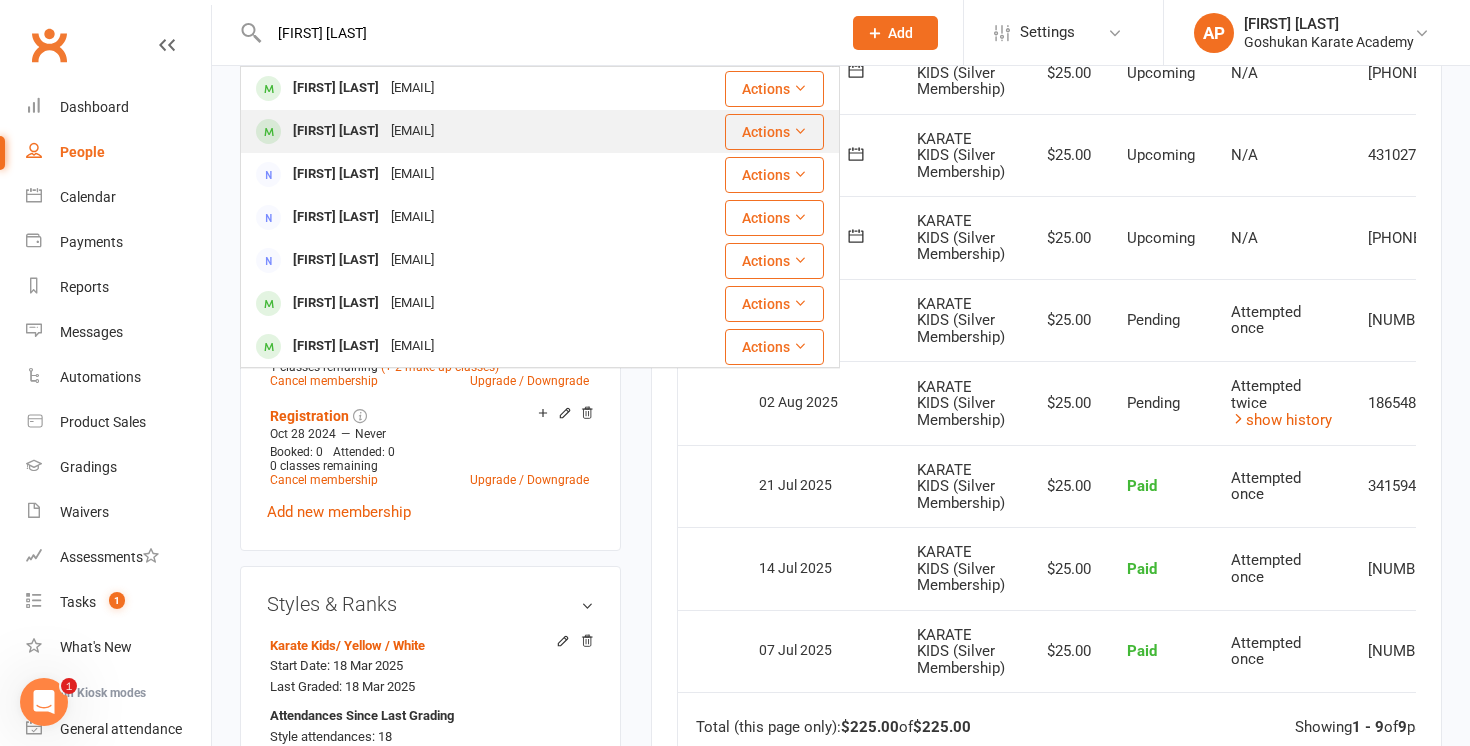 type on "[FIRST] [LAST]" 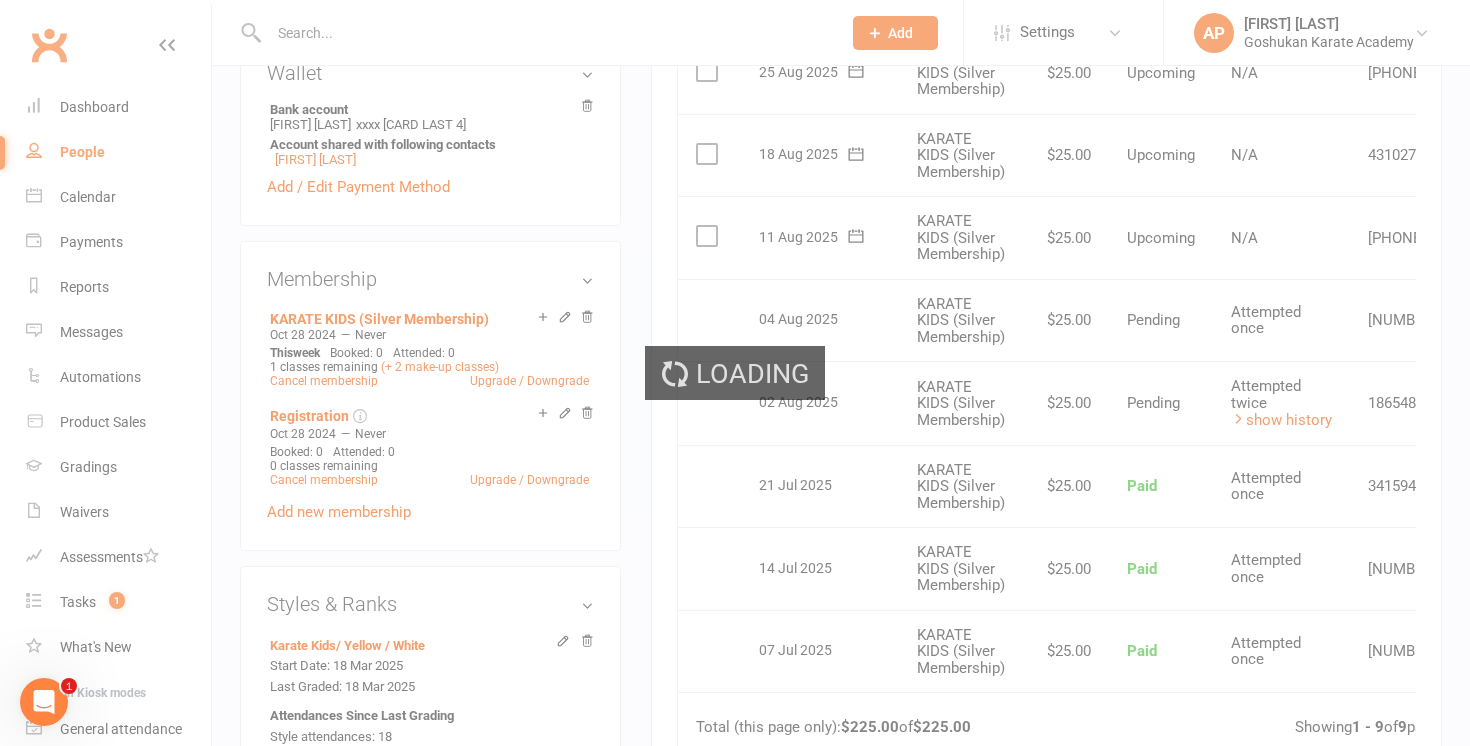 scroll, scrollTop: 0, scrollLeft: 0, axis: both 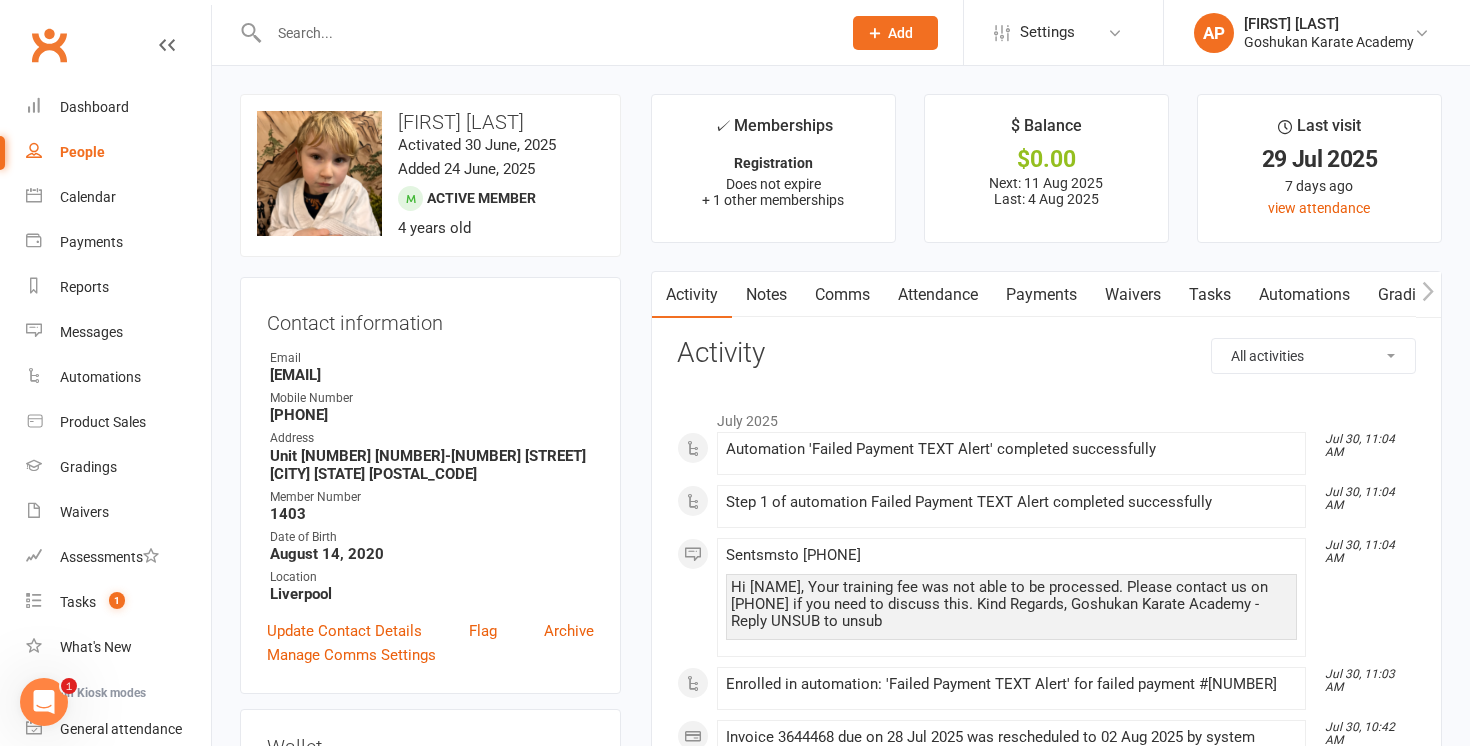 click on "Payments" at bounding box center (1041, 295) 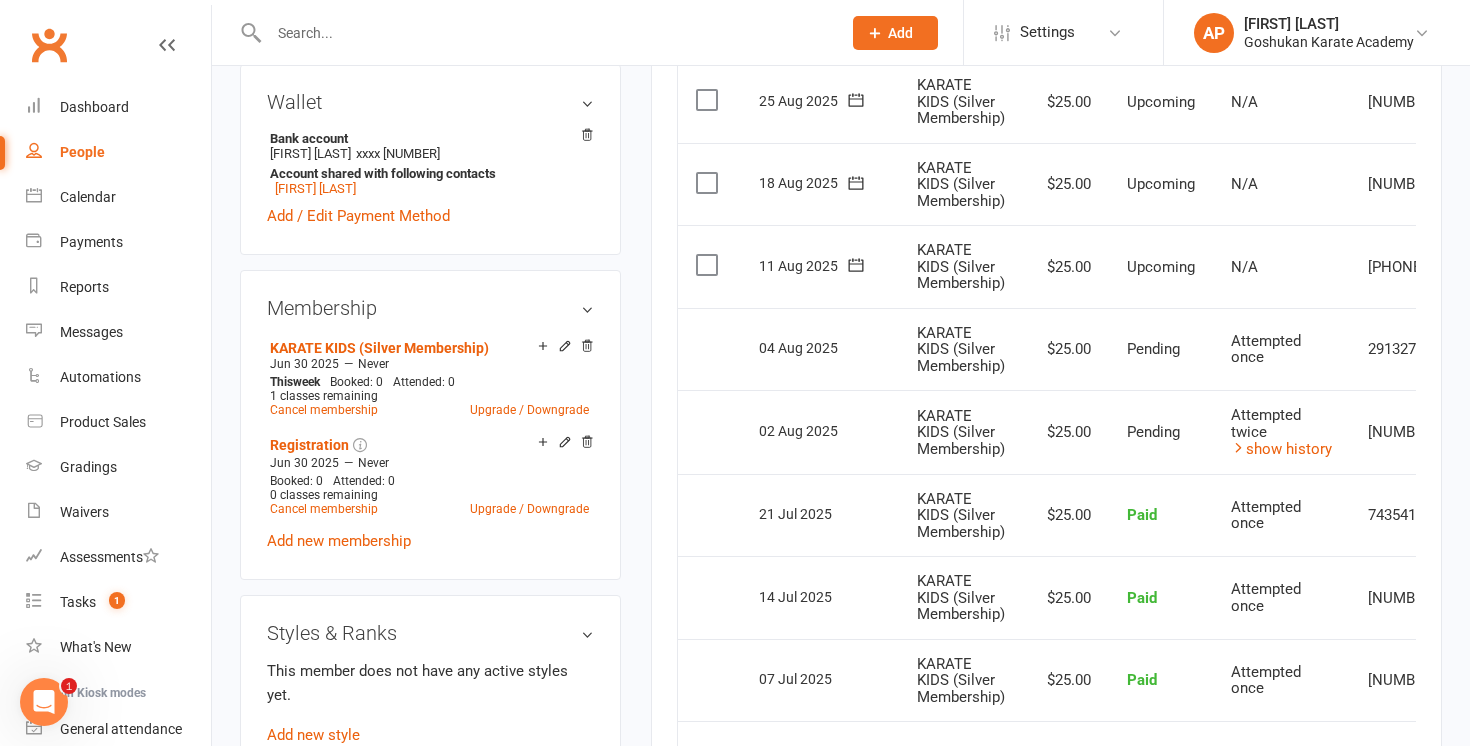 scroll, scrollTop: 683, scrollLeft: 0, axis: vertical 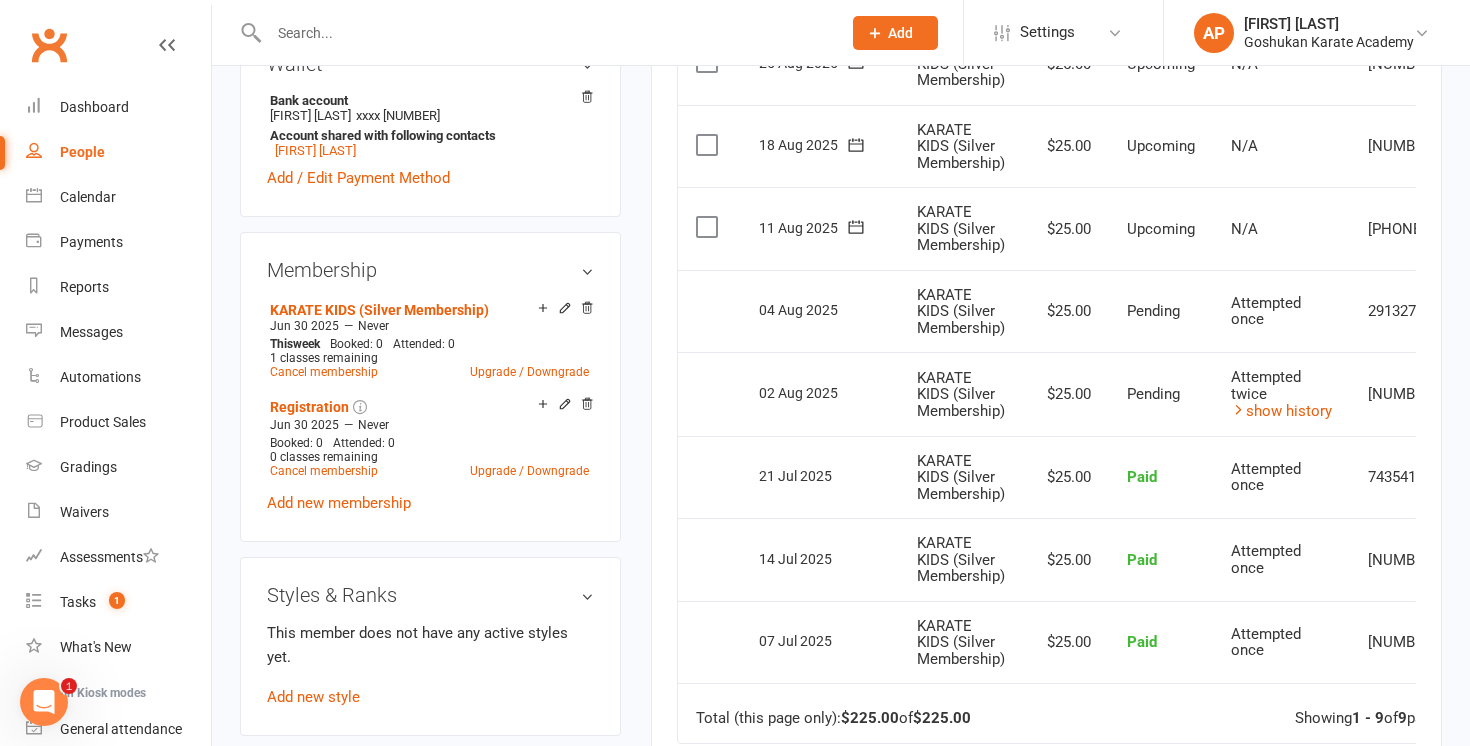 click at bounding box center (545, 33) 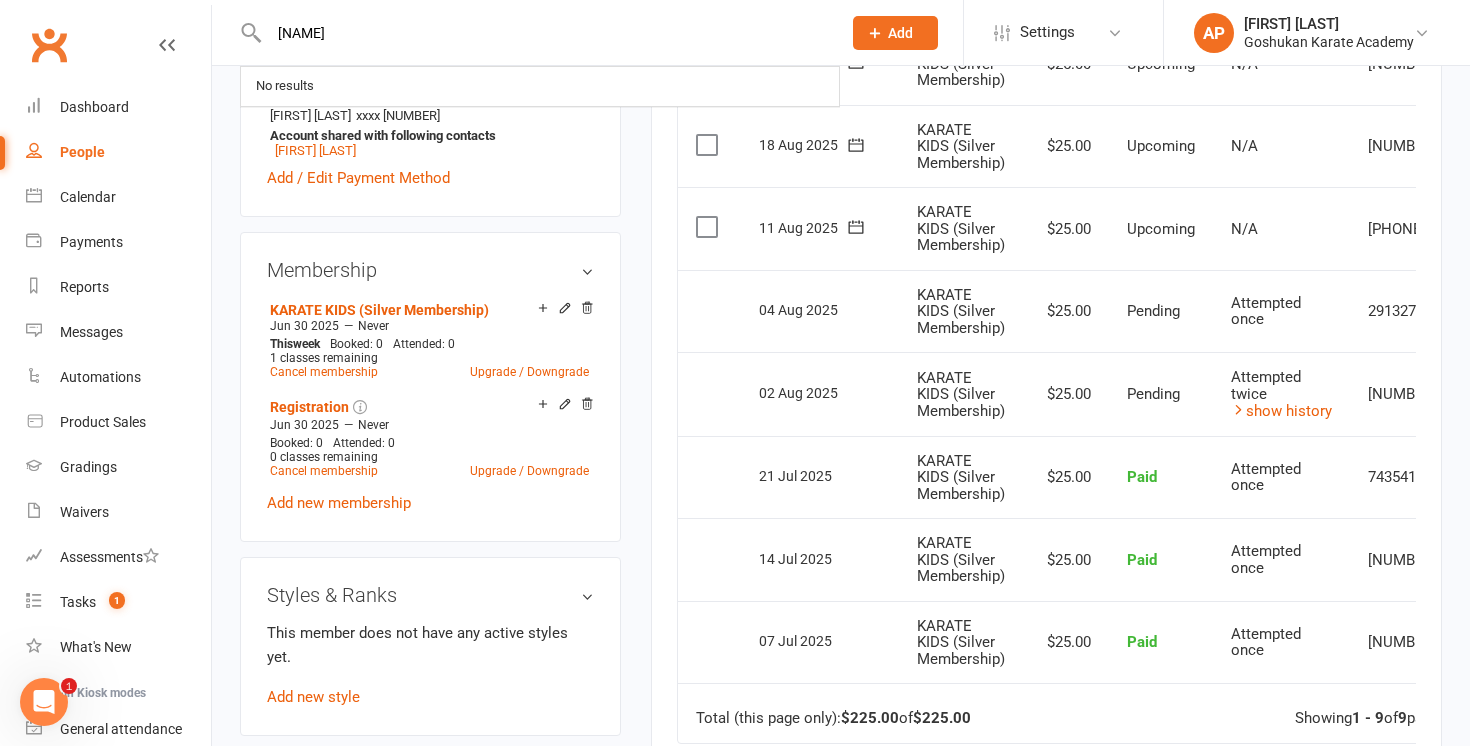 type on "[NAME]" 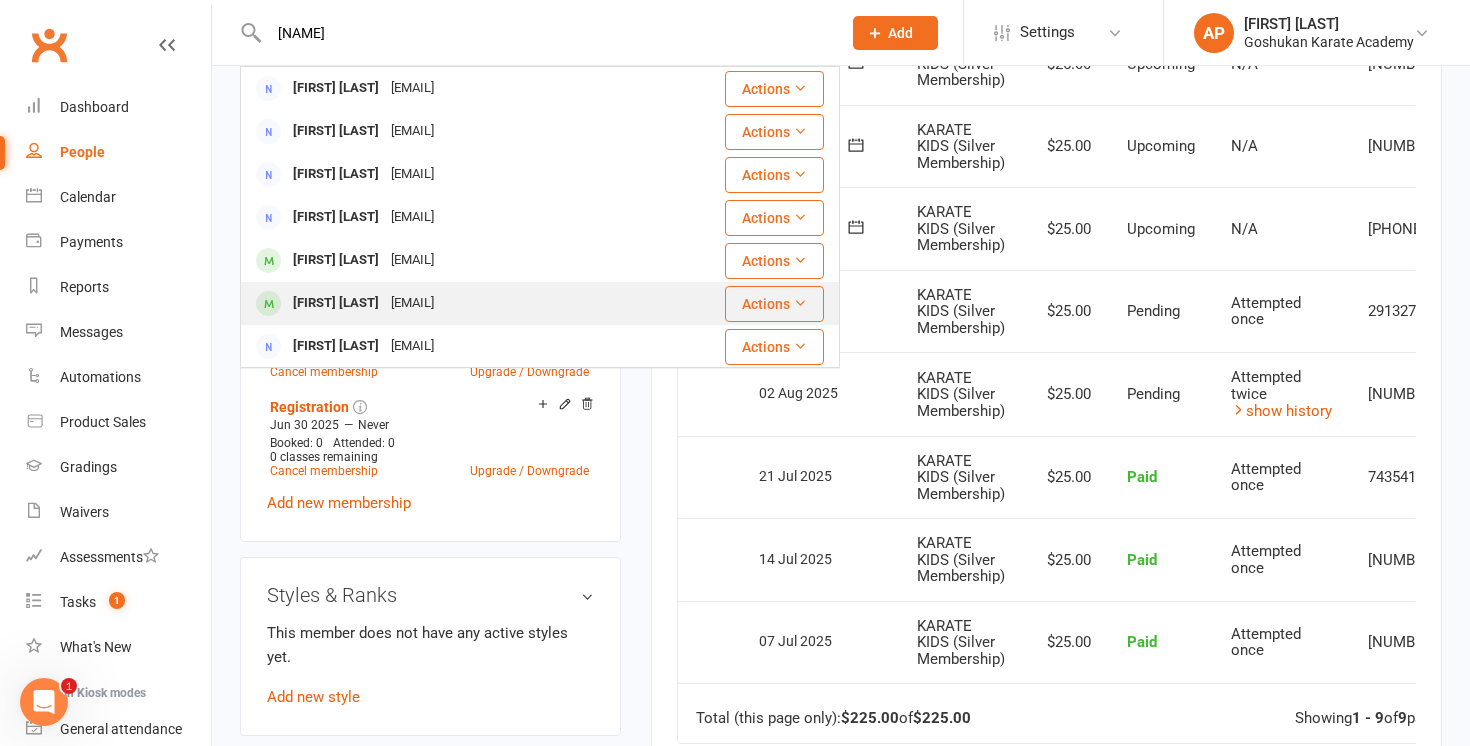 click on "[EMAIL]" at bounding box center (412, 303) 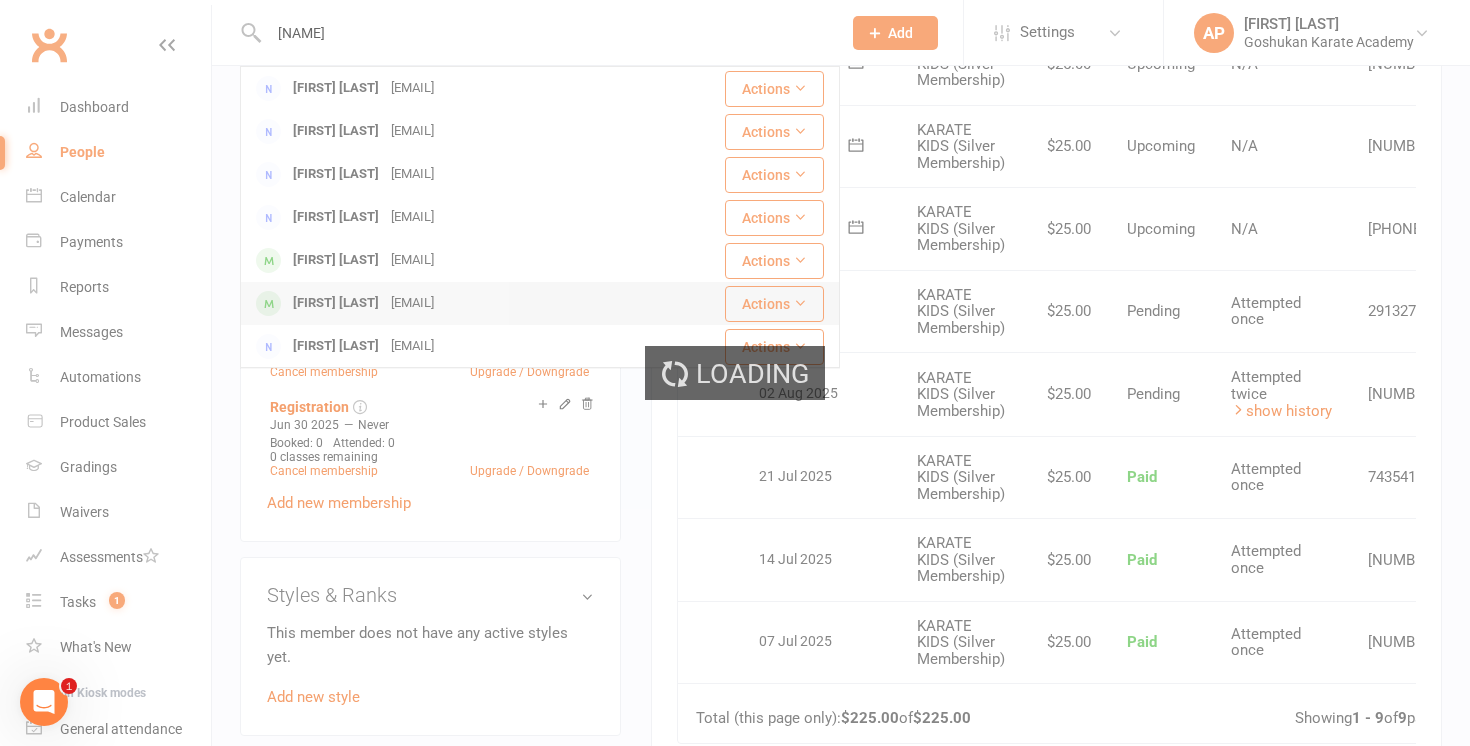 type 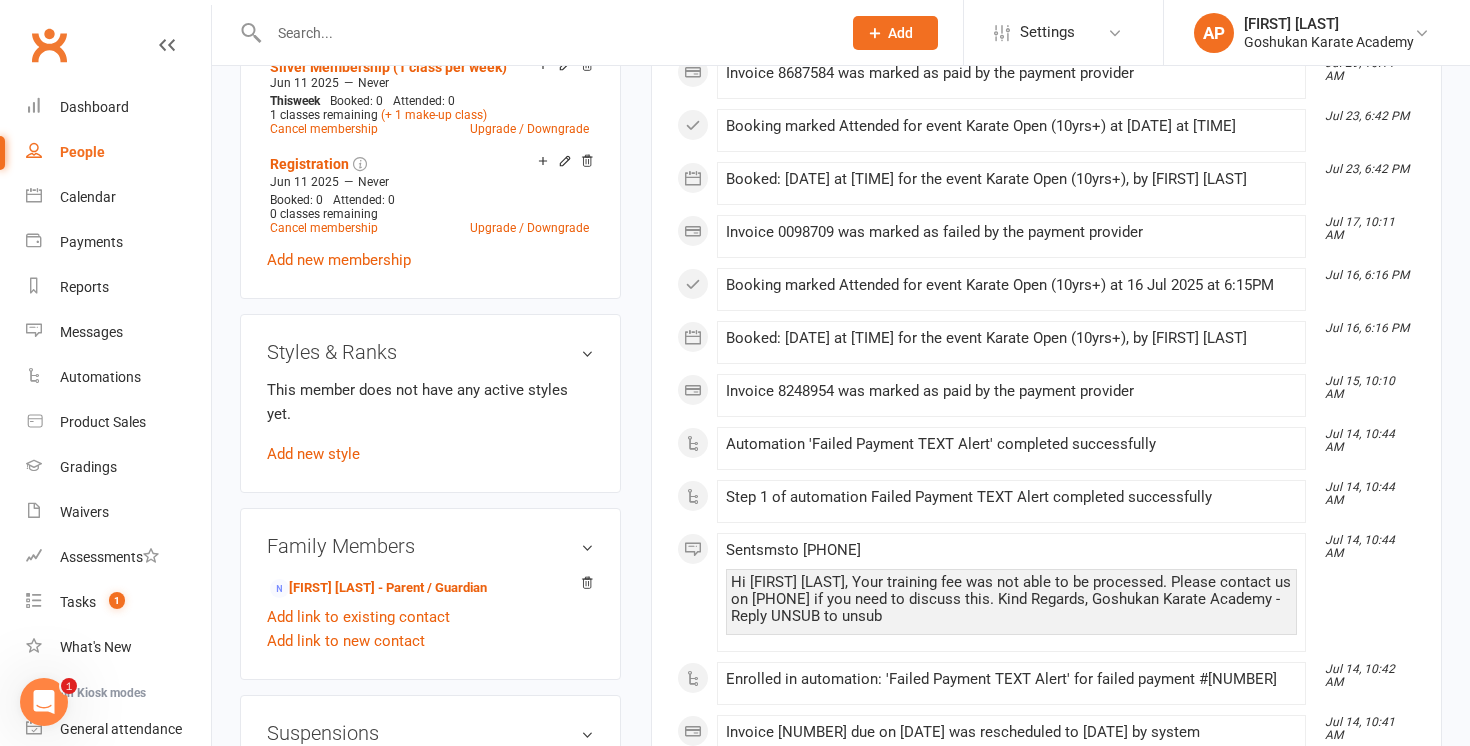 scroll, scrollTop: 930, scrollLeft: 0, axis: vertical 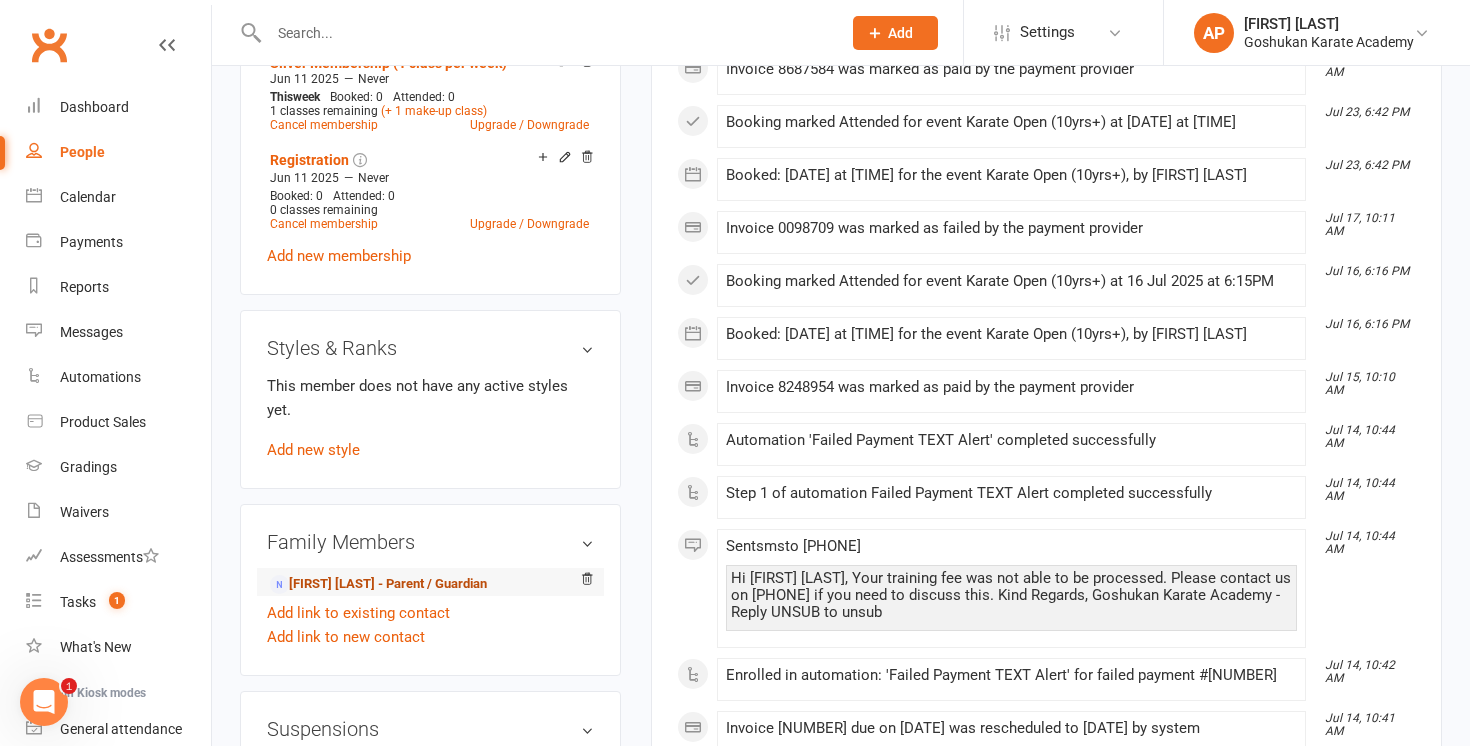 click on "[FIRST] [LAST] - Parent / Guardian" at bounding box center (378, 584) 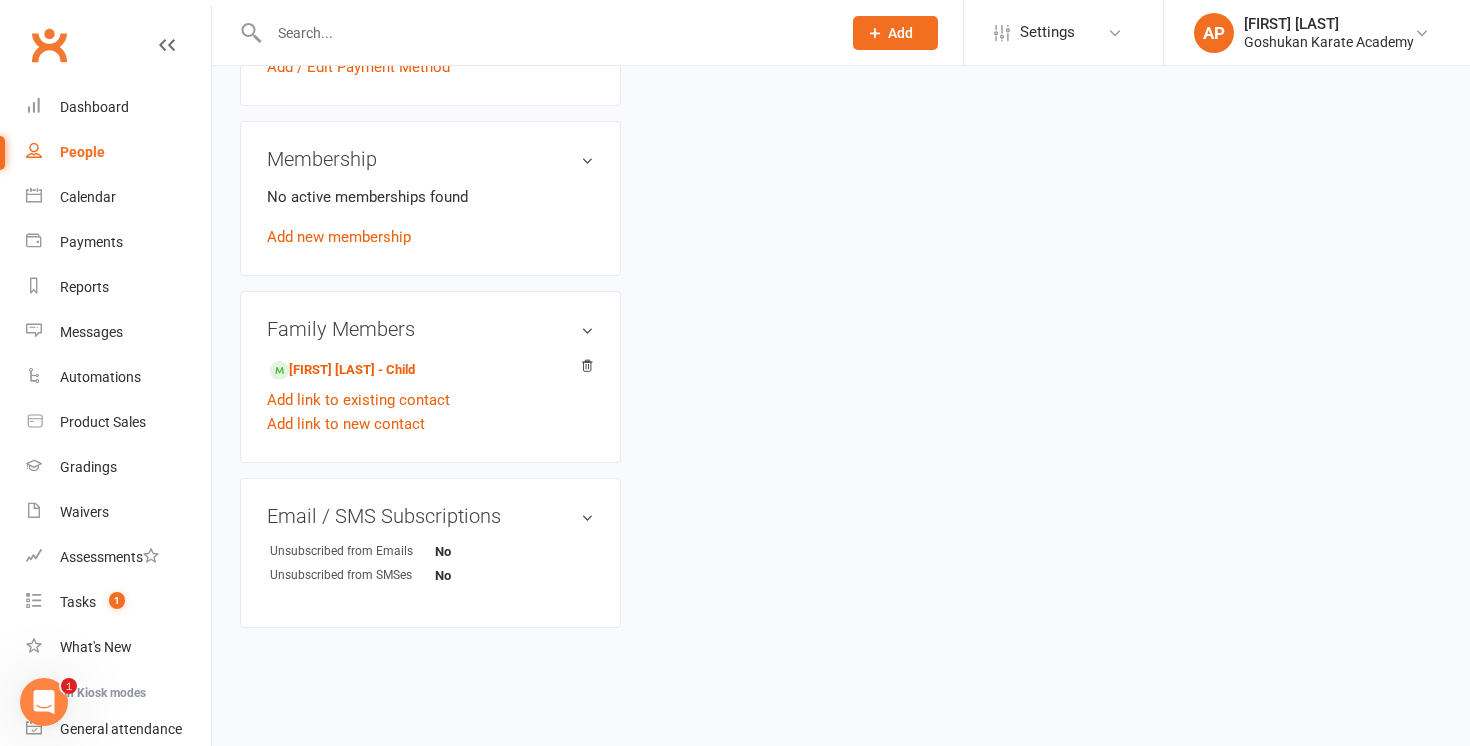scroll, scrollTop: 0, scrollLeft: 0, axis: both 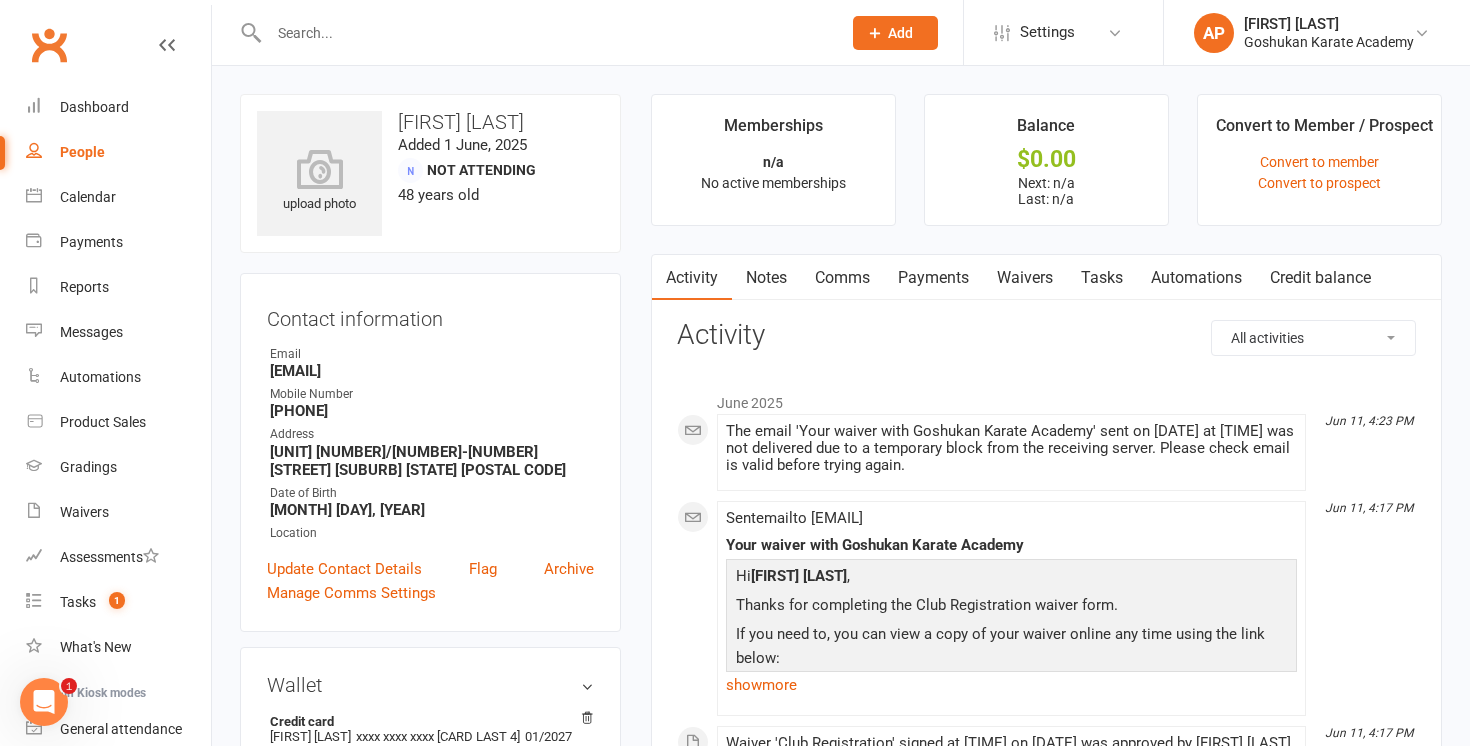 click on "Payments" at bounding box center [933, 278] 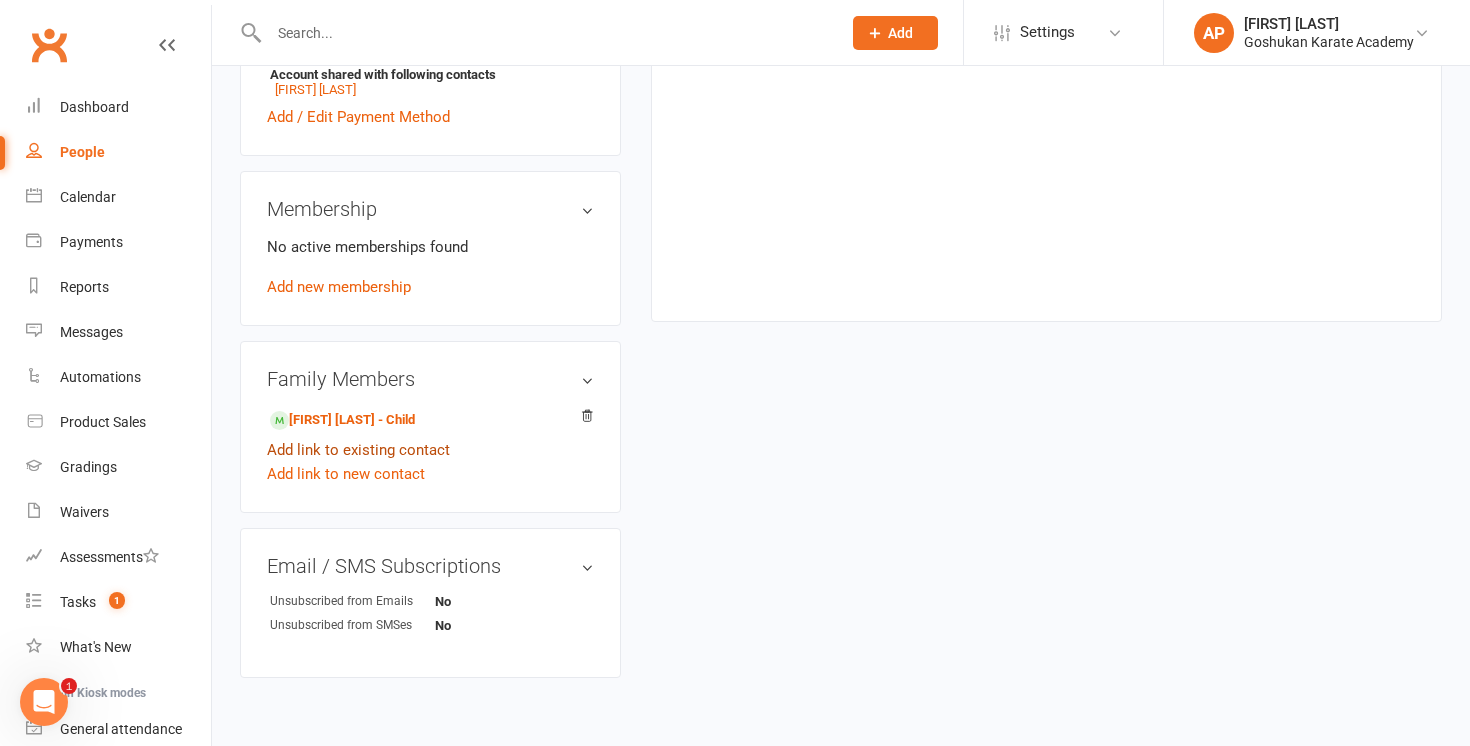 scroll, scrollTop: 686, scrollLeft: 0, axis: vertical 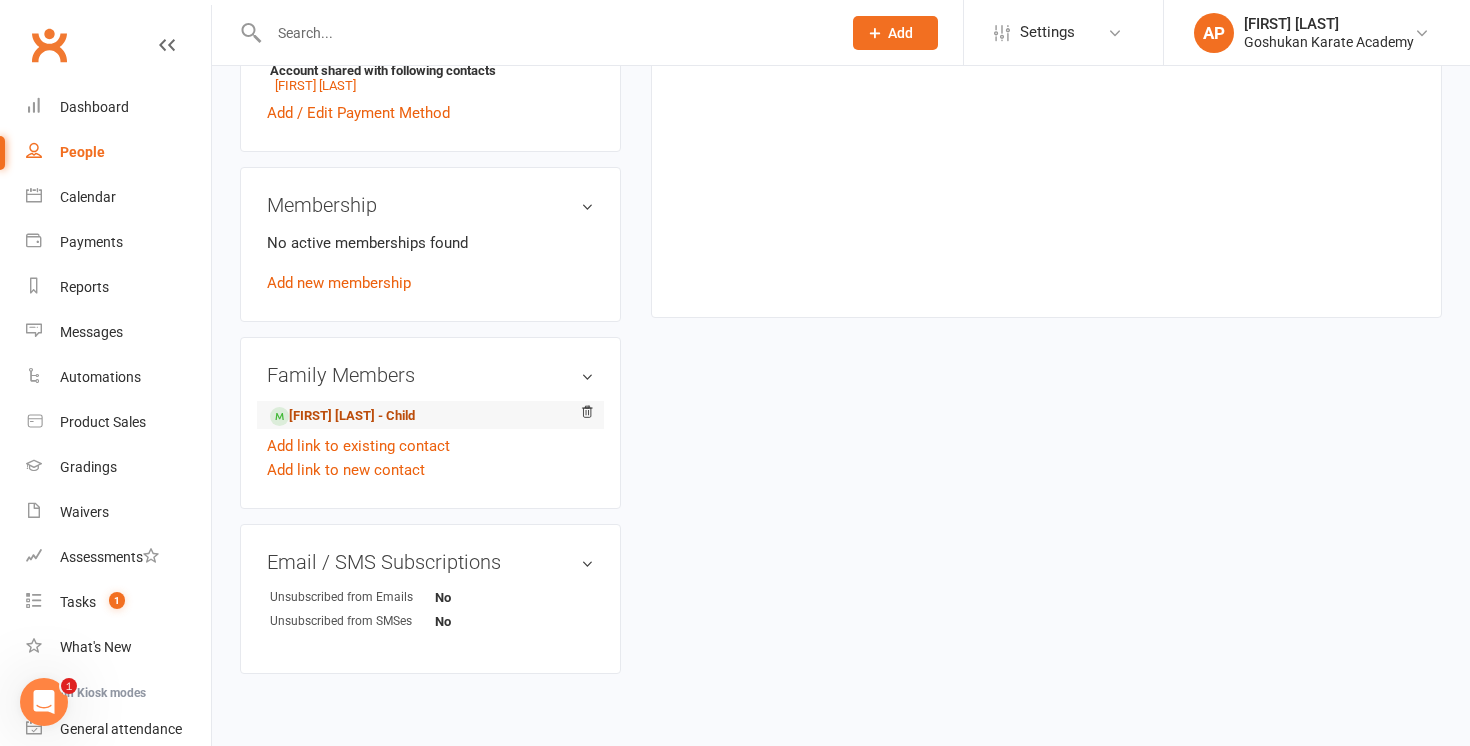 click on "[FIRST] [LAST] - Child" at bounding box center (342, 416) 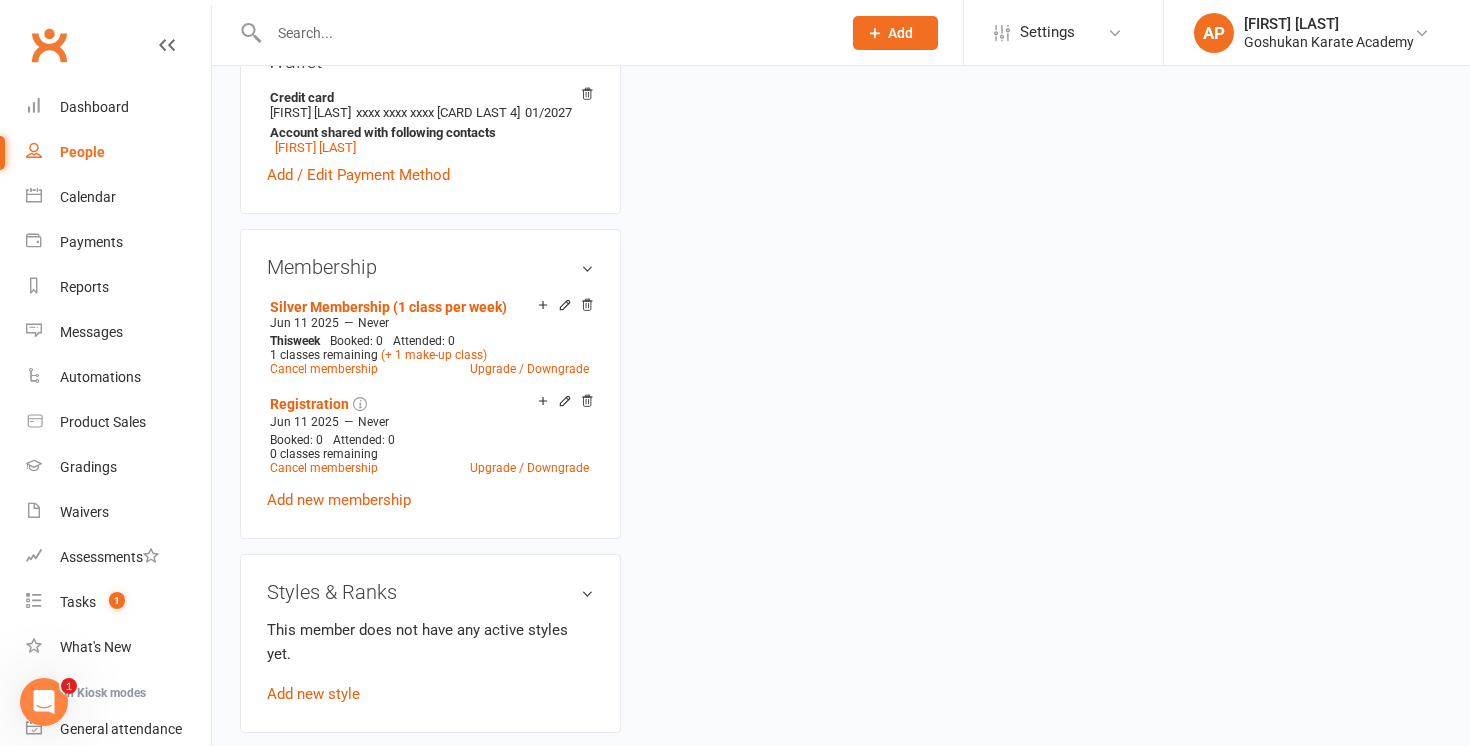 scroll, scrollTop: 0, scrollLeft: 0, axis: both 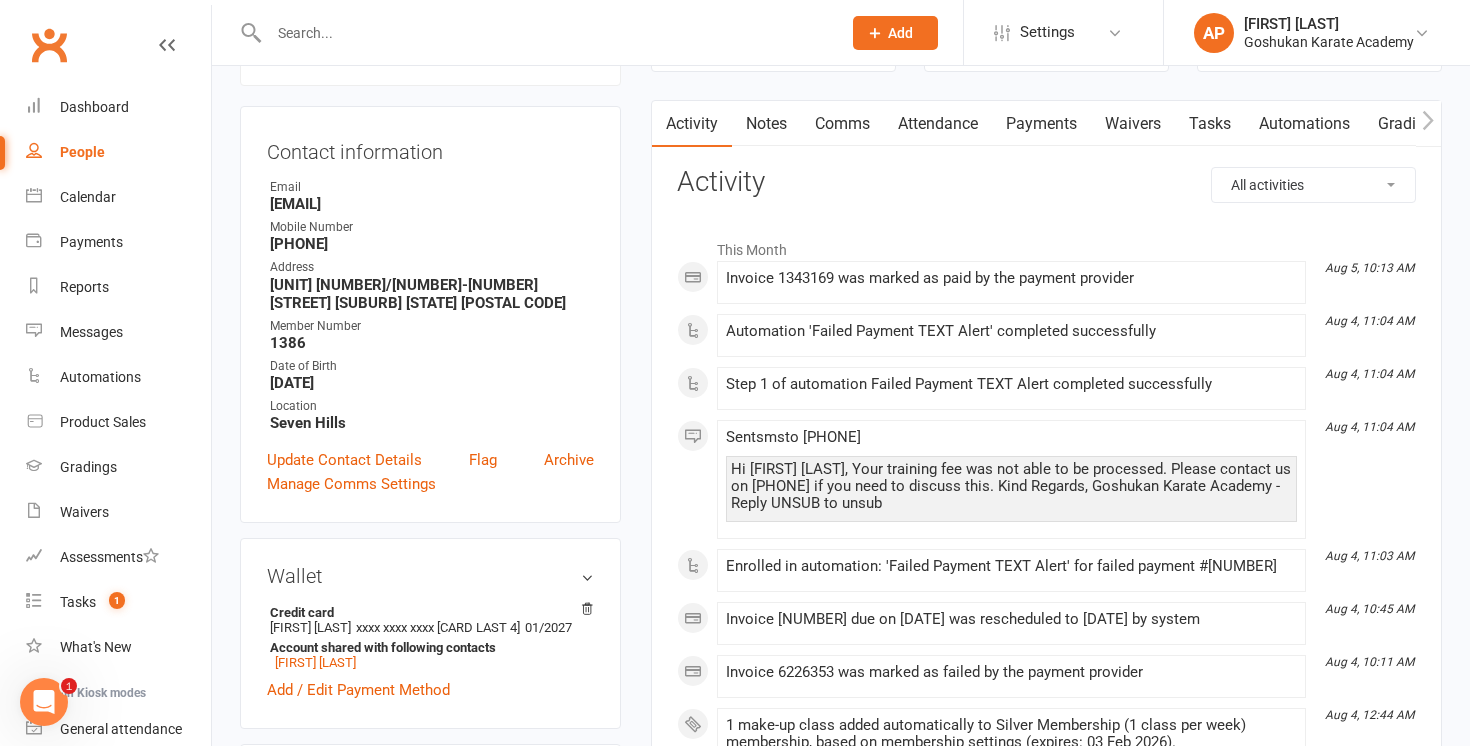 click on "Payments" at bounding box center (1041, 124) 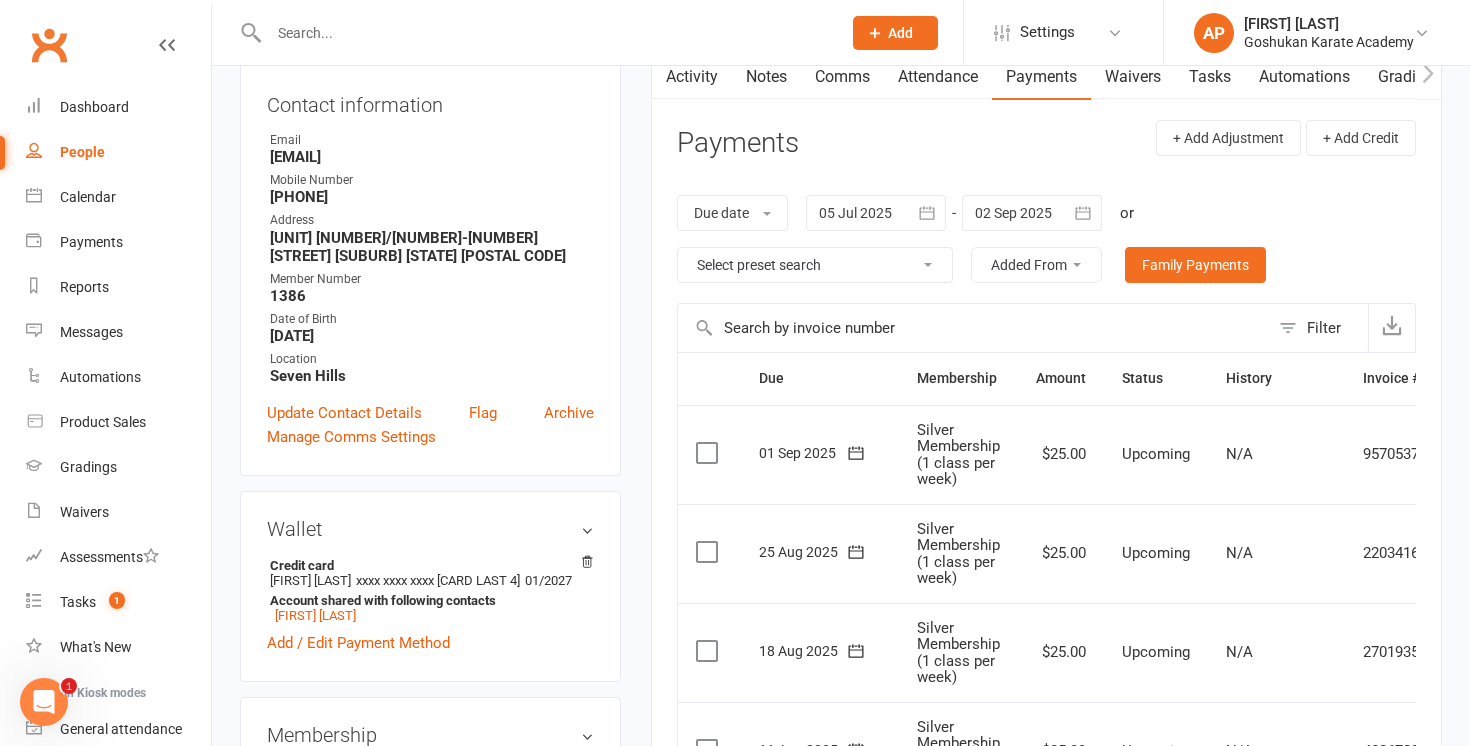 scroll, scrollTop: 0, scrollLeft: 0, axis: both 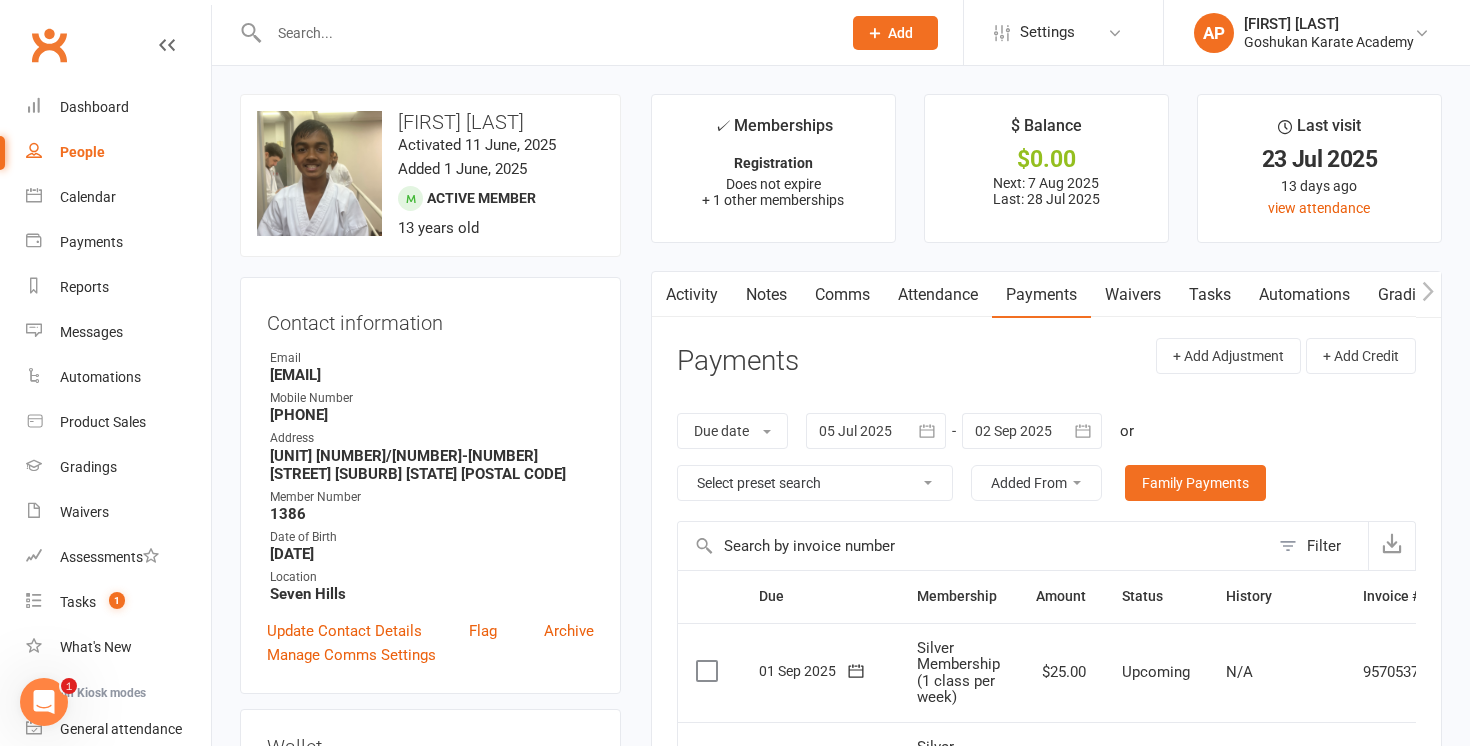 click on "Activity" at bounding box center [692, 295] 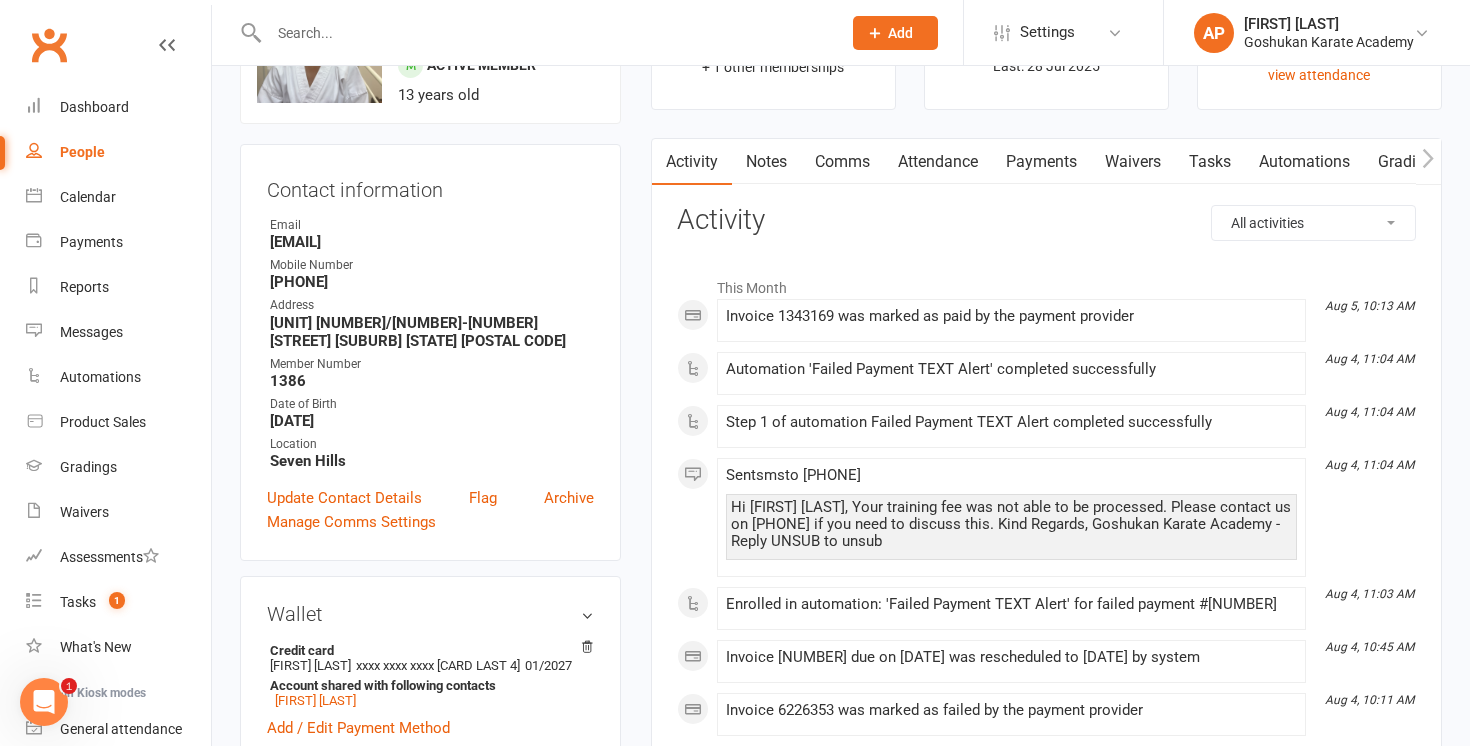 scroll, scrollTop: 0, scrollLeft: 0, axis: both 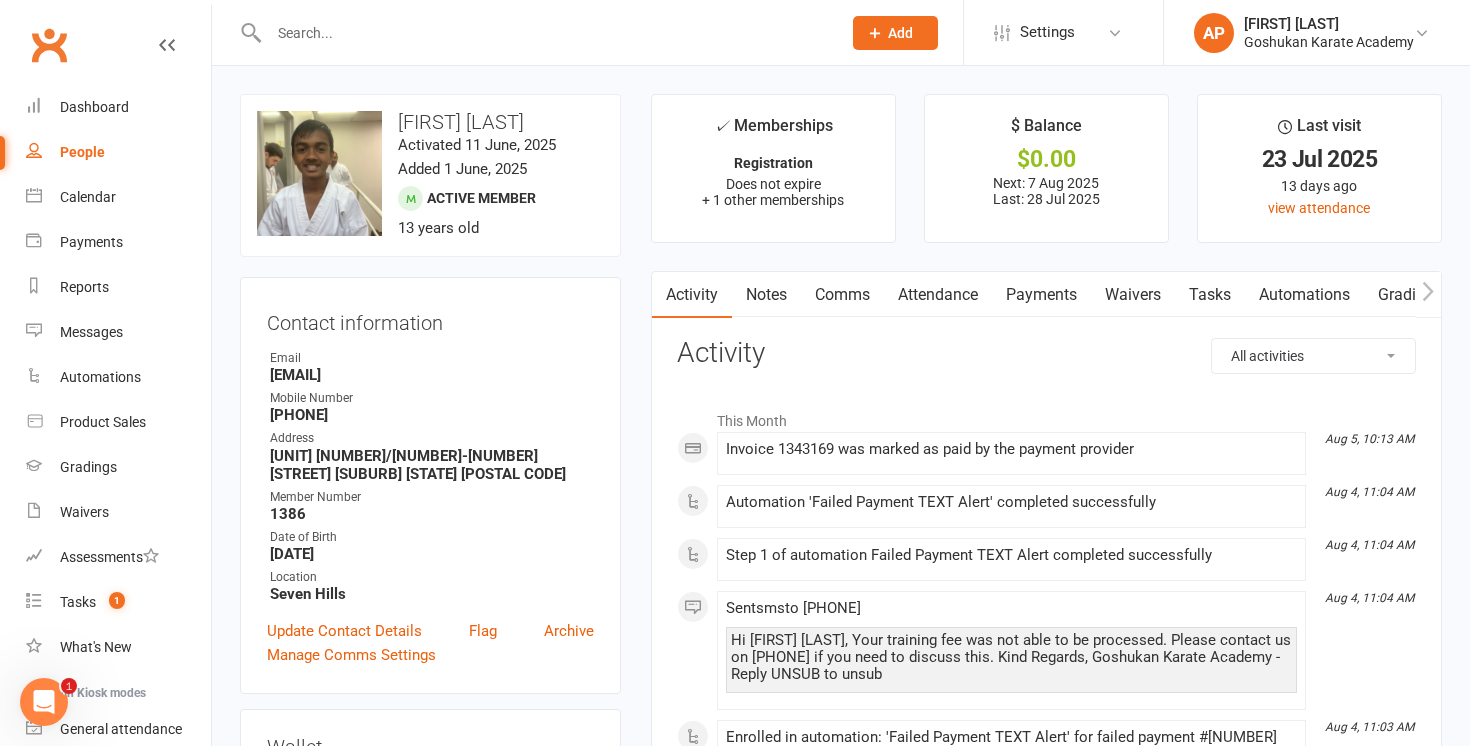 click on "Payments" at bounding box center (1041, 295) 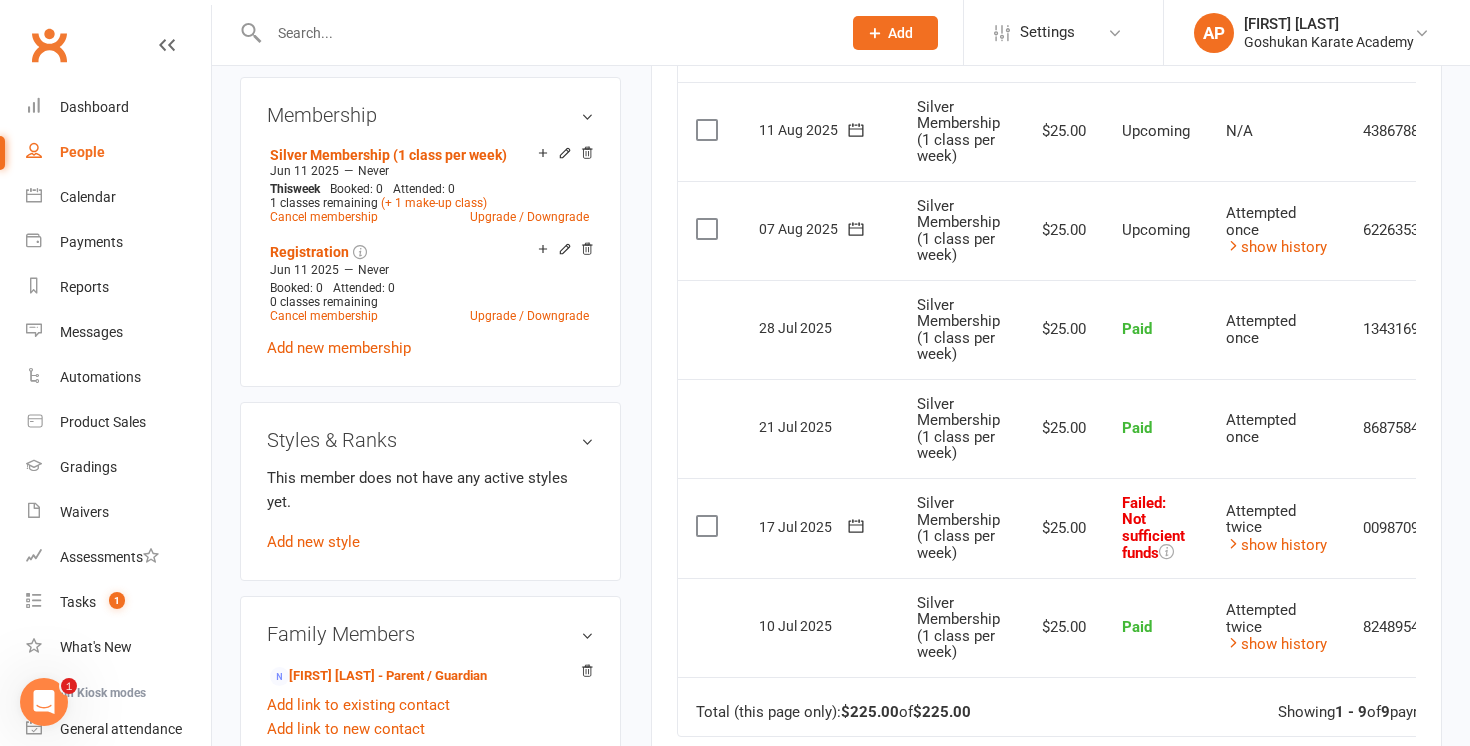 scroll, scrollTop: 823, scrollLeft: 0, axis: vertical 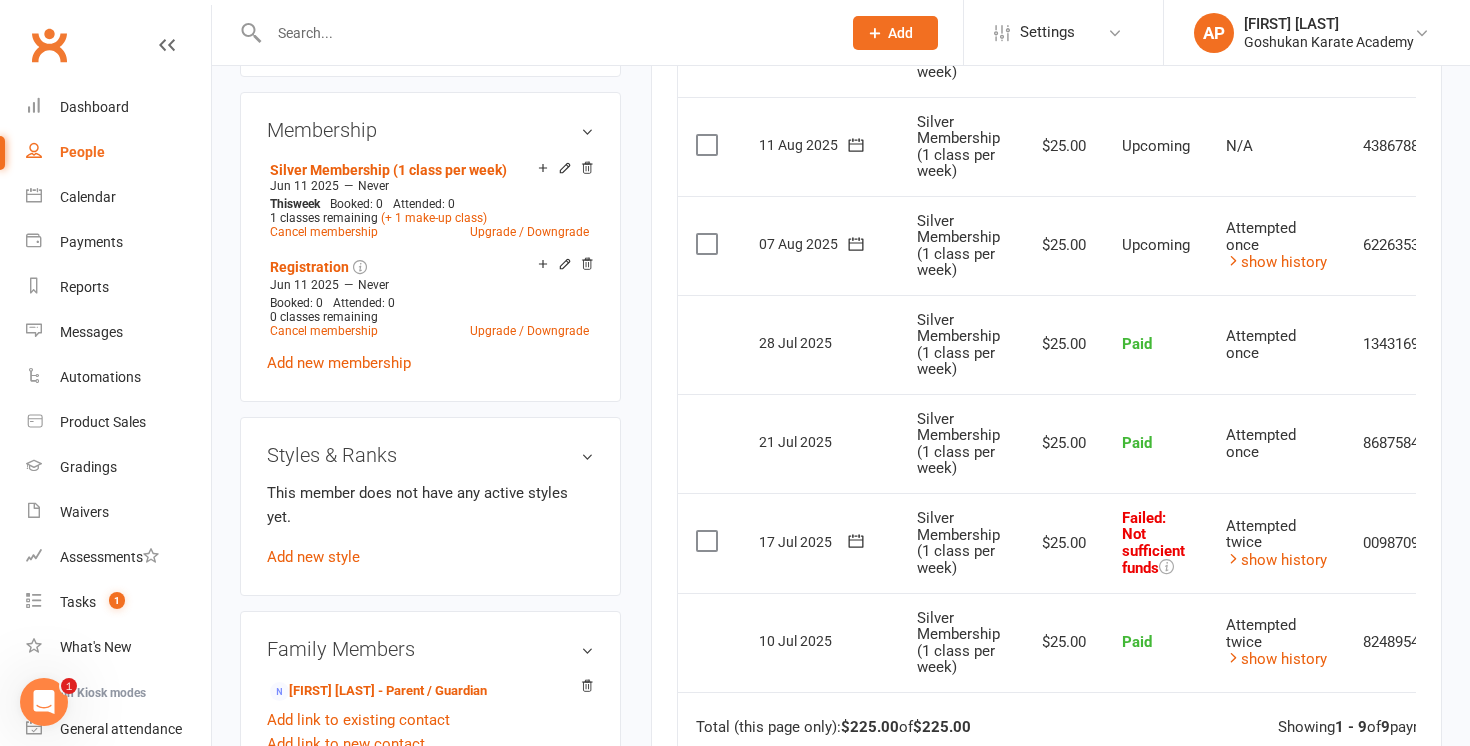 click on "Attempted twice  show history" at bounding box center [1276, 543] 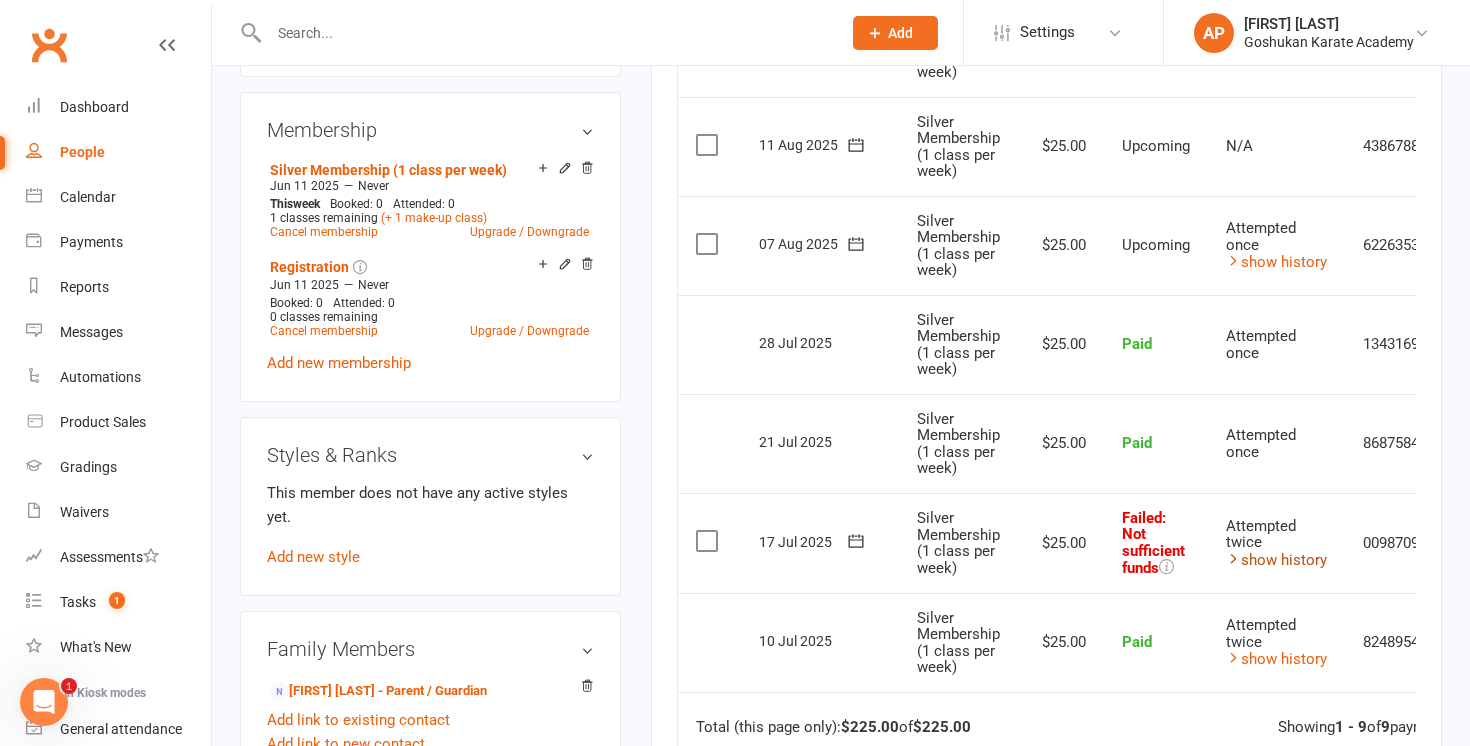 click on "show history" at bounding box center [1276, 560] 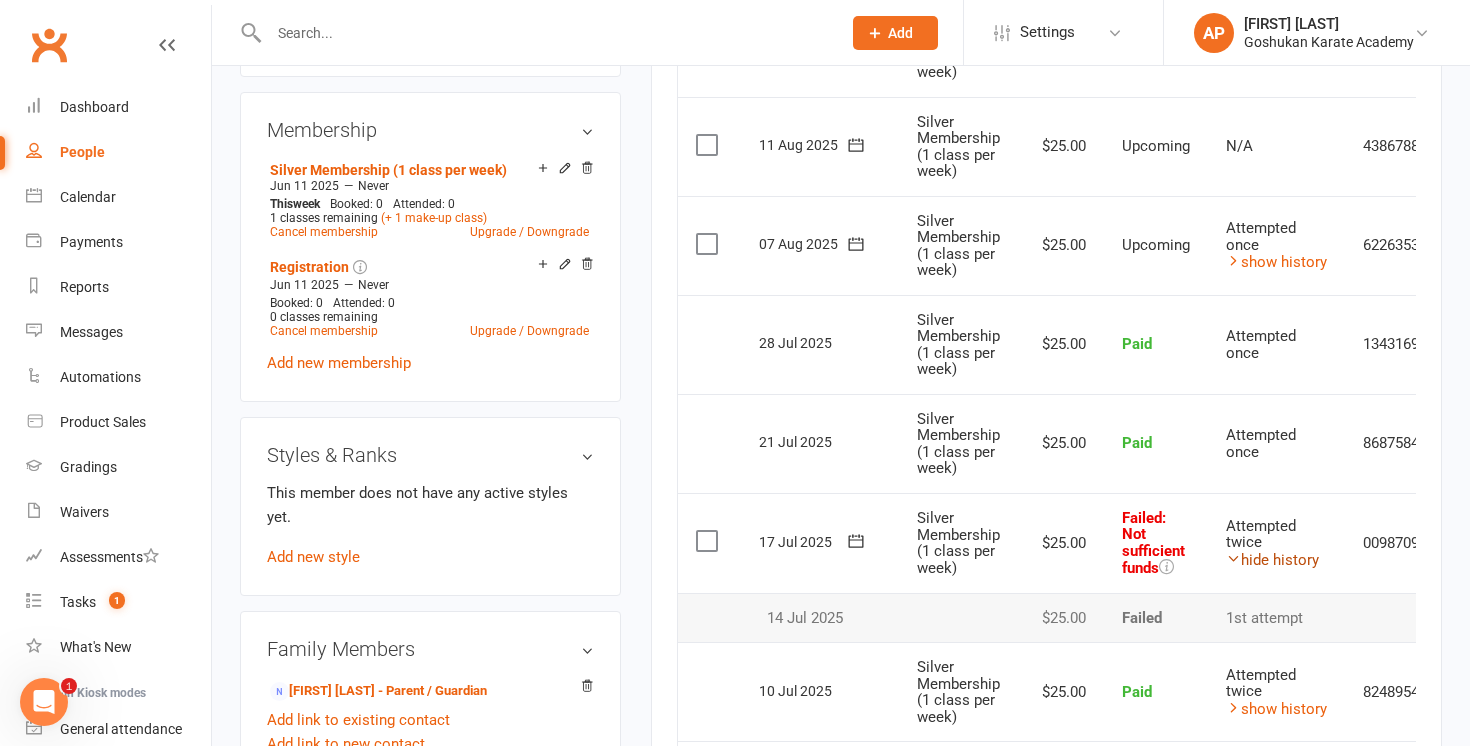 click on "hide history" at bounding box center [1272, 560] 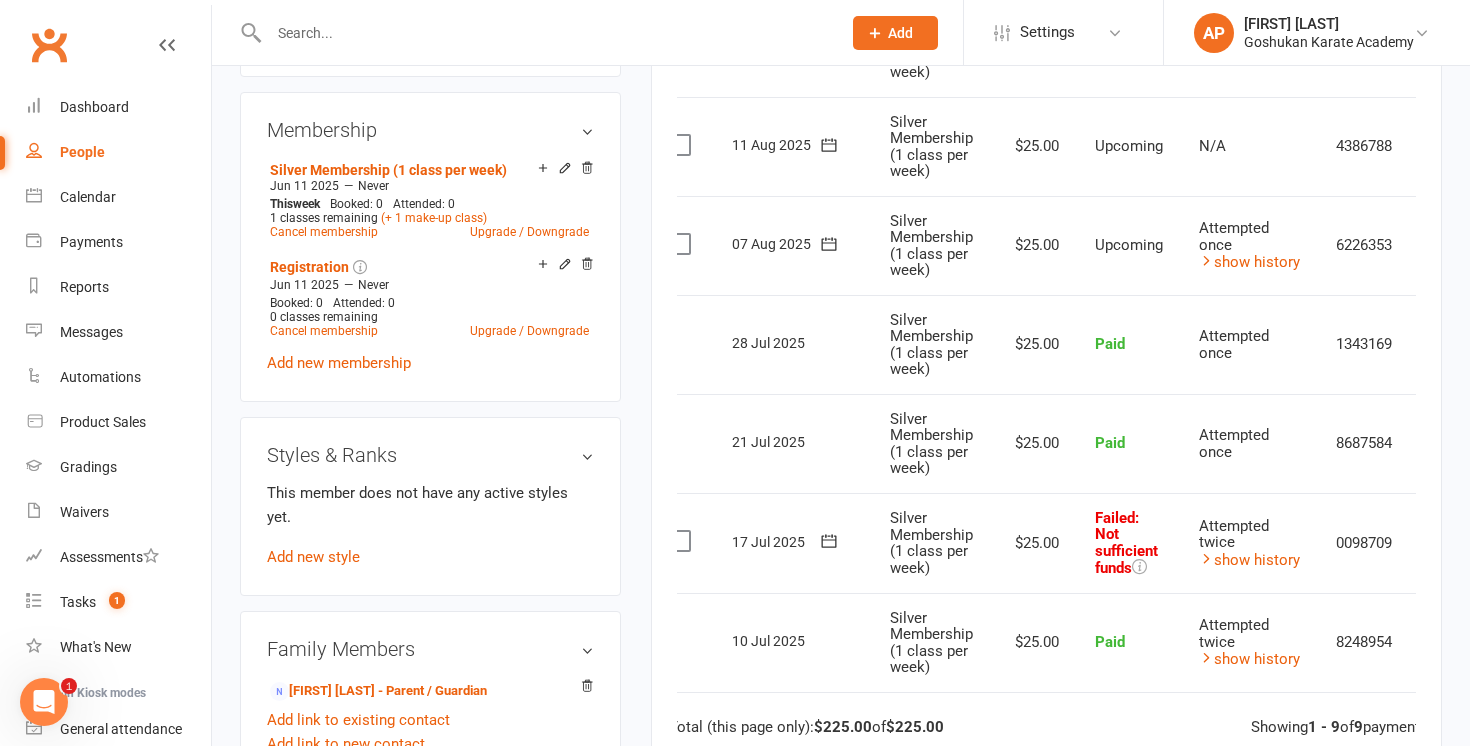 scroll, scrollTop: 0, scrollLeft: 0, axis: both 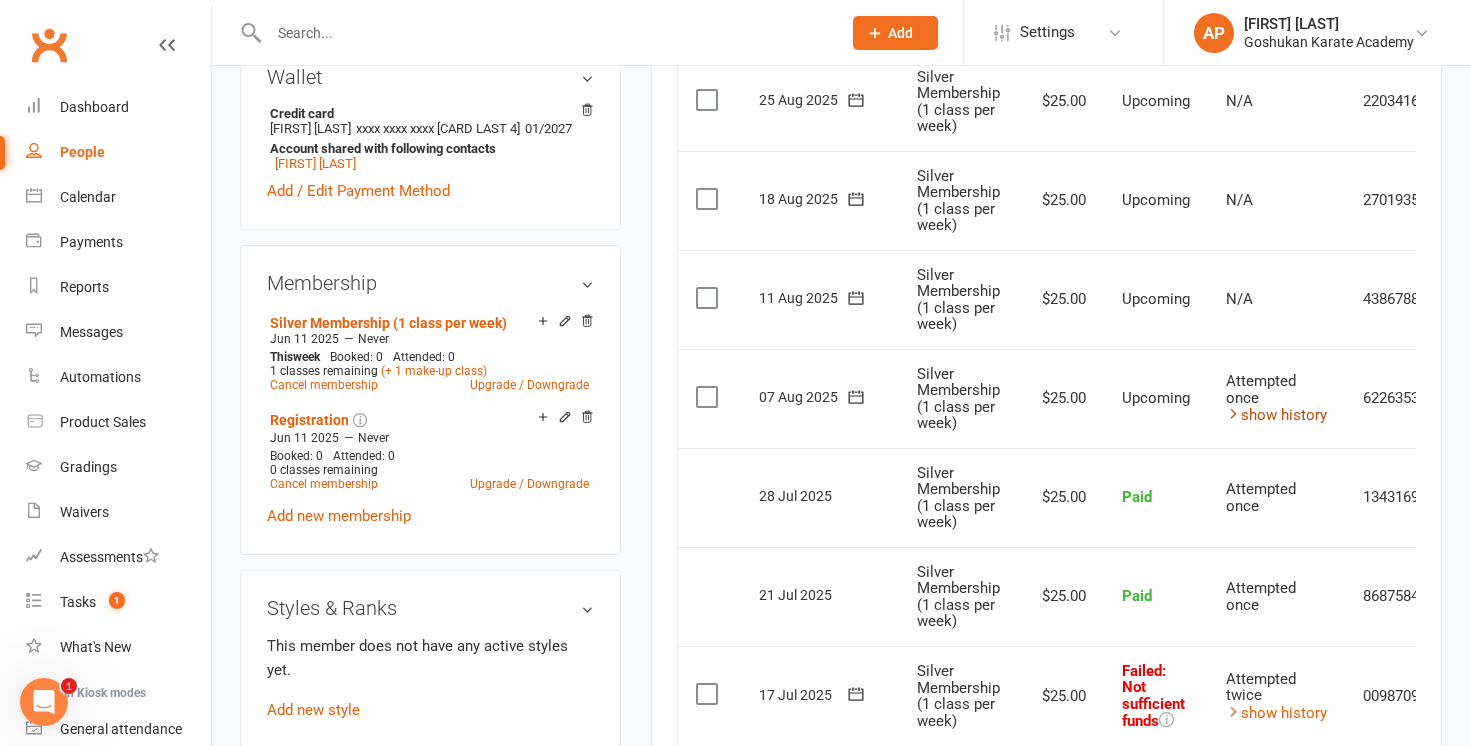 click on "show history" at bounding box center [1276, 415] 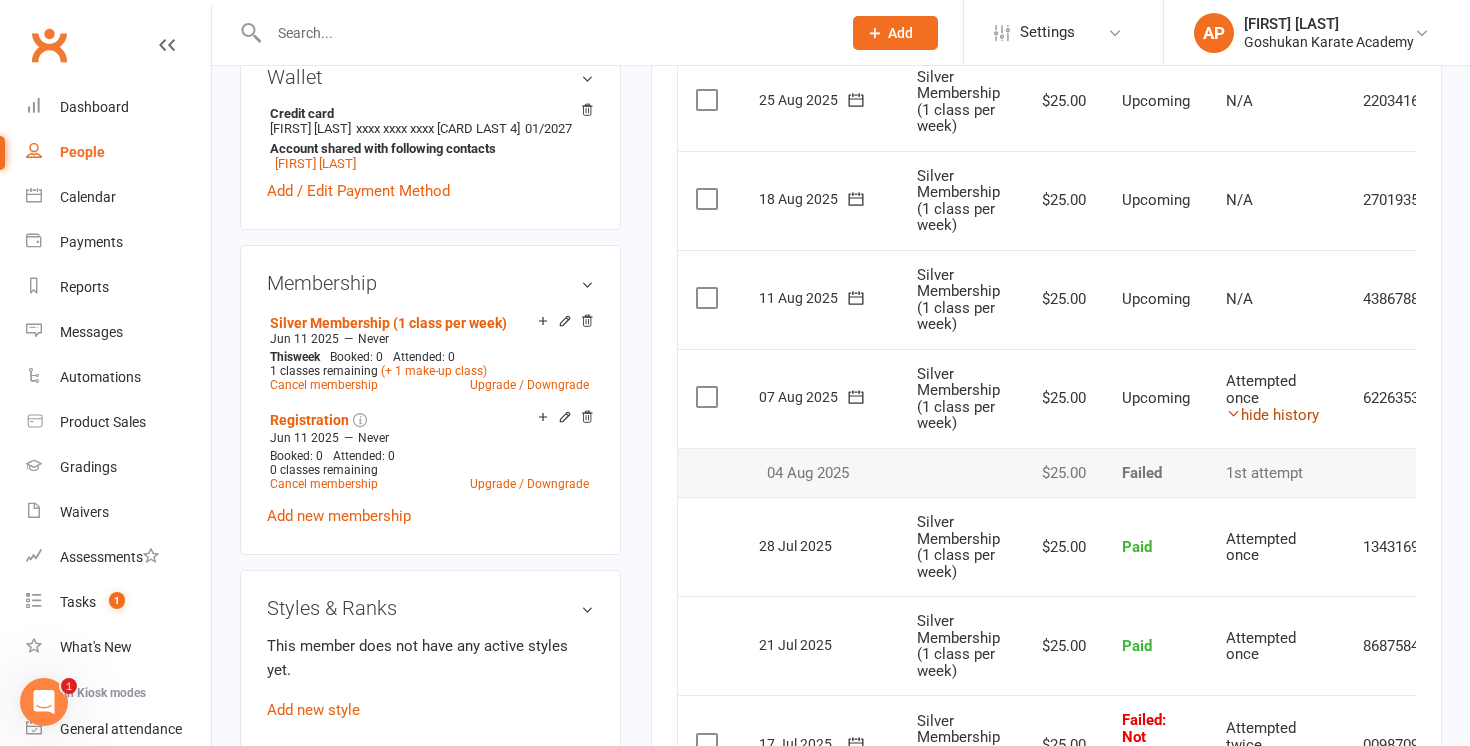 click on "hide history" at bounding box center [1272, 415] 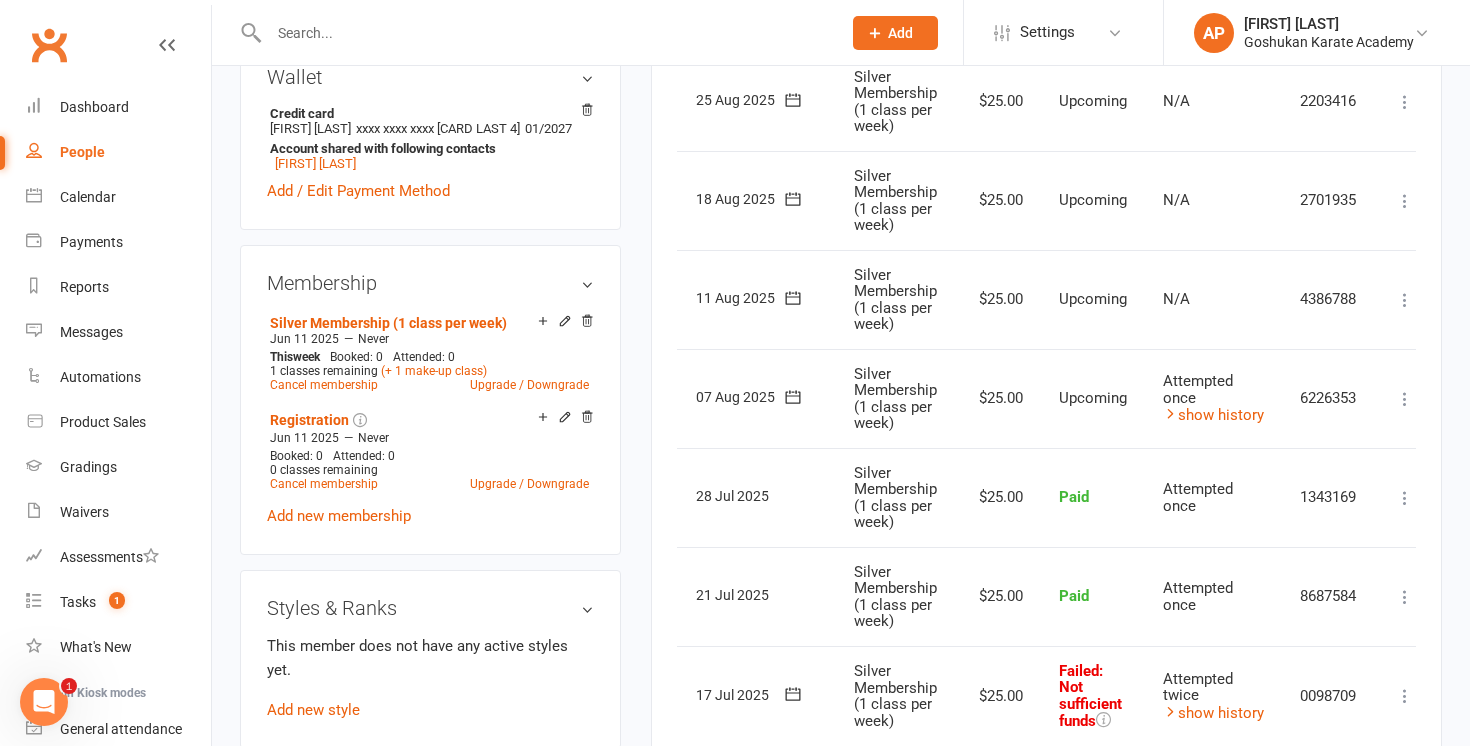 scroll, scrollTop: 0, scrollLeft: 87, axis: horizontal 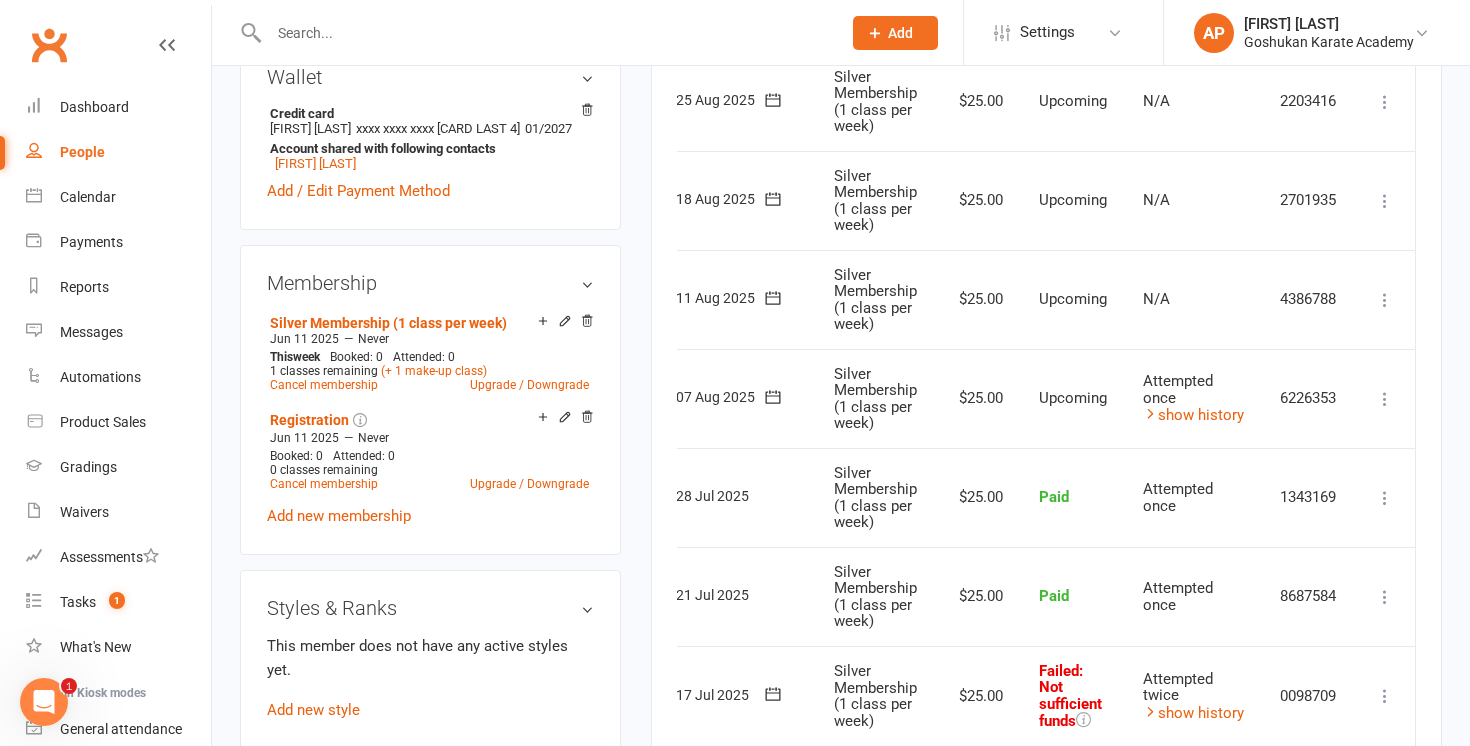 click at bounding box center (1385, 300) 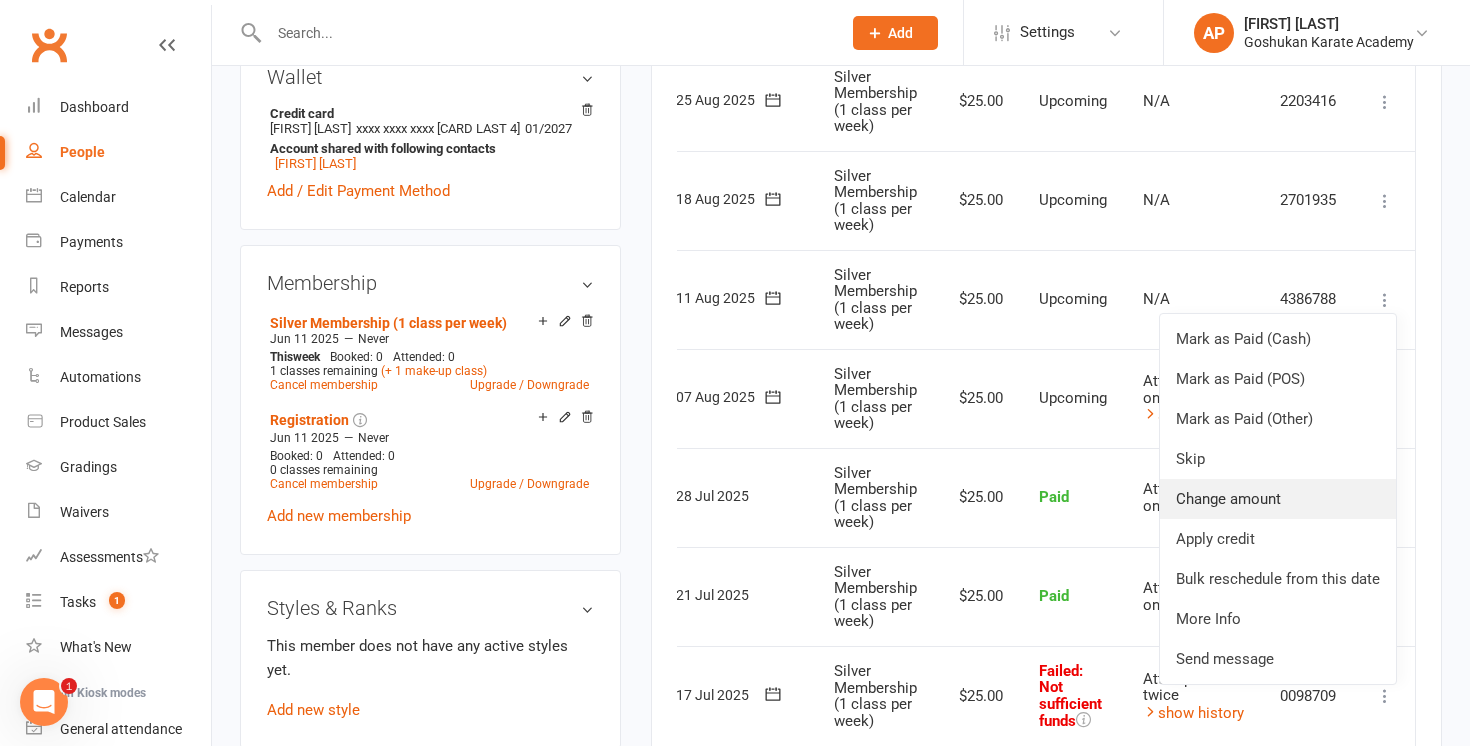 click on "Change amount" at bounding box center [1278, 499] 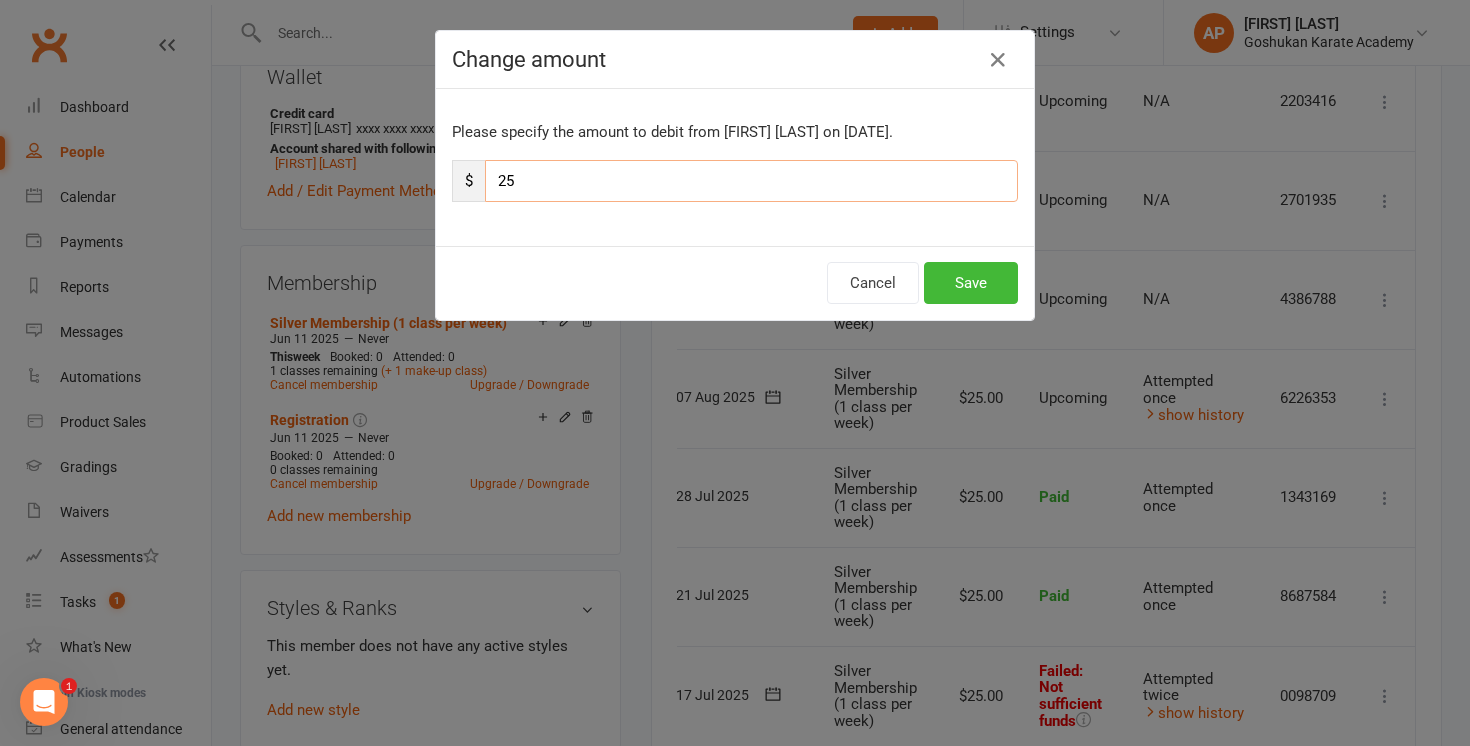 click on "25" at bounding box center [751, 181] 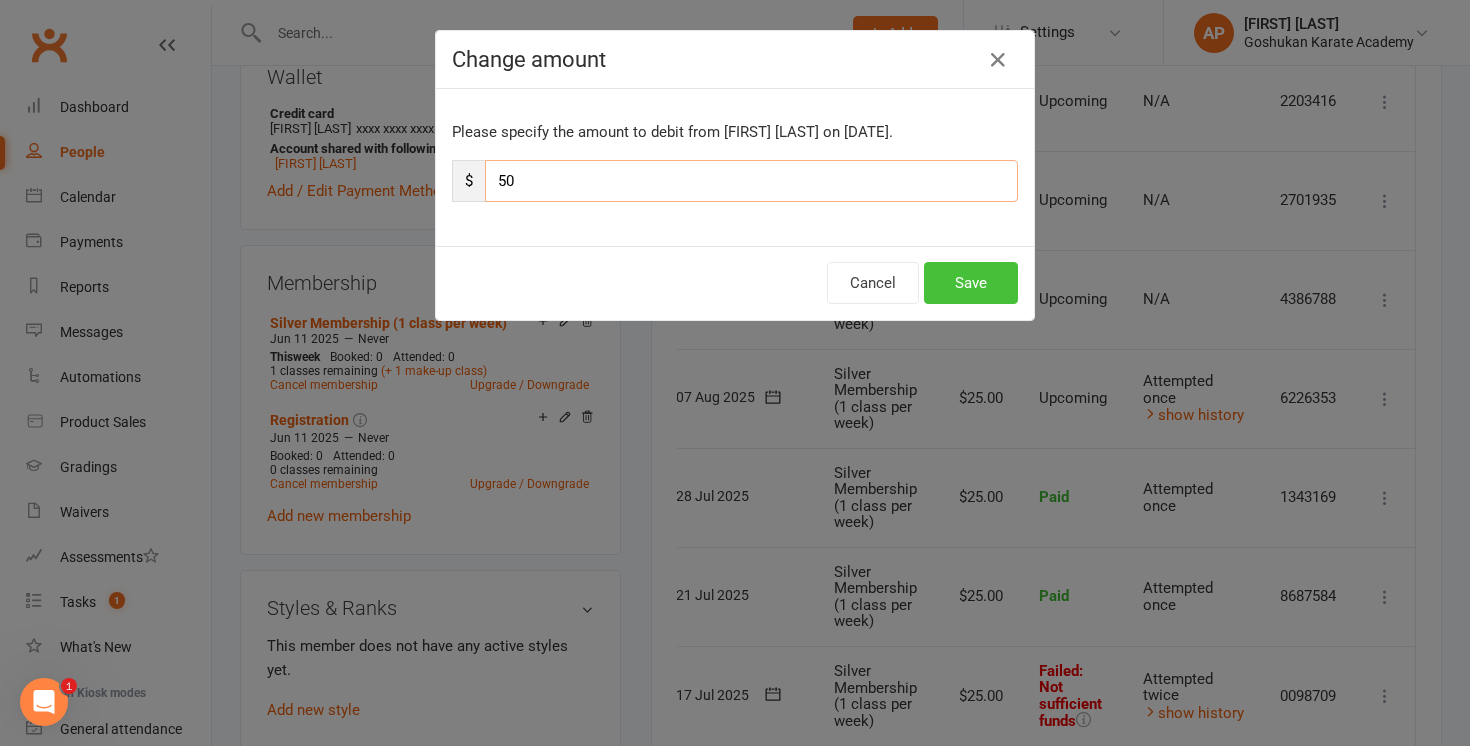 type on "50" 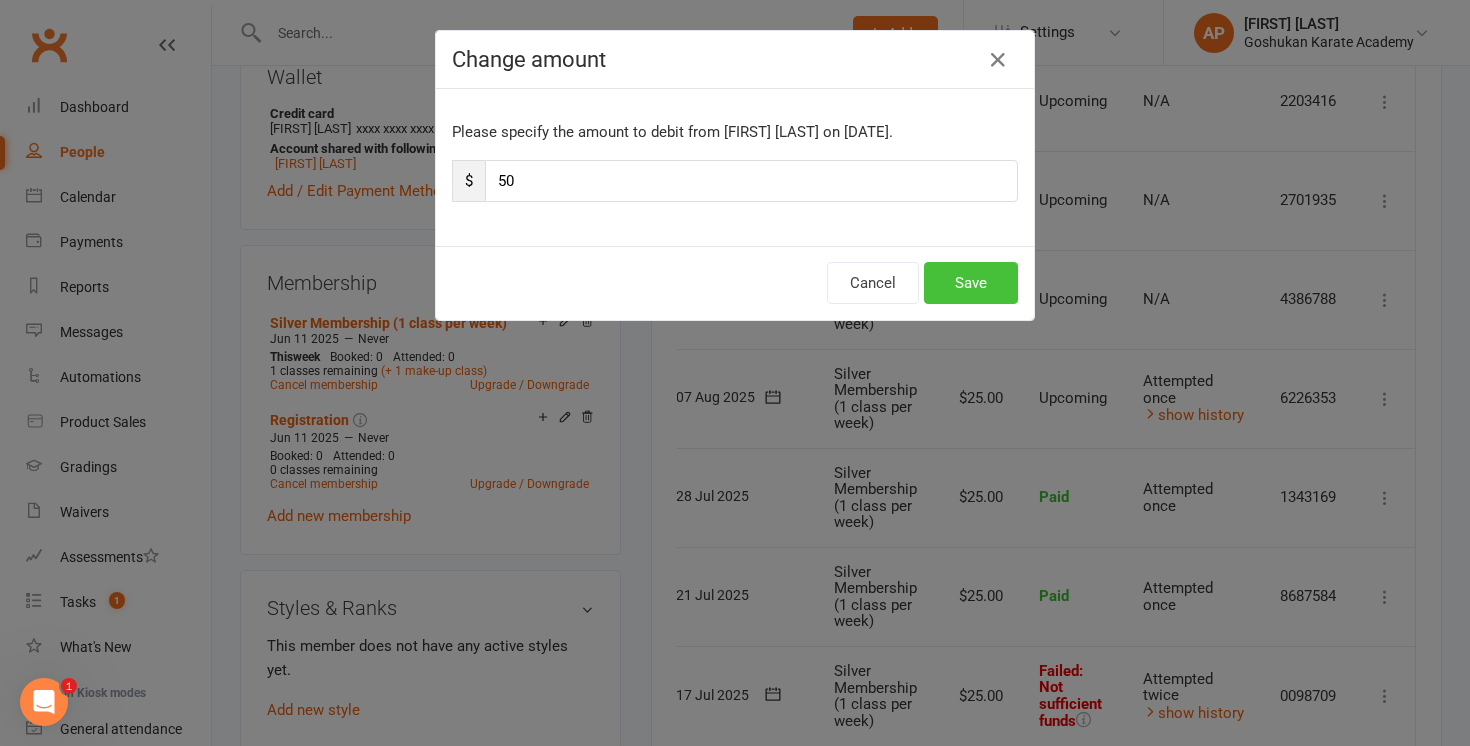 click on "Save" at bounding box center [971, 283] 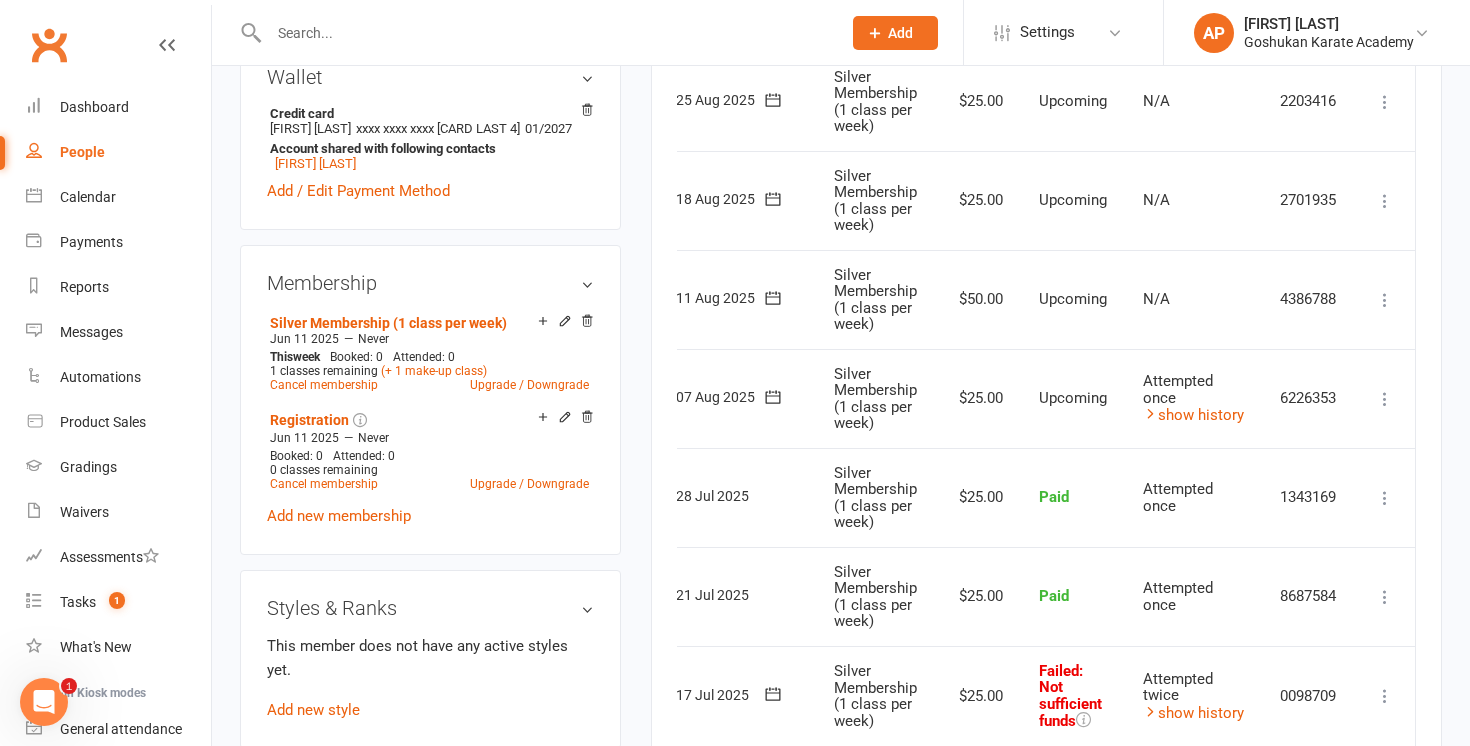 scroll, scrollTop: 0, scrollLeft: 0, axis: both 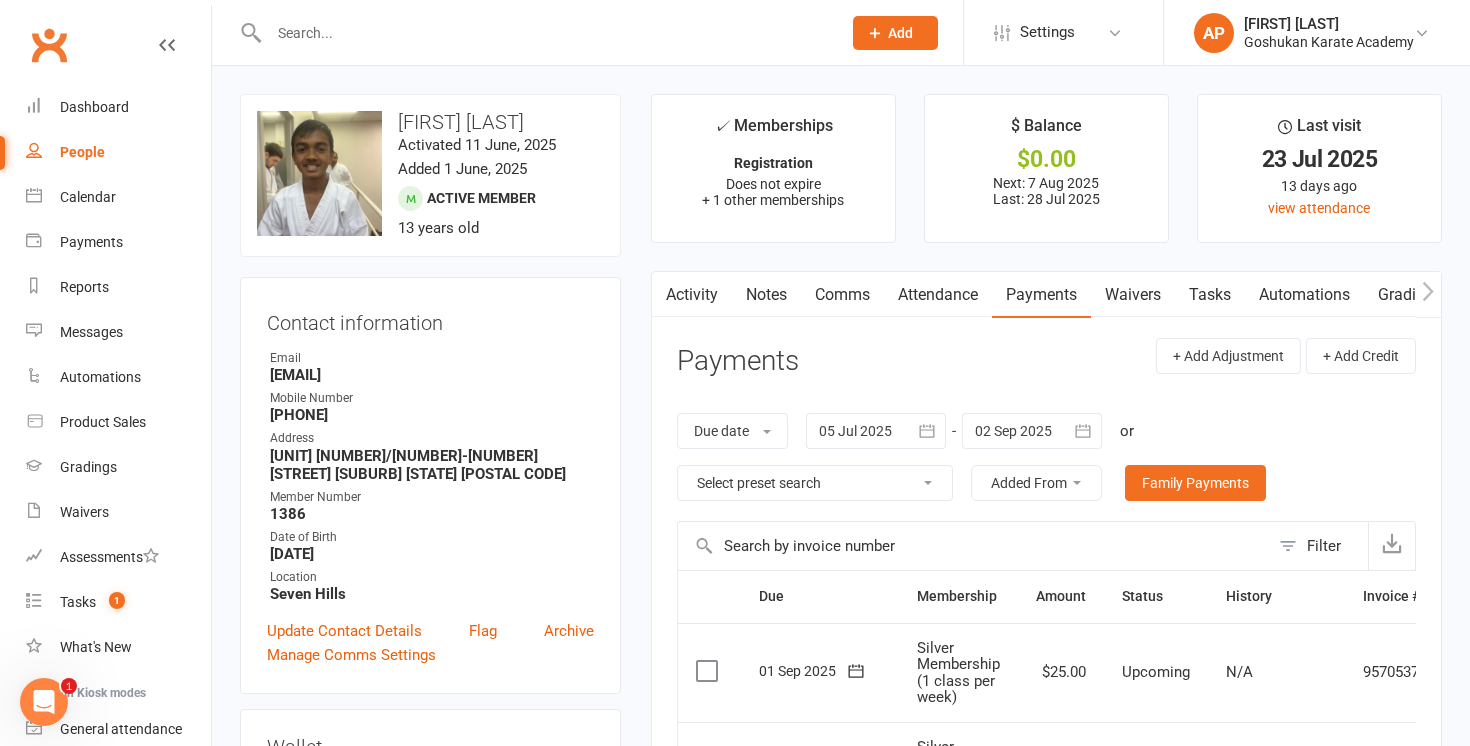 click on "Notes" at bounding box center [766, 295] 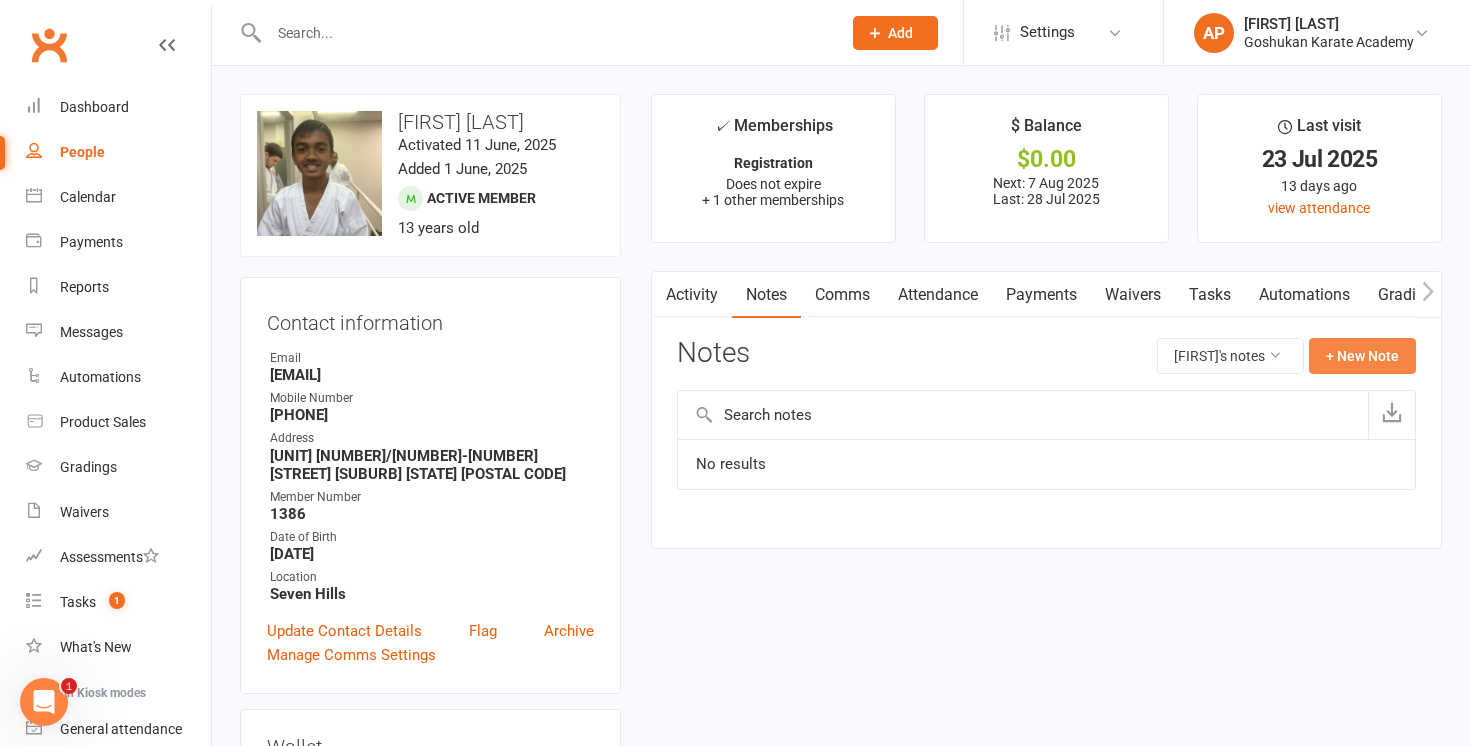 click on "+ New Note" 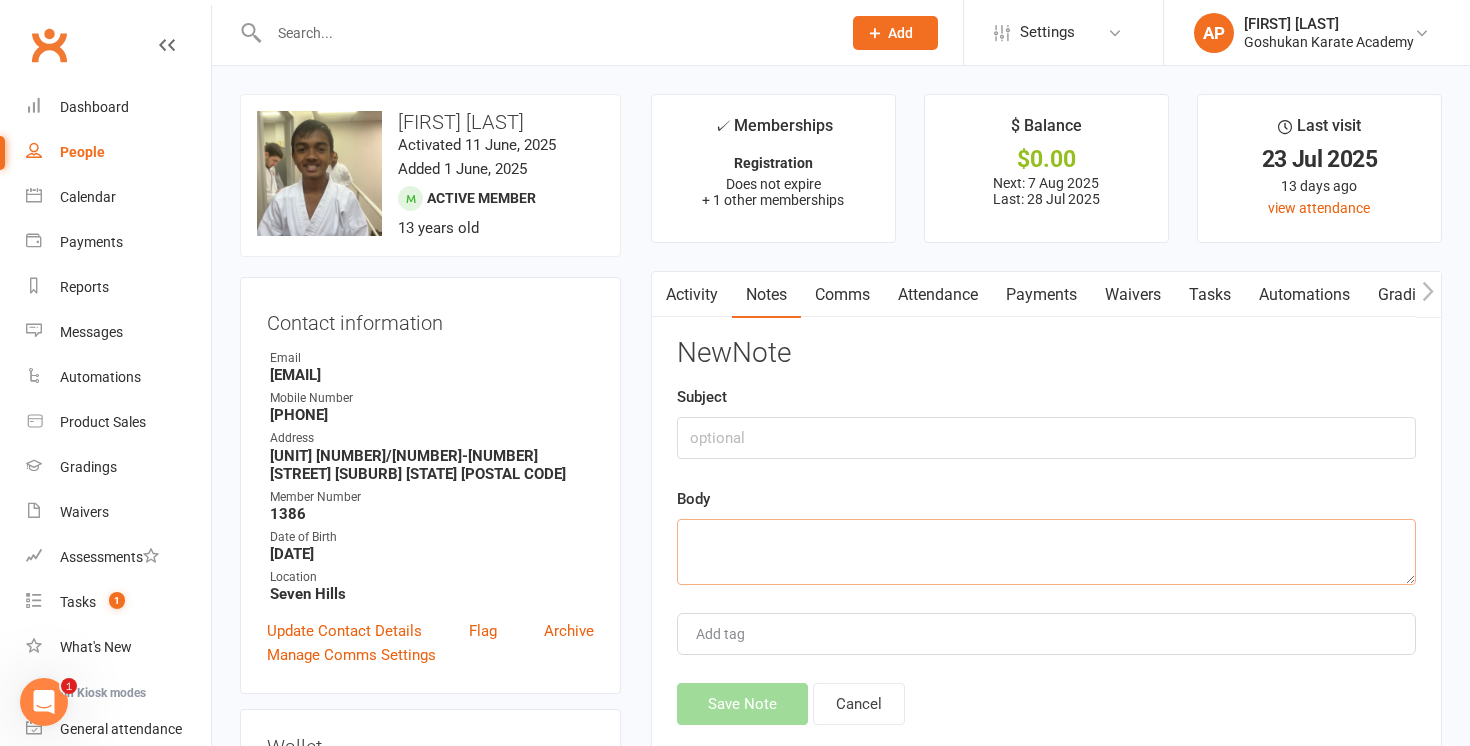 click 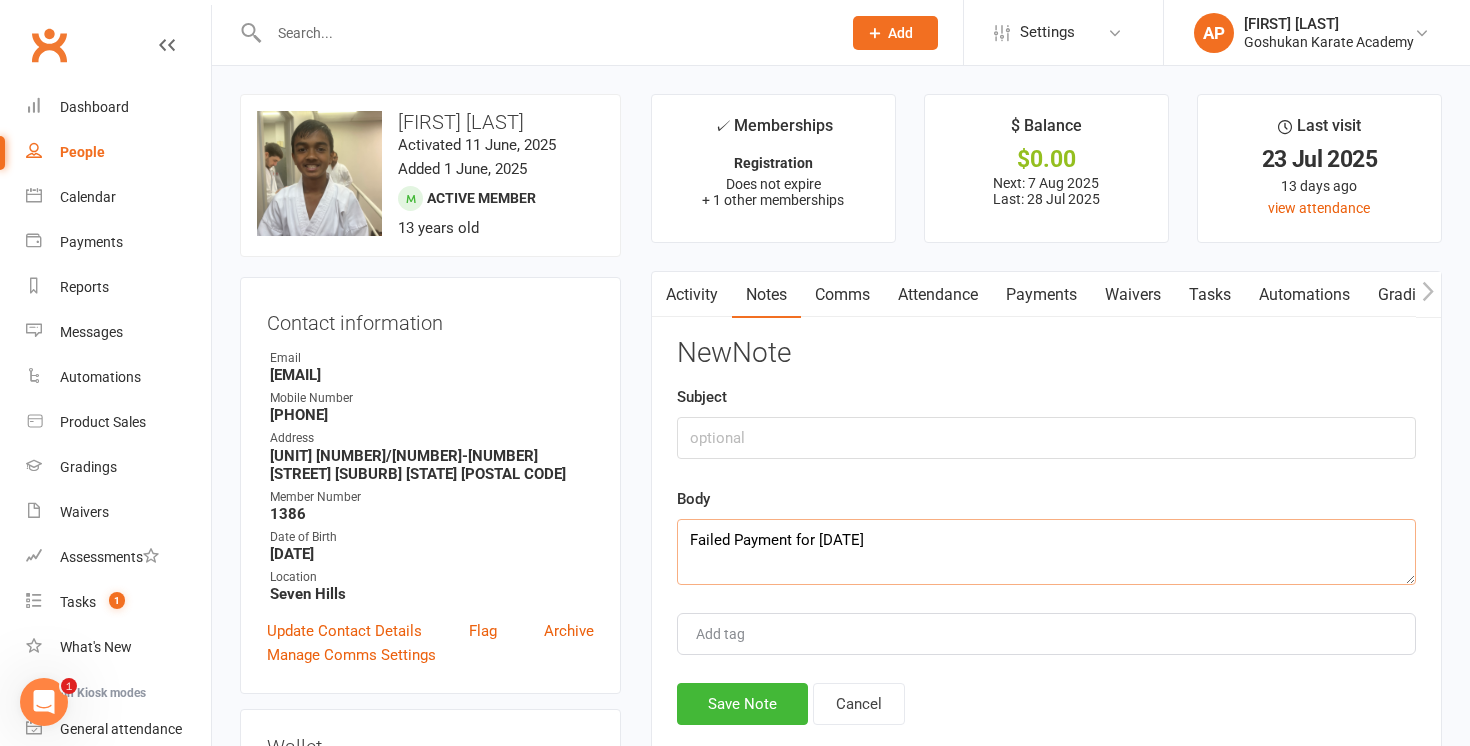 type on "Failed Payment for [DATE]" 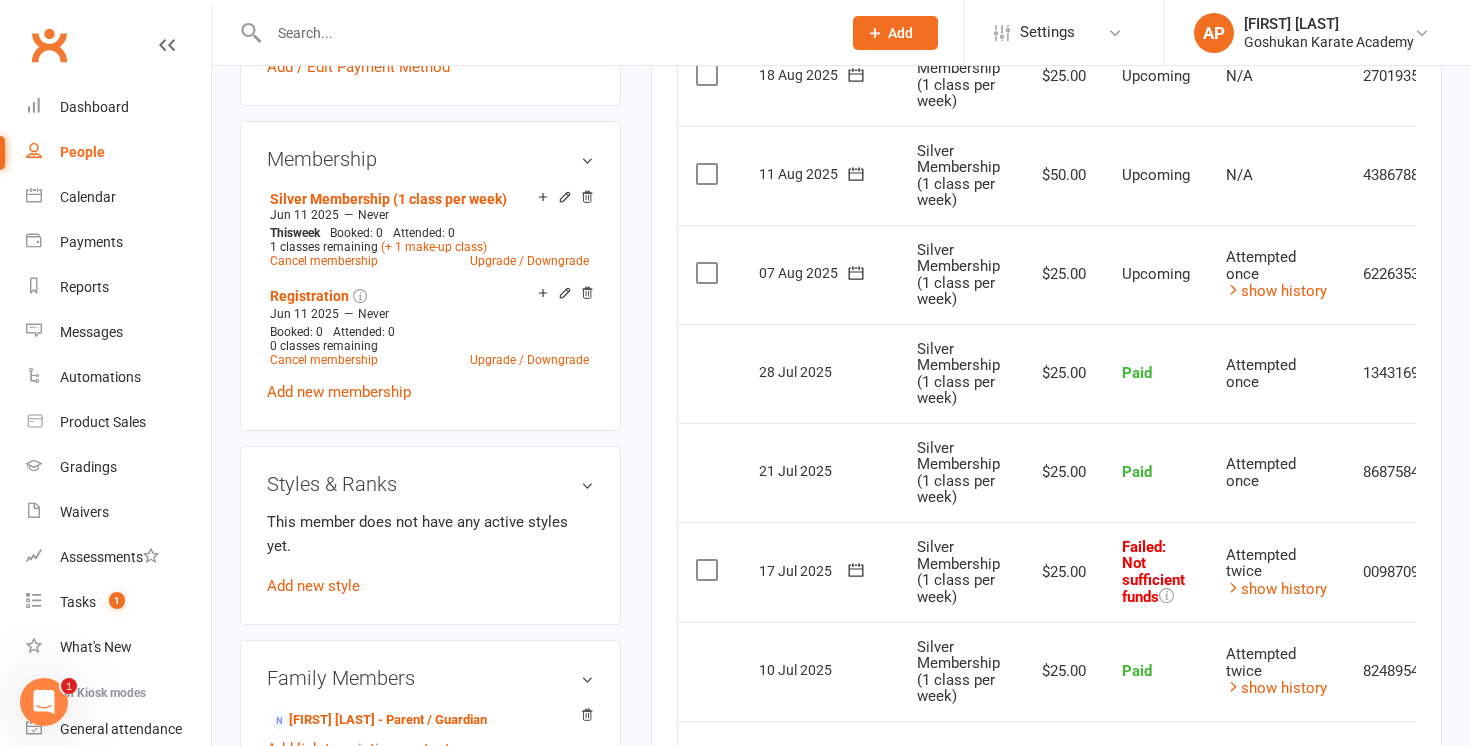 scroll, scrollTop: 813, scrollLeft: 0, axis: vertical 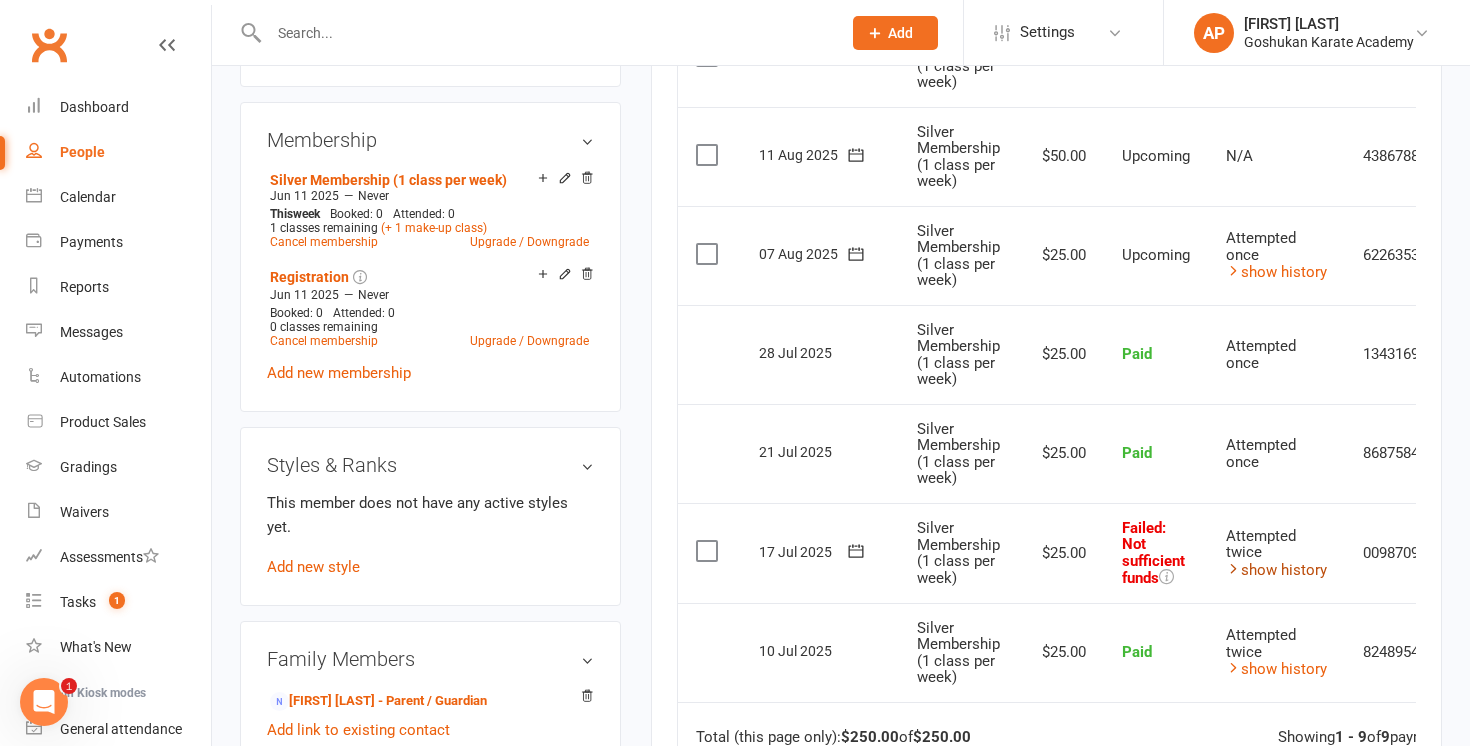 click on "show history" at bounding box center [1276, 570] 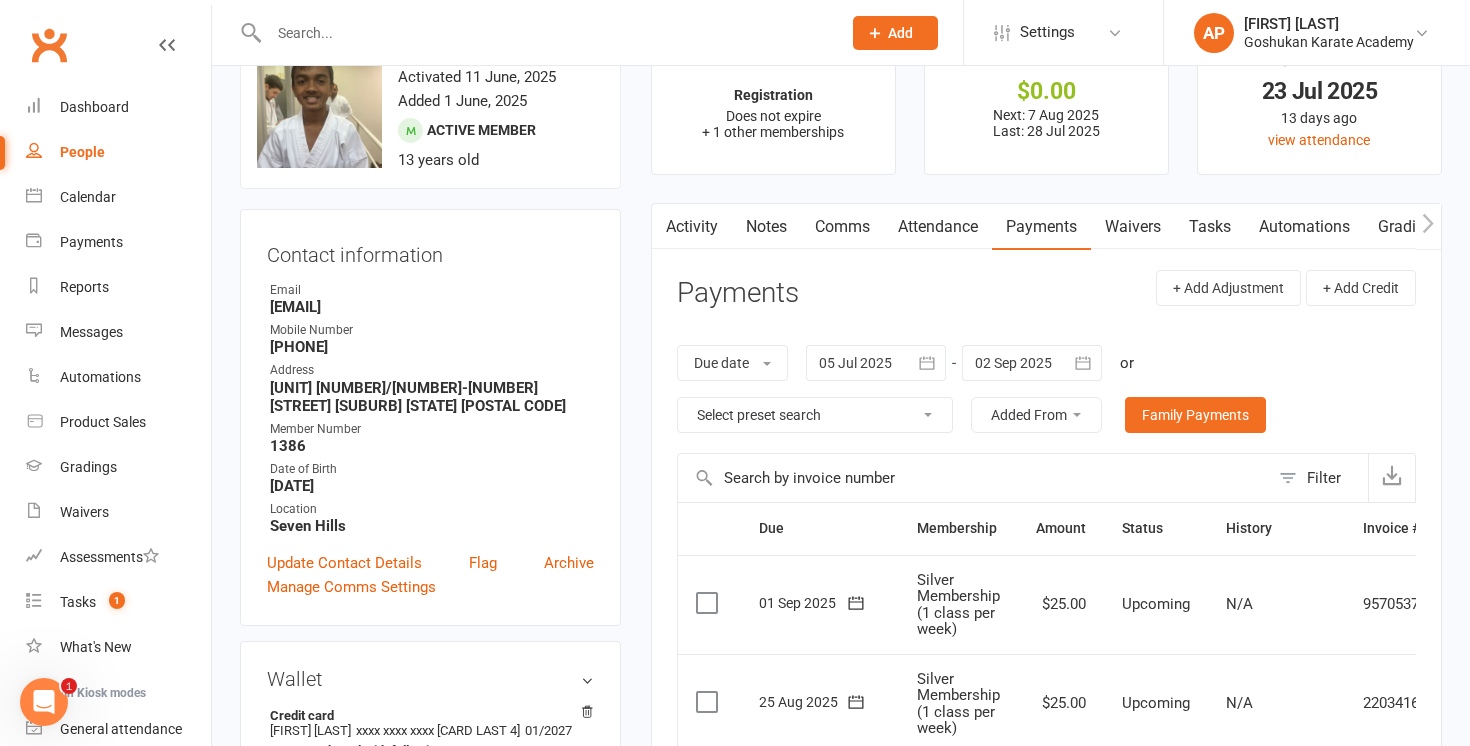 scroll, scrollTop: 0, scrollLeft: 0, axis: both 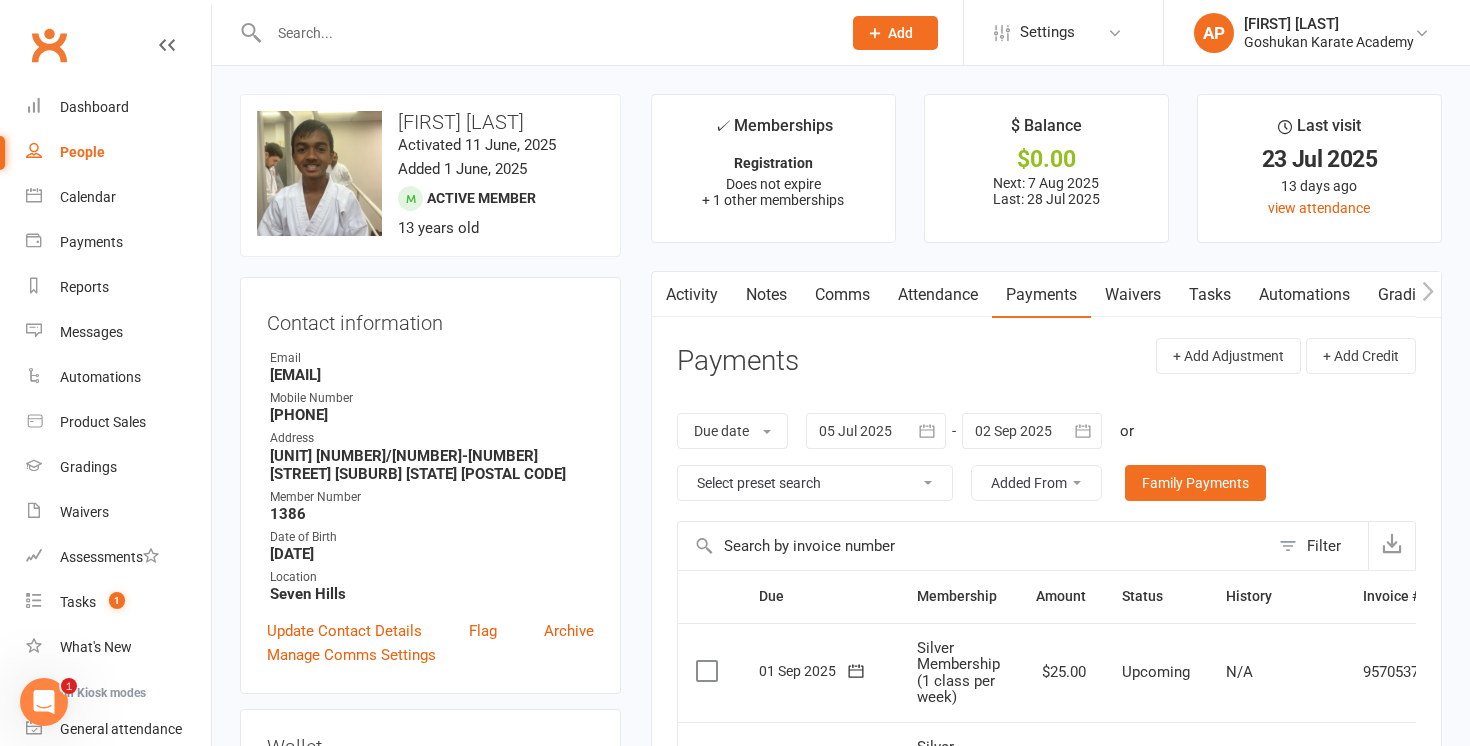 click on "Notes" at bounding box center (766, 295) 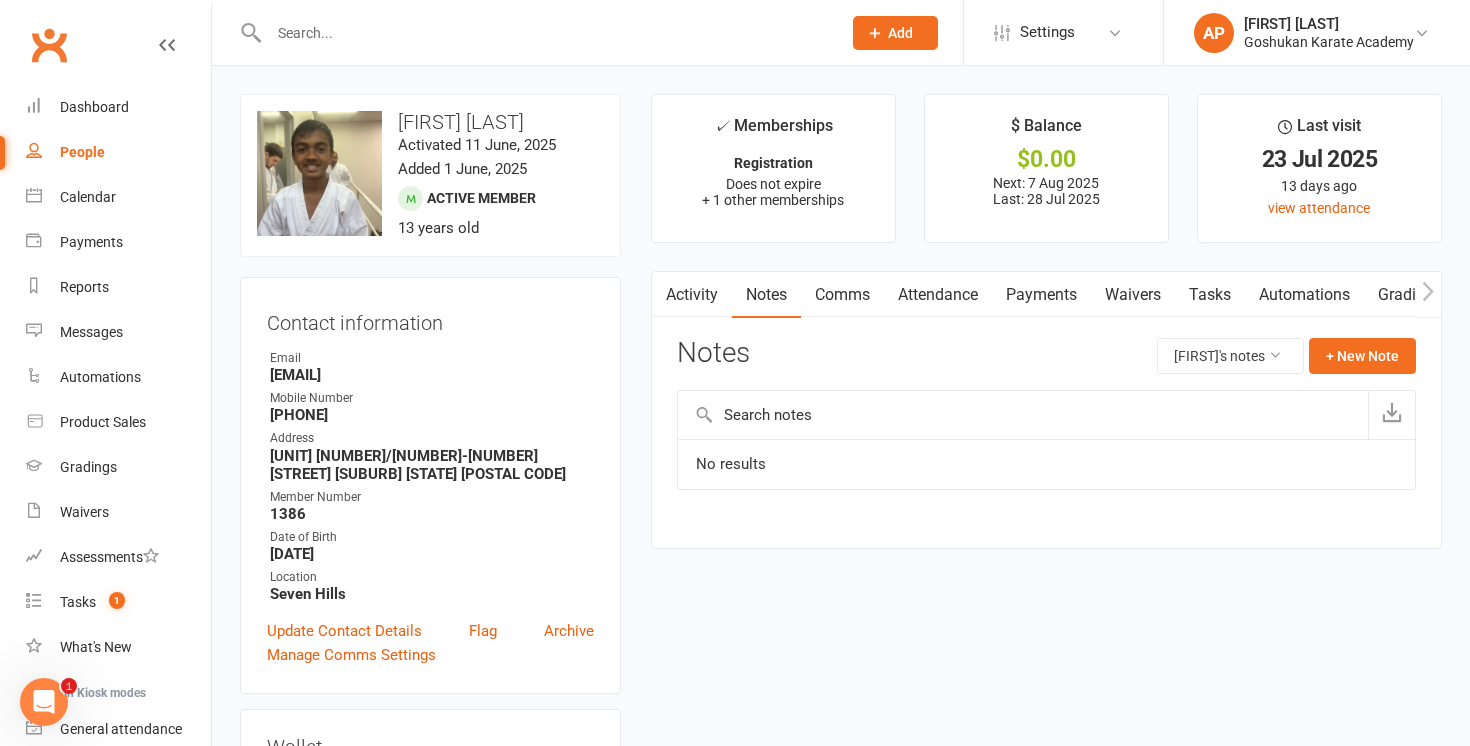 click on "Payments" at bounding box center (1041, 295) 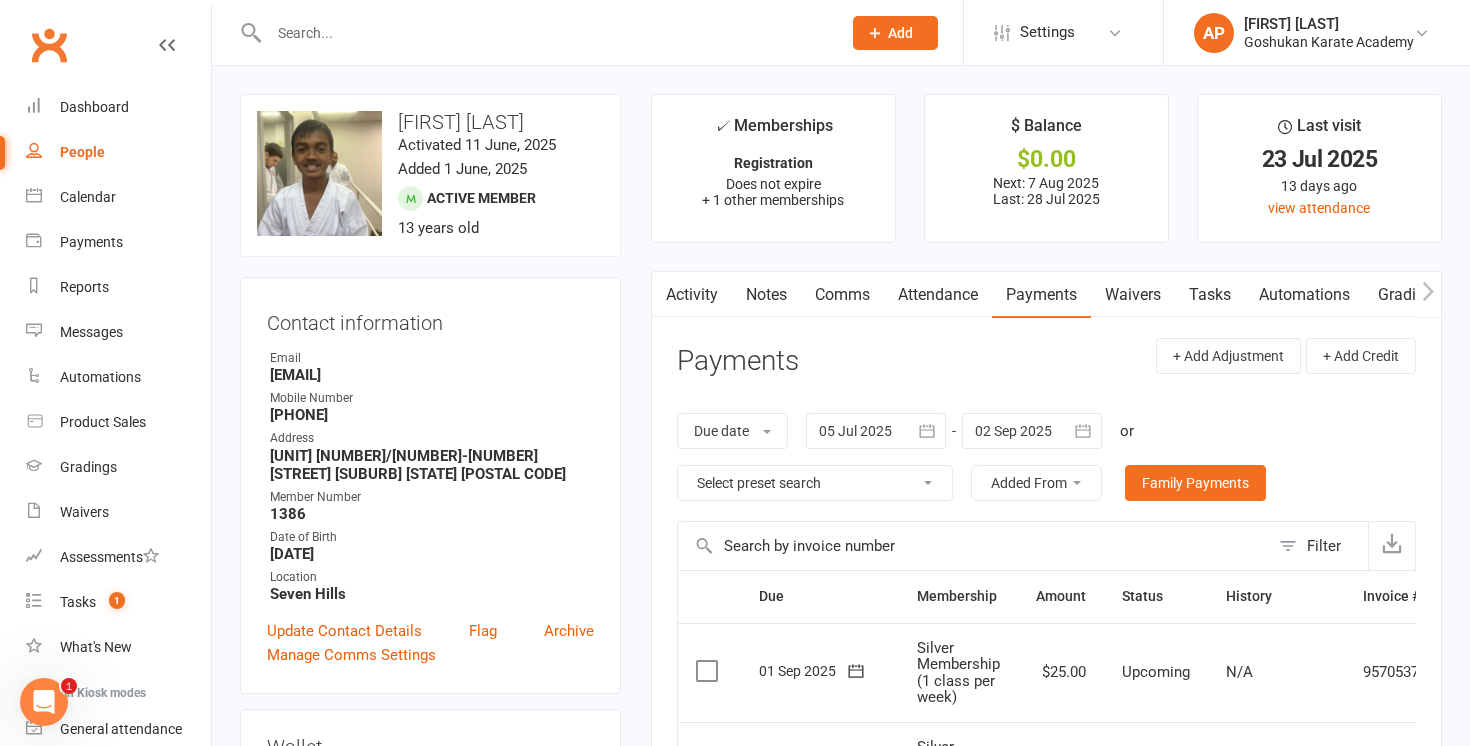 click on "Notes" at bounding box center (766, 295) 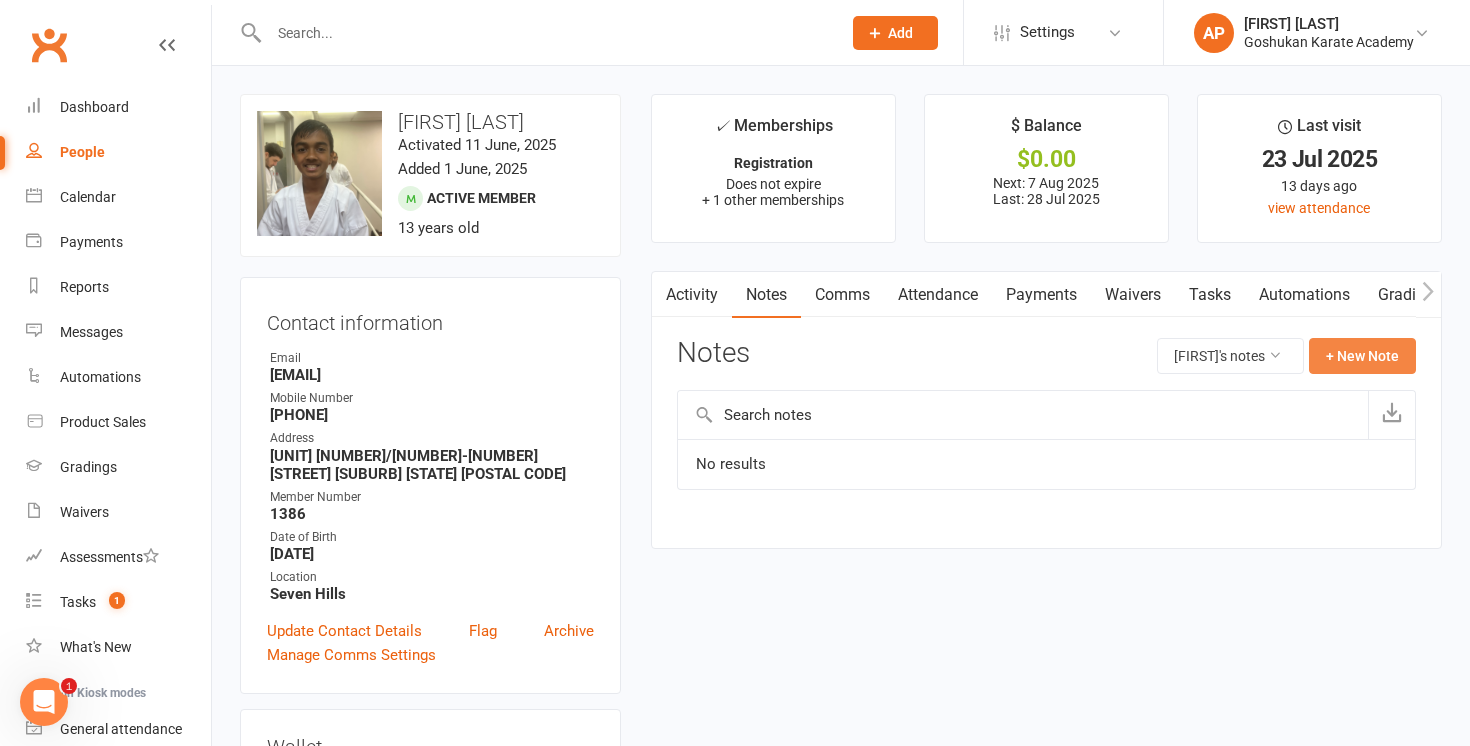 click on "+ New Note" 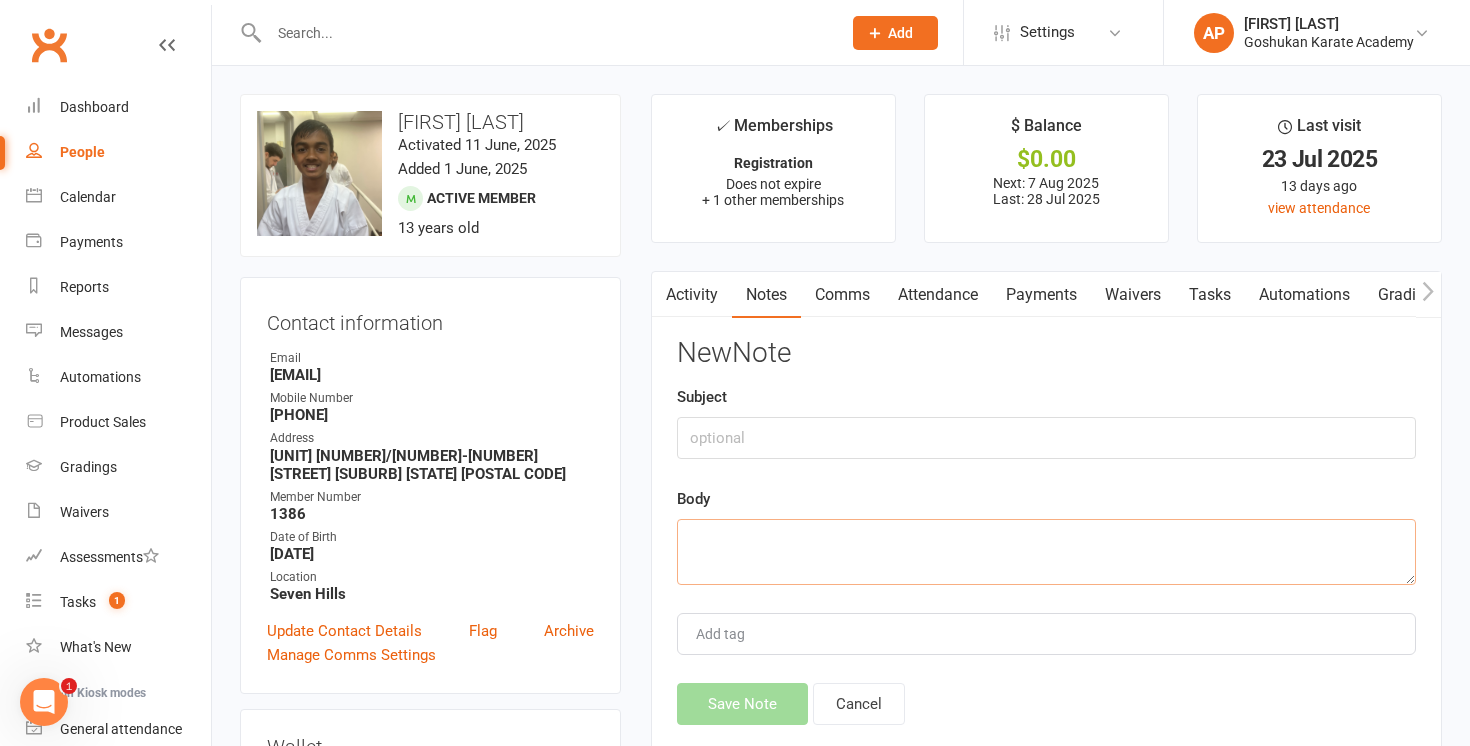 click 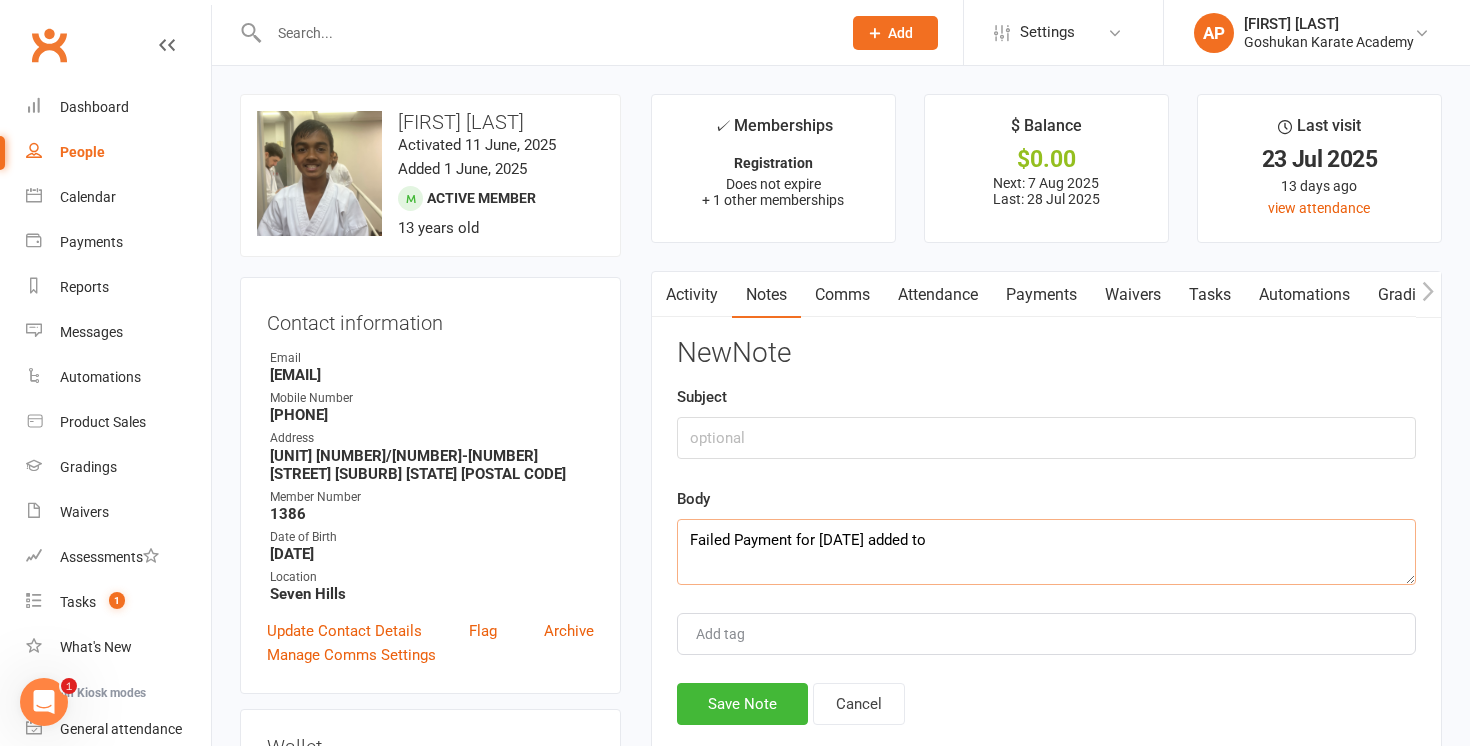 click on "Failed Payment for [DATE] added to" 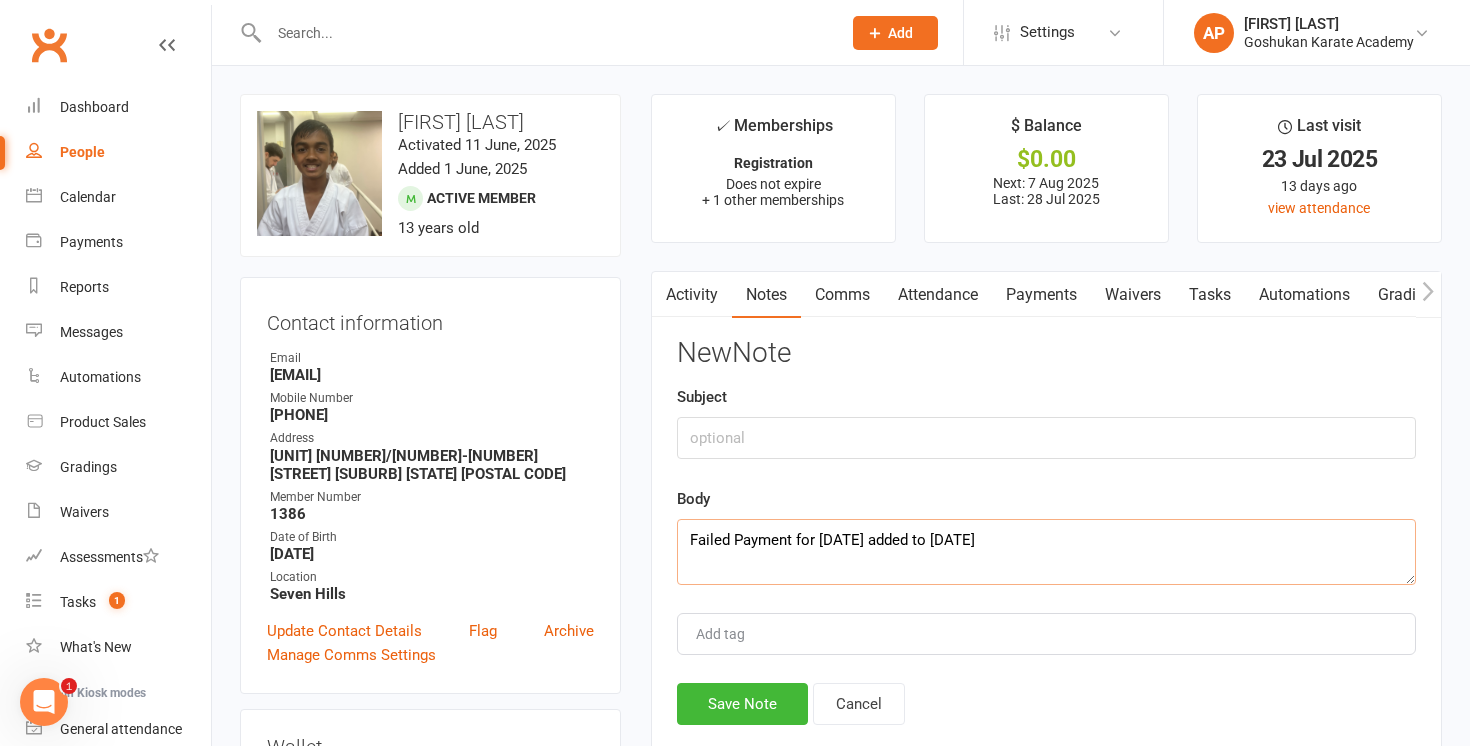 click on "Failed Payment for [DATE] added to [DATE]" 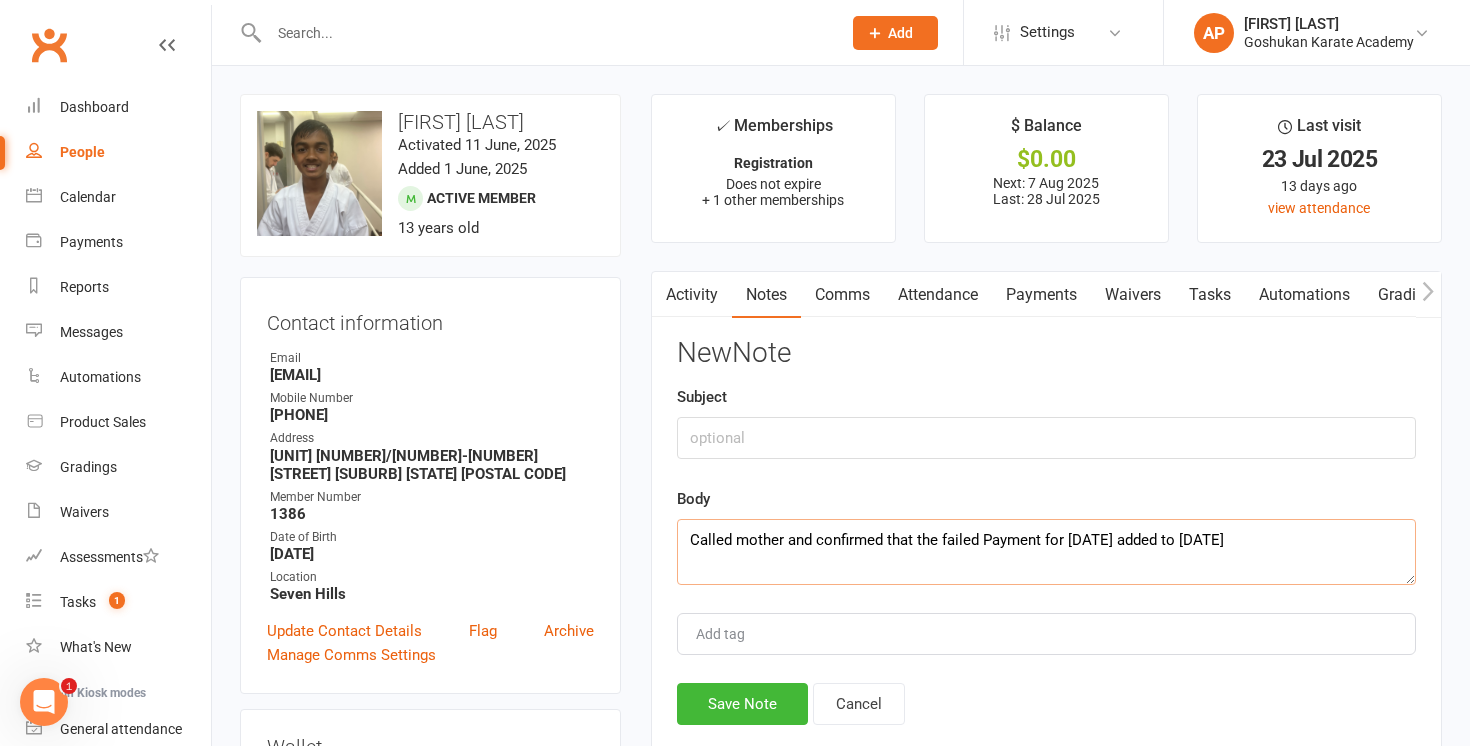 click on "Called mother and confirmed that the failed Payment for [DATE] added to [DATE]" 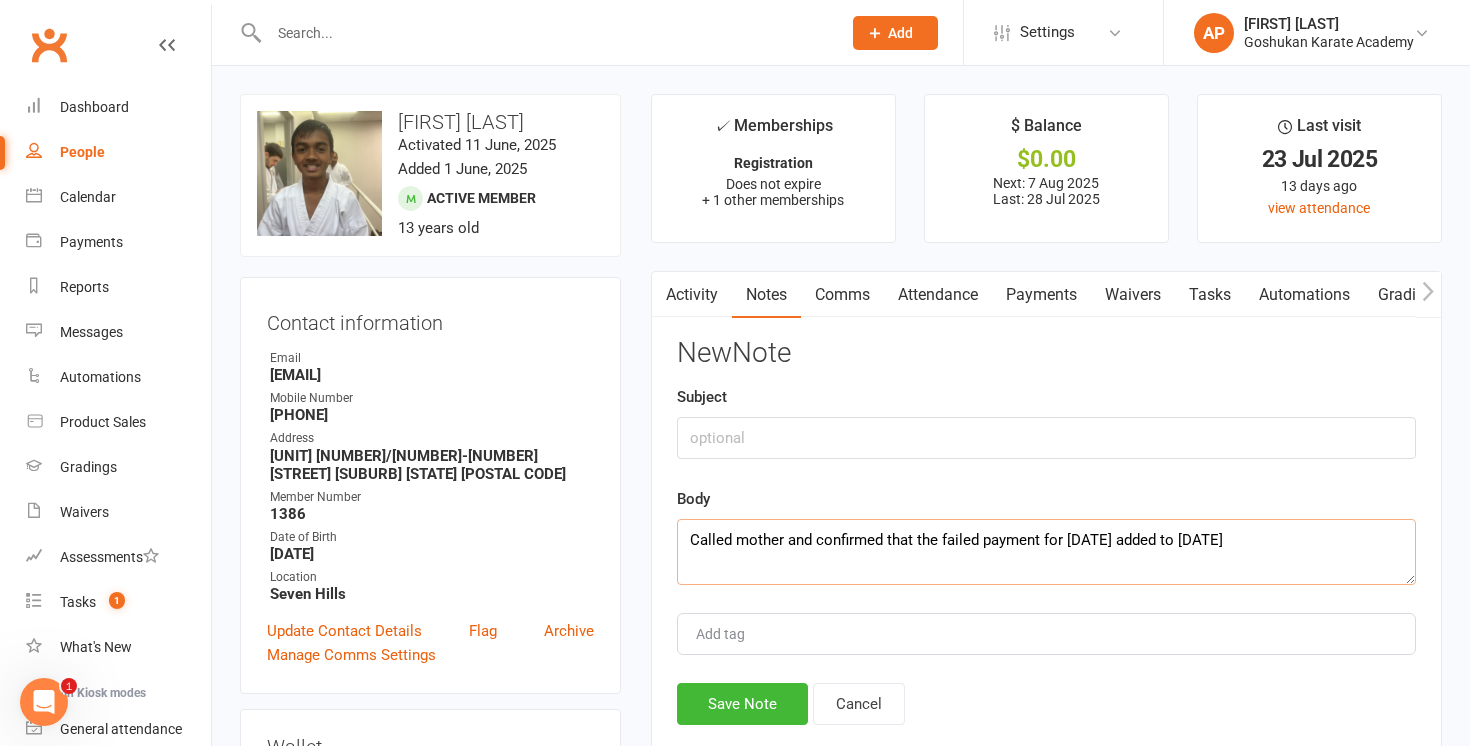 click on "Called mother and confirmed that the failed payment for [DATE] added to [DATE]" 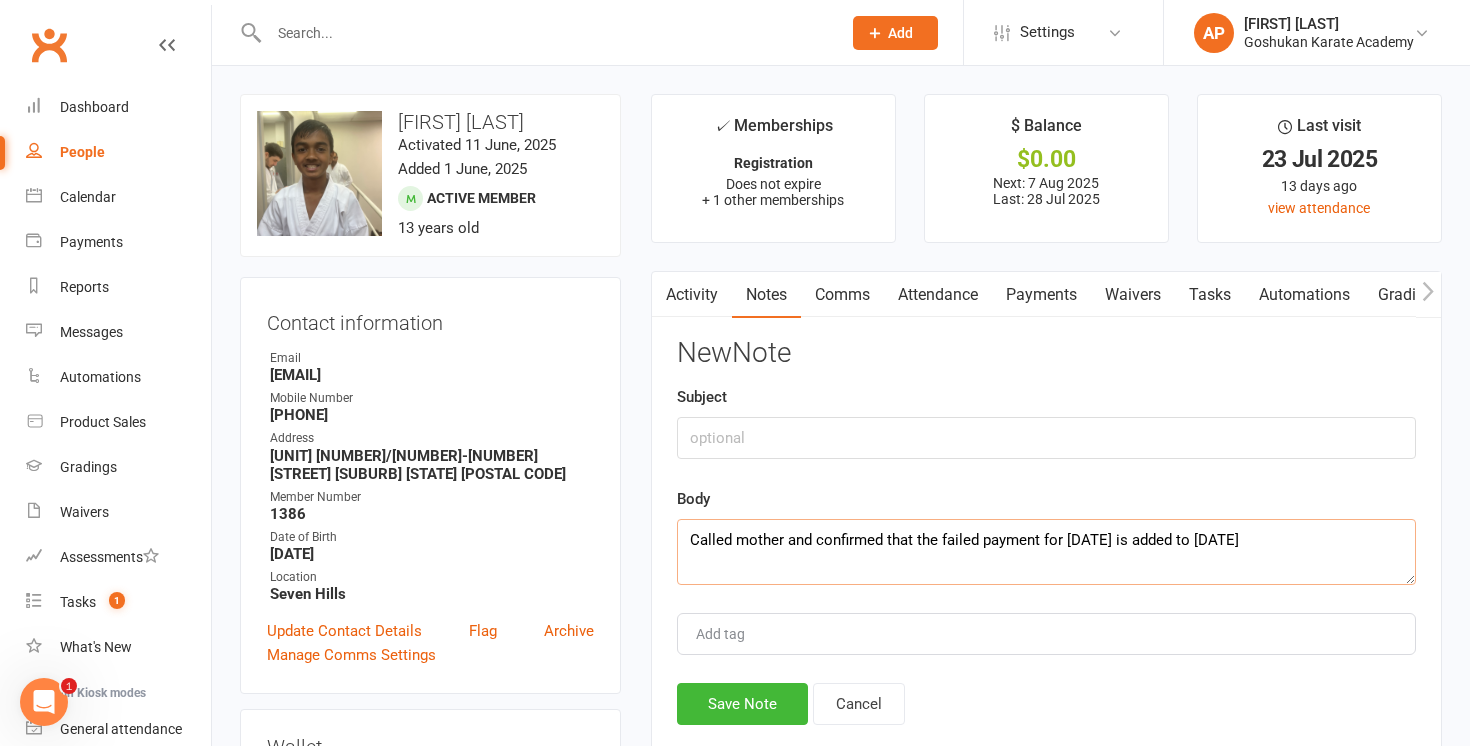 click on "Called mother and confirmed that the failed payment for [DATE] is added to [DATE]" 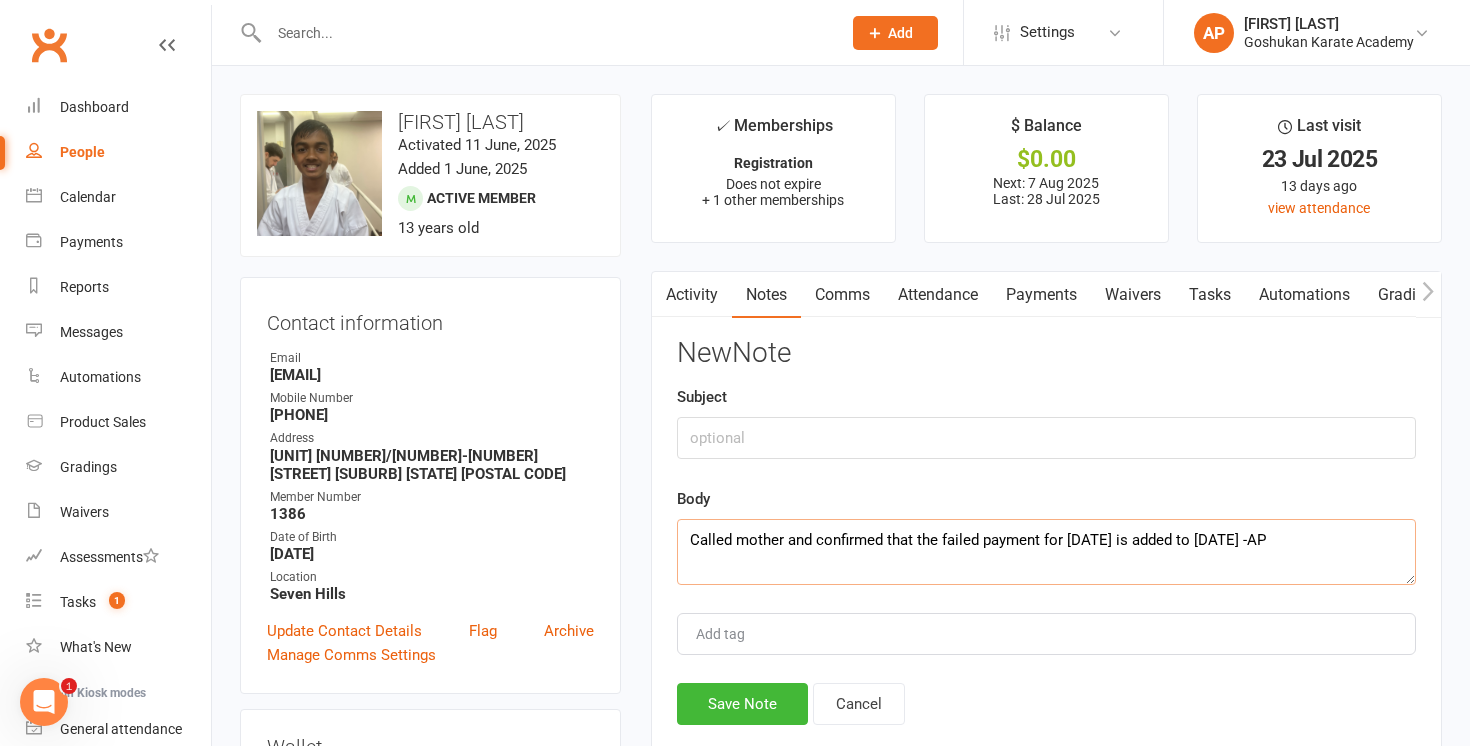 click on "Called mother and confirmed that the failed payment for [DATE] is added to [DATE] -AP" 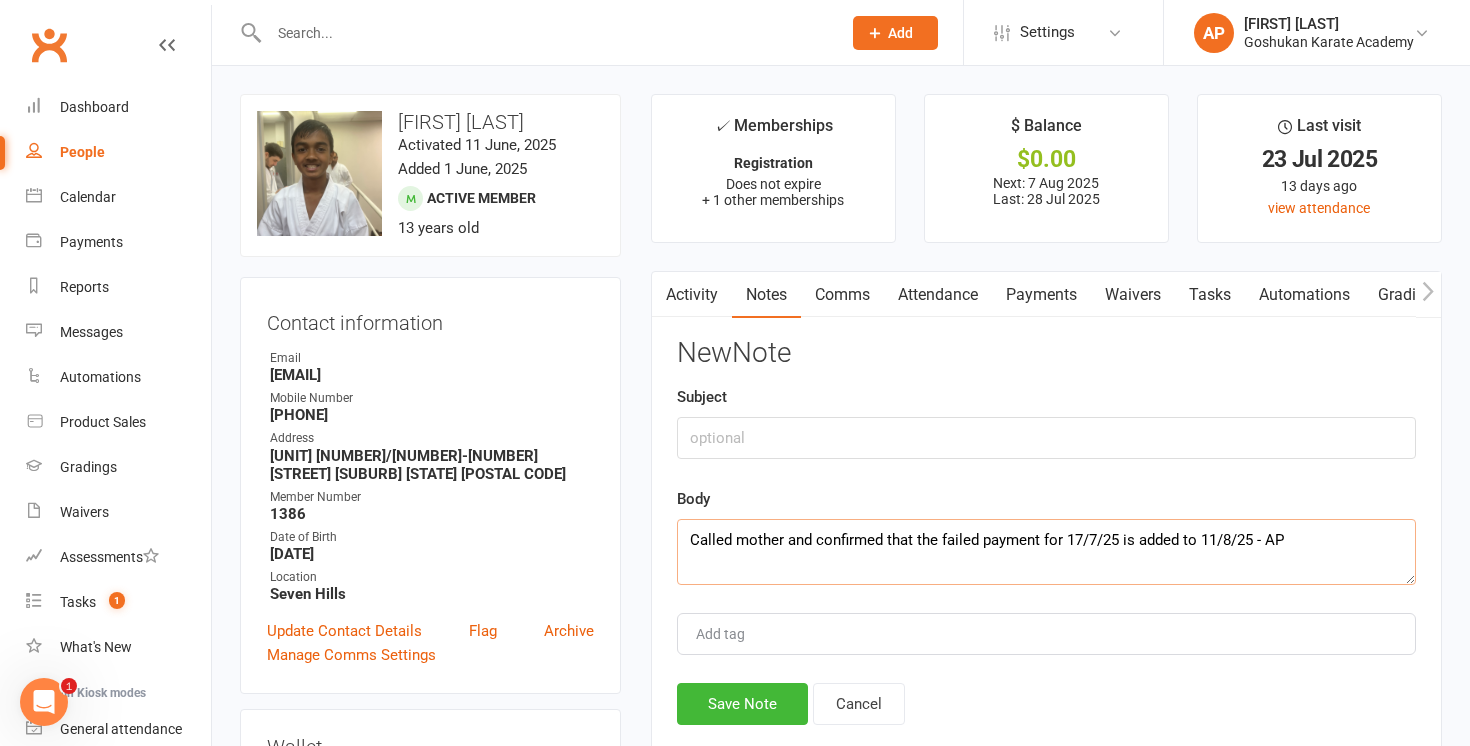 click on "Called mother and confirmed that the failed payment for 17/7/25 is added to 11/8/25 - AP" 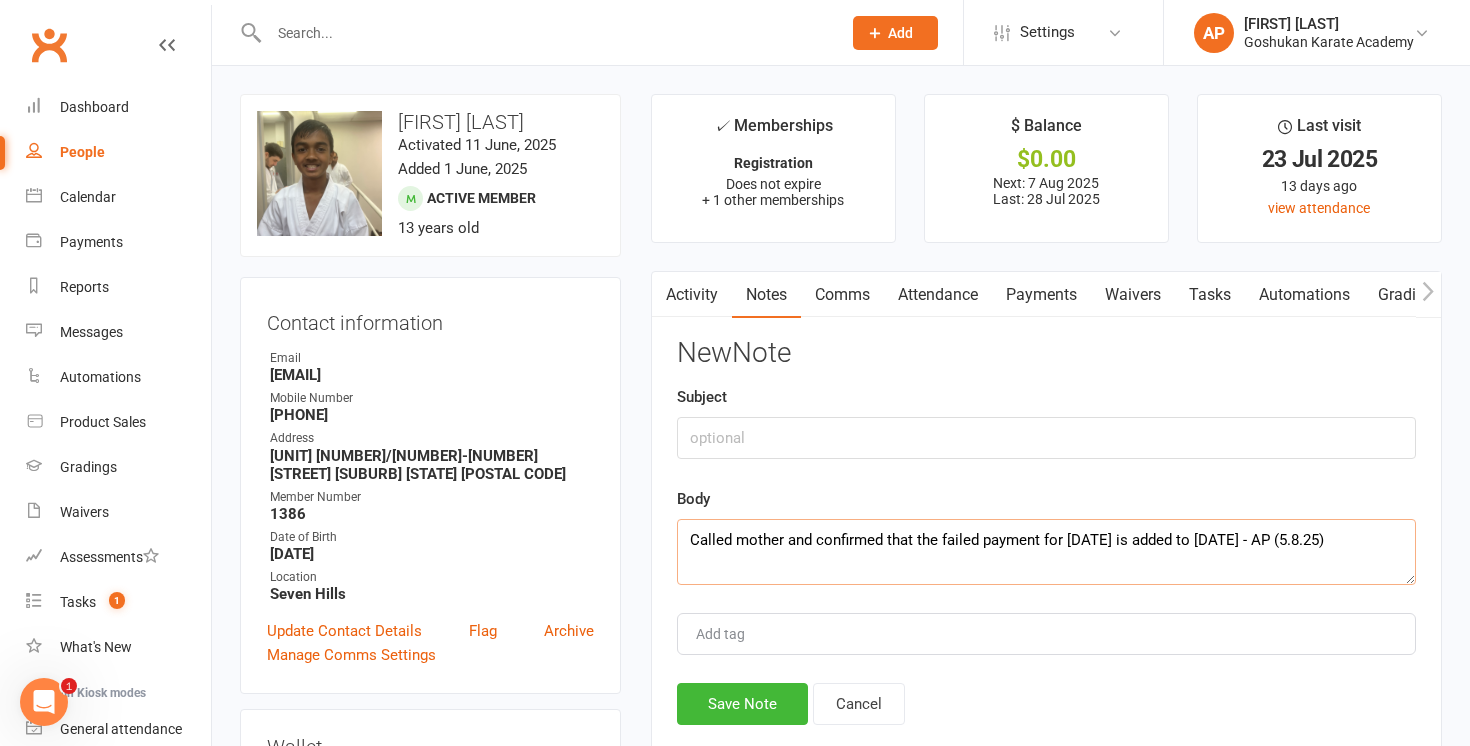 type on "Called mother and confirmed that the failed payment for [DATE] is added to [DATE] - AP (5.8.25)" 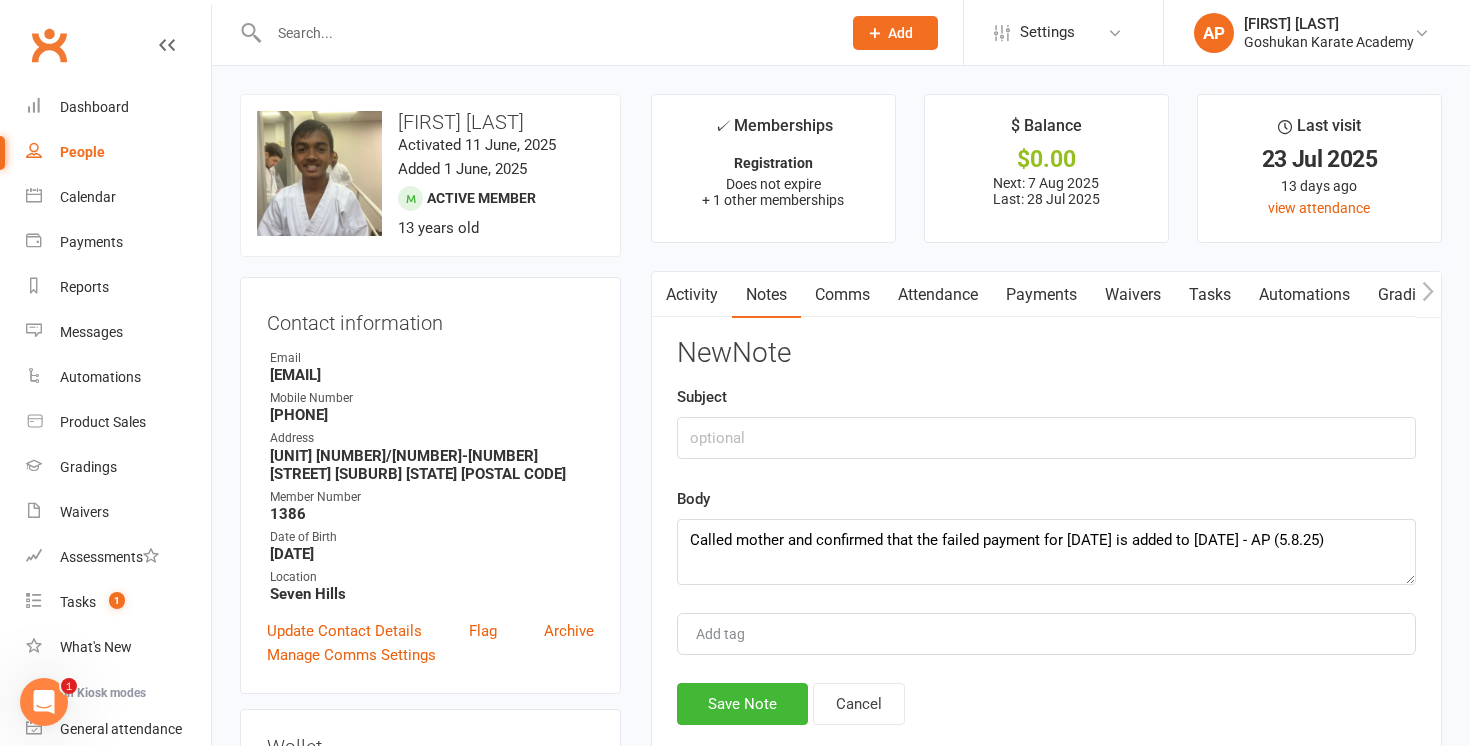 click on "Activity Notes Comms Attendance Payments Waivers Tasks Automations Gradings / Promotions Credit balance
Payments + Add Adjustment + Add Credit Due date  Due date Date paid Date failed Date settled 05 Jul 2025
July 2025
Sun Mon Tue Wed Thu Fri Sat
27
29
30
01
02
03
04
05
28
06
07
08
09
10
11
12
29
13
14
15
16
17
18
19
30
20
21
22
23
24
25
26
31" at bounding box center (1046, 527) 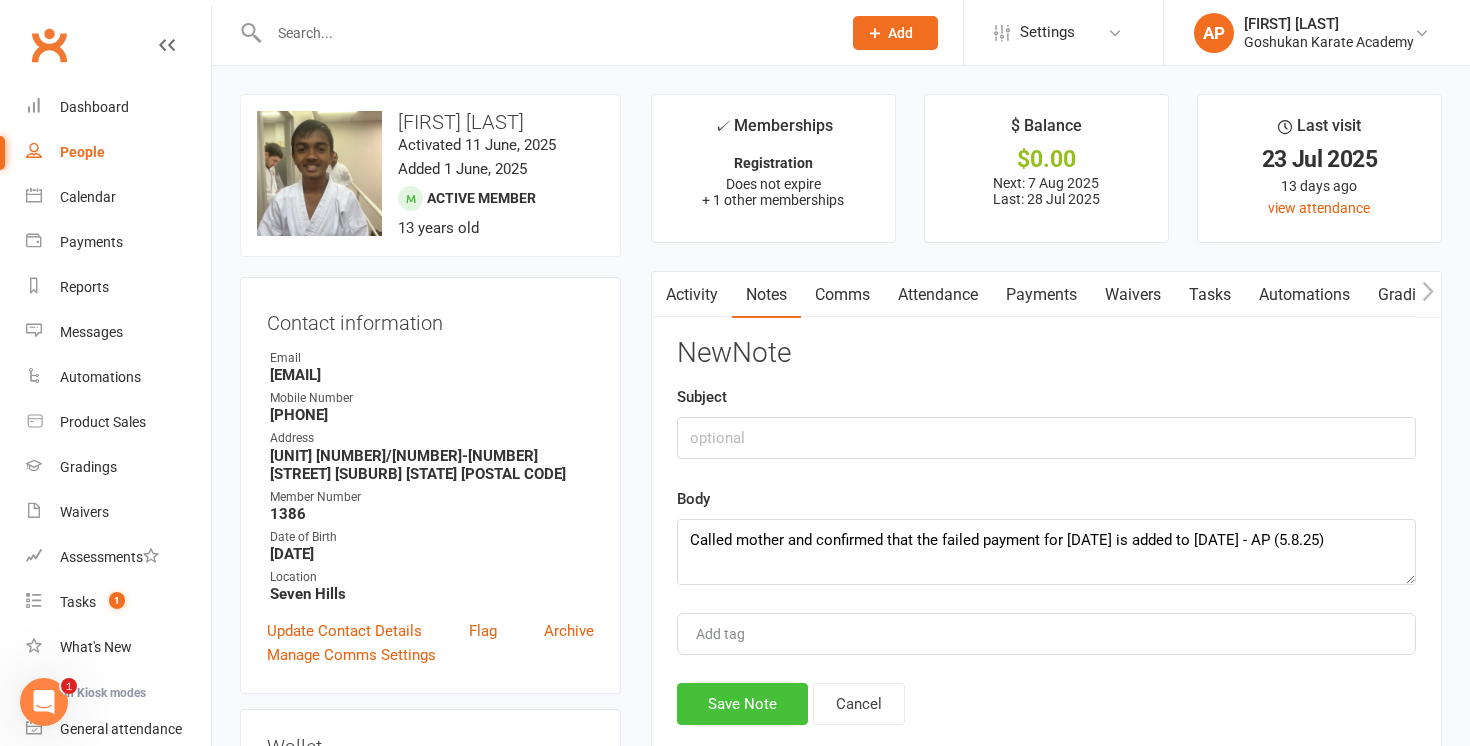 click on "Save Note" 